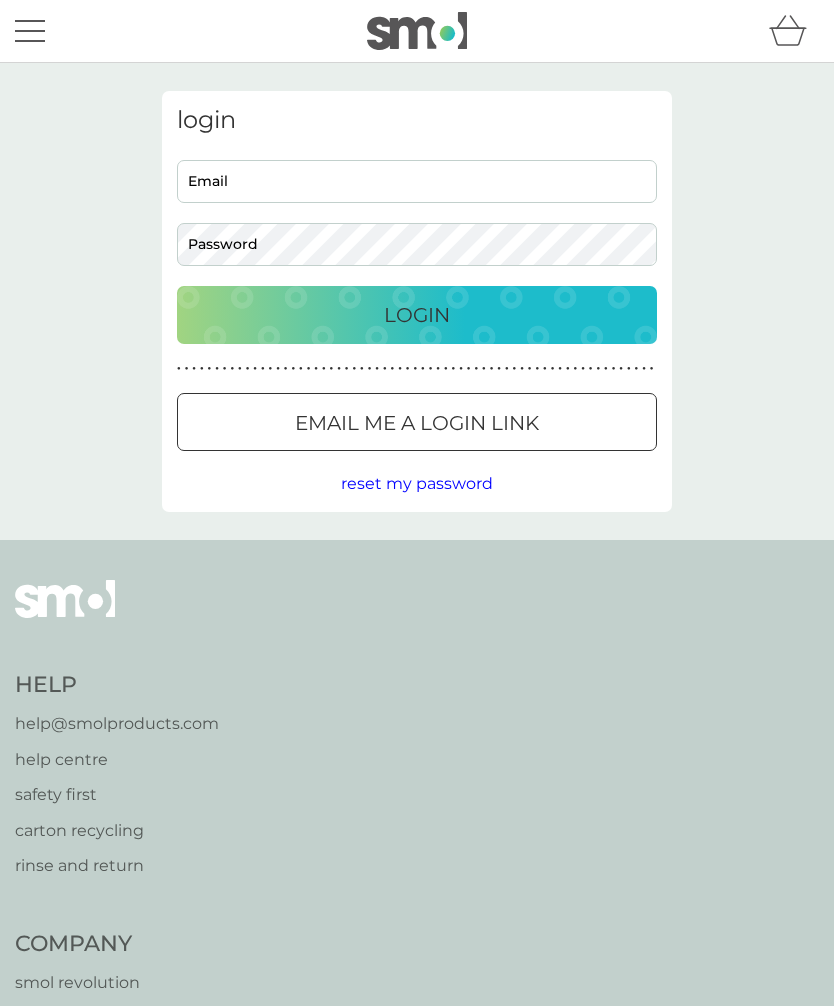 scroll, scrollTop: 0, scrollLeft: 0, axis: both 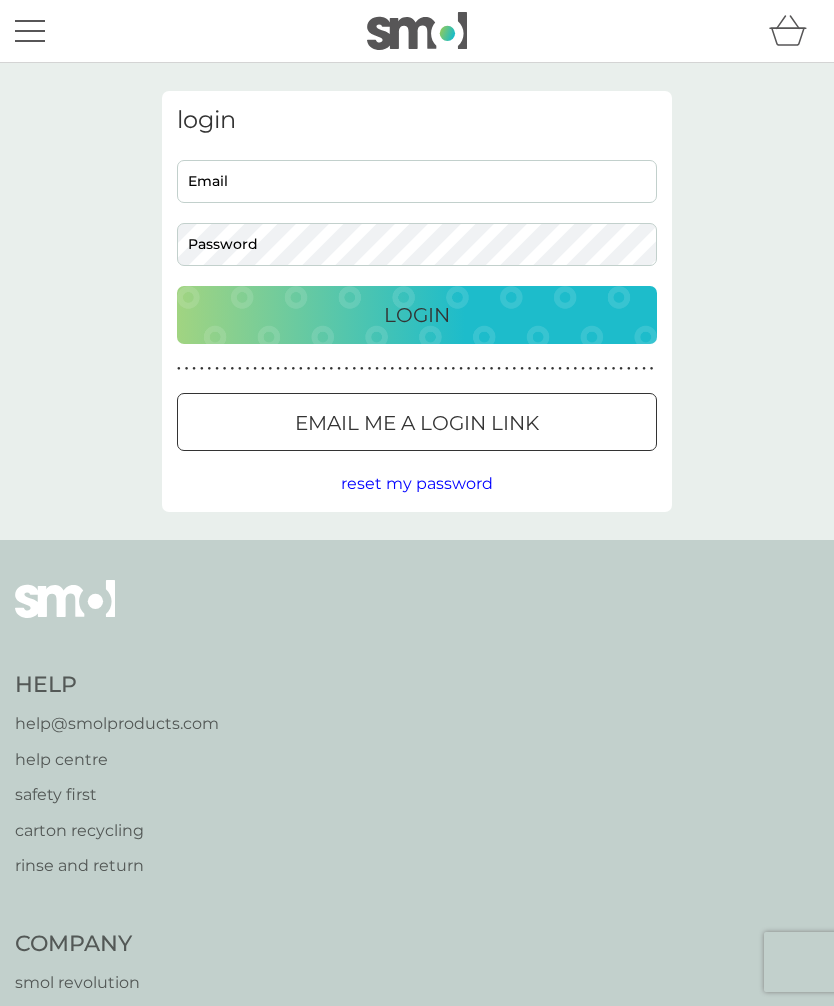 click on "Email" at bounding box center (417, 181) 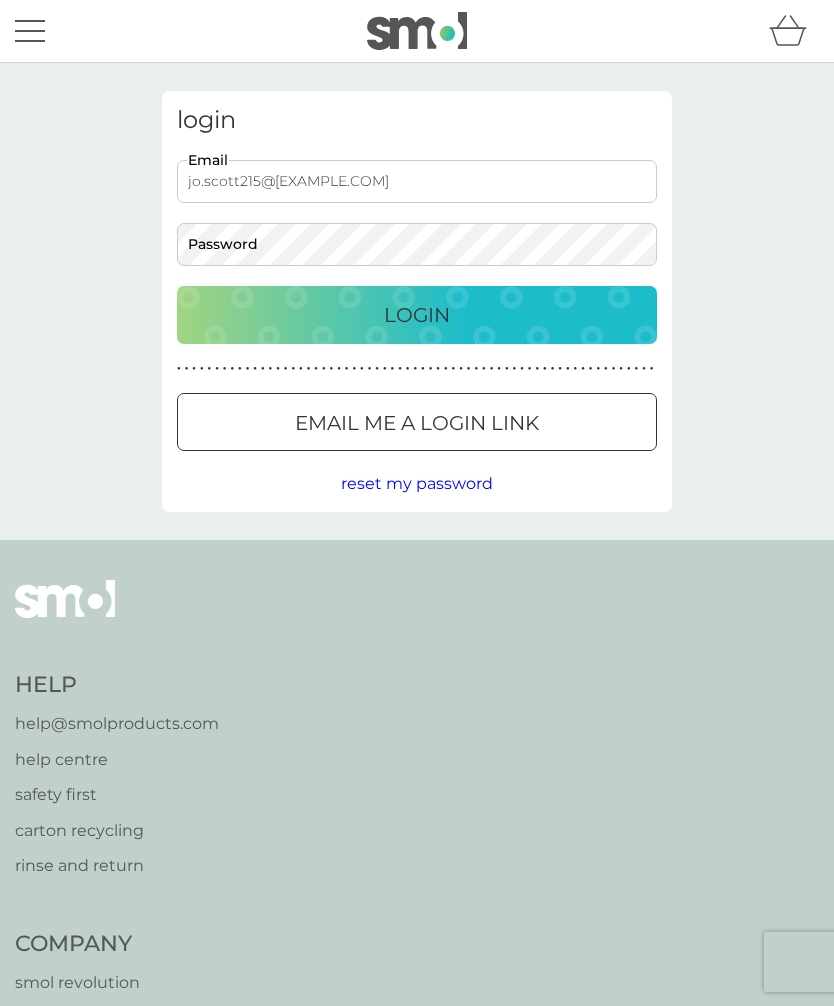 type on "jo.scott215@[EXAMPLE.COM]" 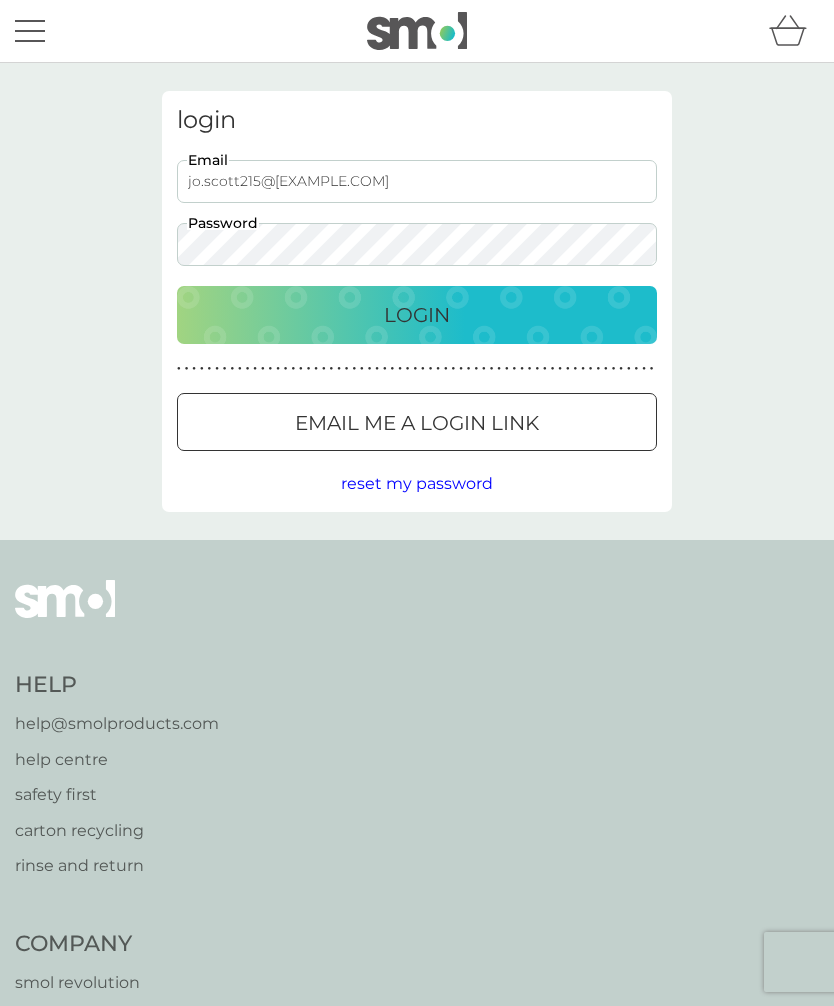 click on "Login" at bounding box center (417, 315) 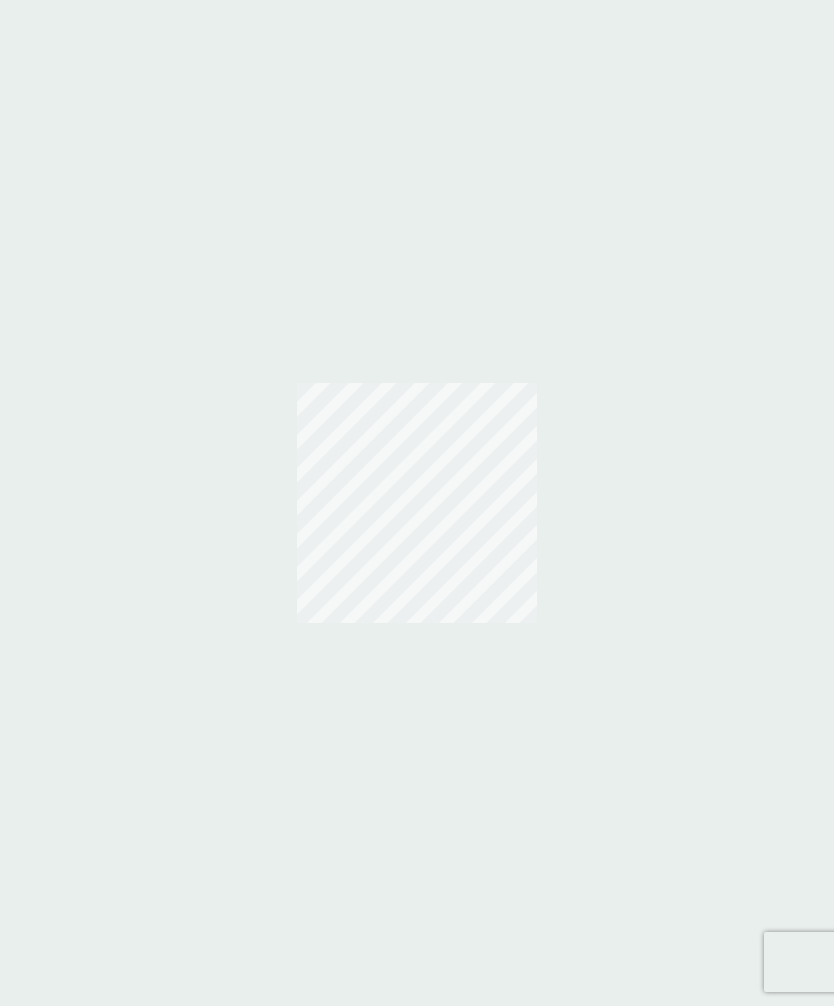 scroll, scrollTop: 0, scrollLeft: 0, axis: both 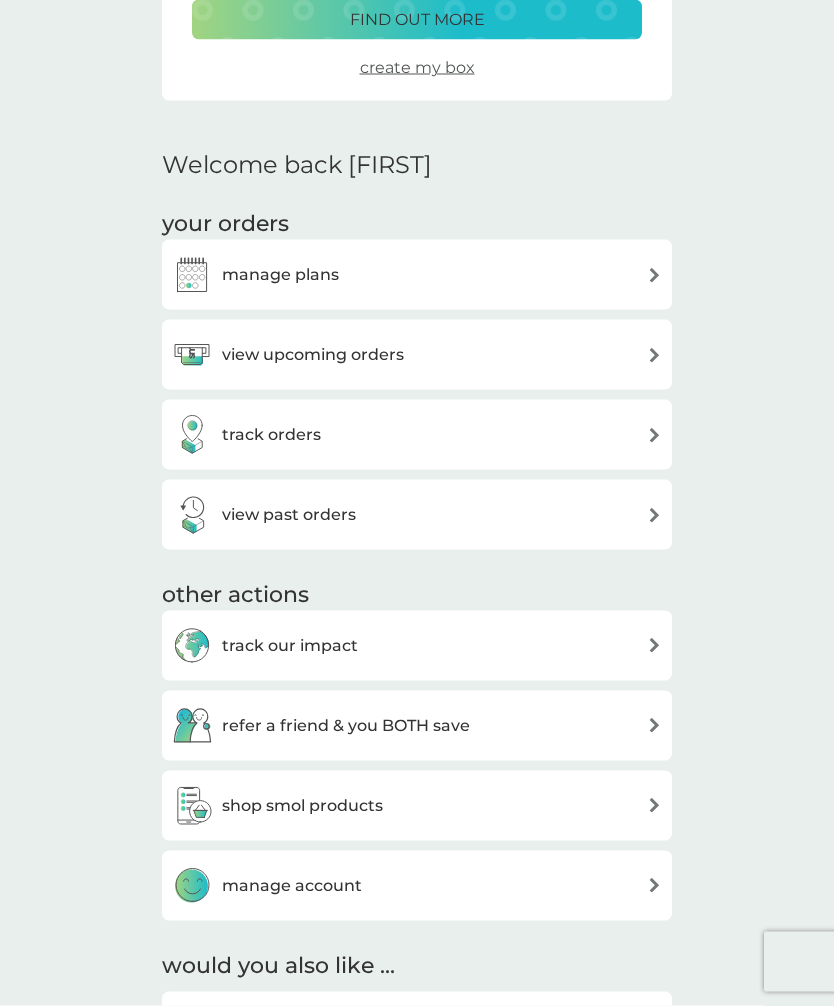 click on "view upcoming orders" at bounding box center [417, 355] 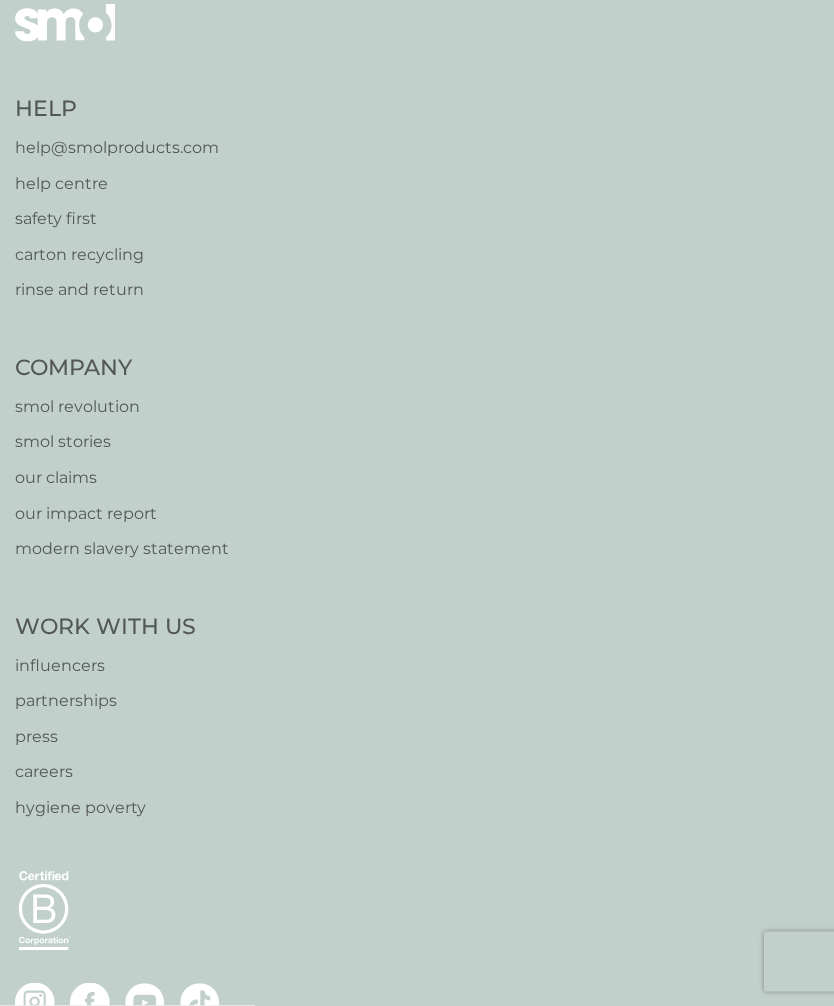 scroll, scrollTop: 0, scrollLeft: 0, axis: both 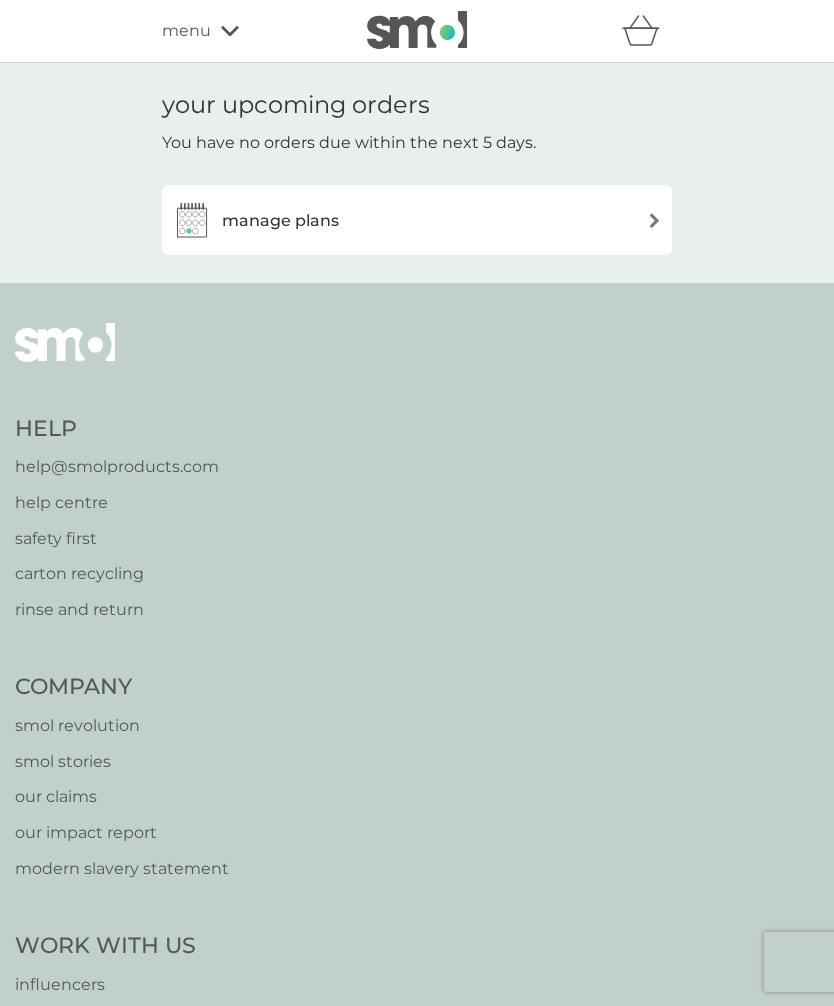 click on "manage plans" at bounding box center (417, 220) 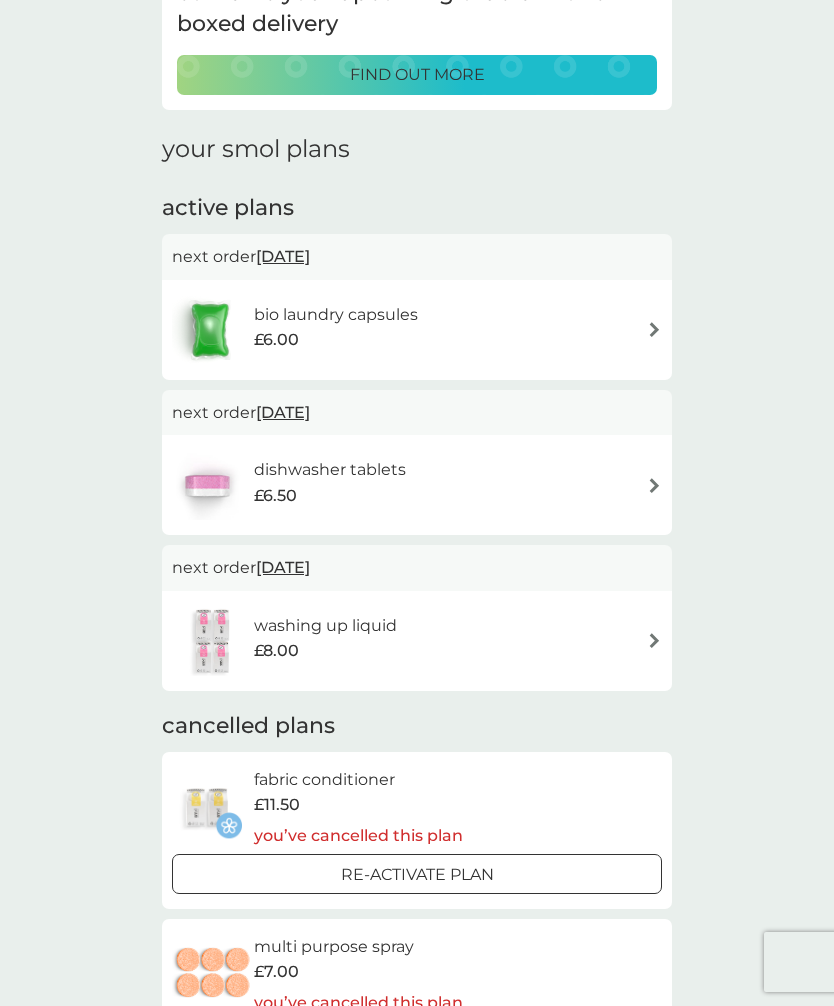 scroll, scrollTop: 0, scrollLeft: 0, axis: both 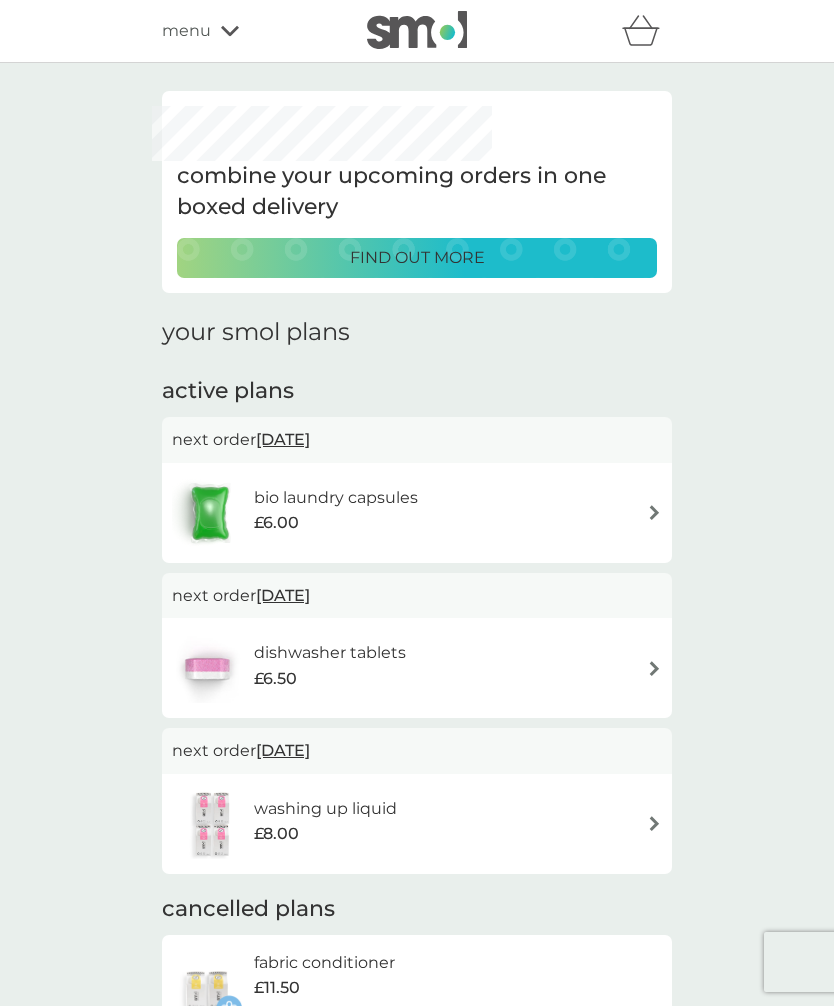 click on "menu" at bounding box center [186, 31] 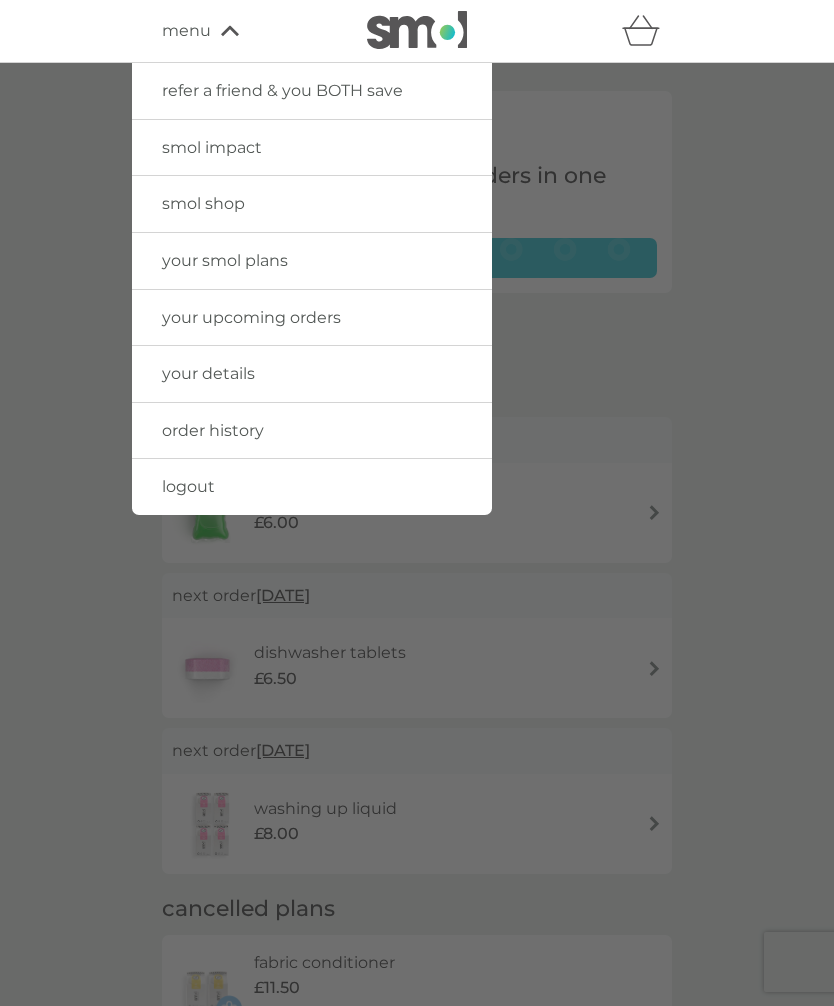 click on "smol shop" at bounding box center [312, 204] 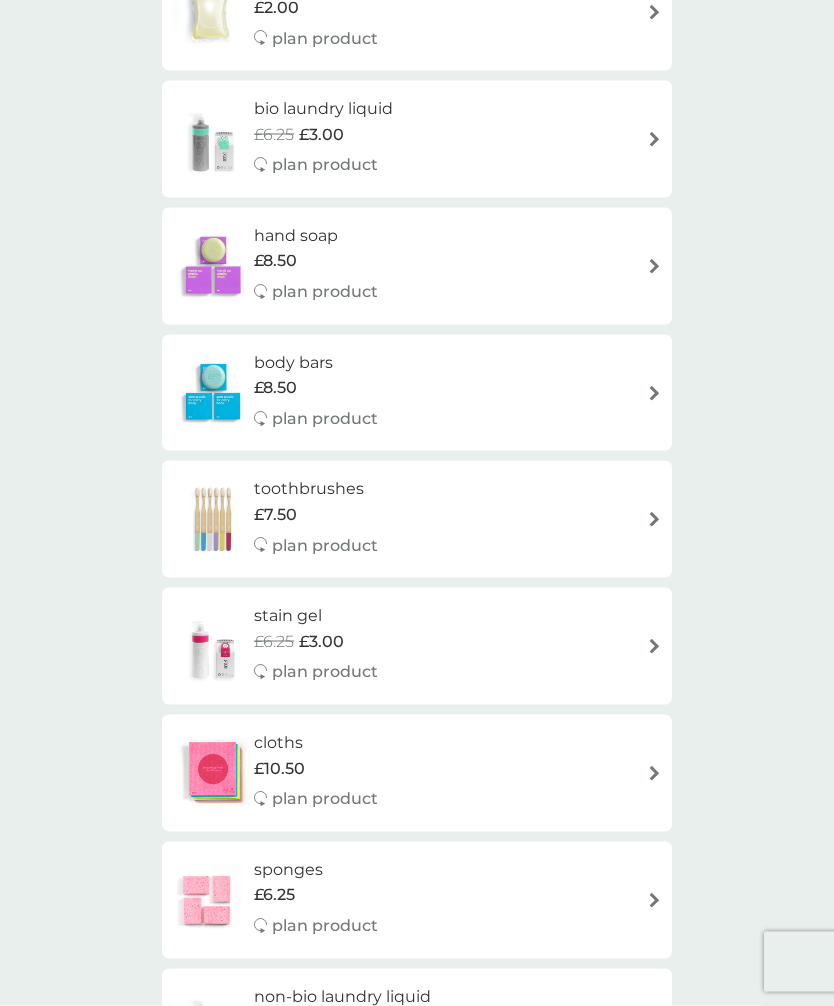 scroll, scrollTop: 976, scrollLeft: 0, axis: vertical 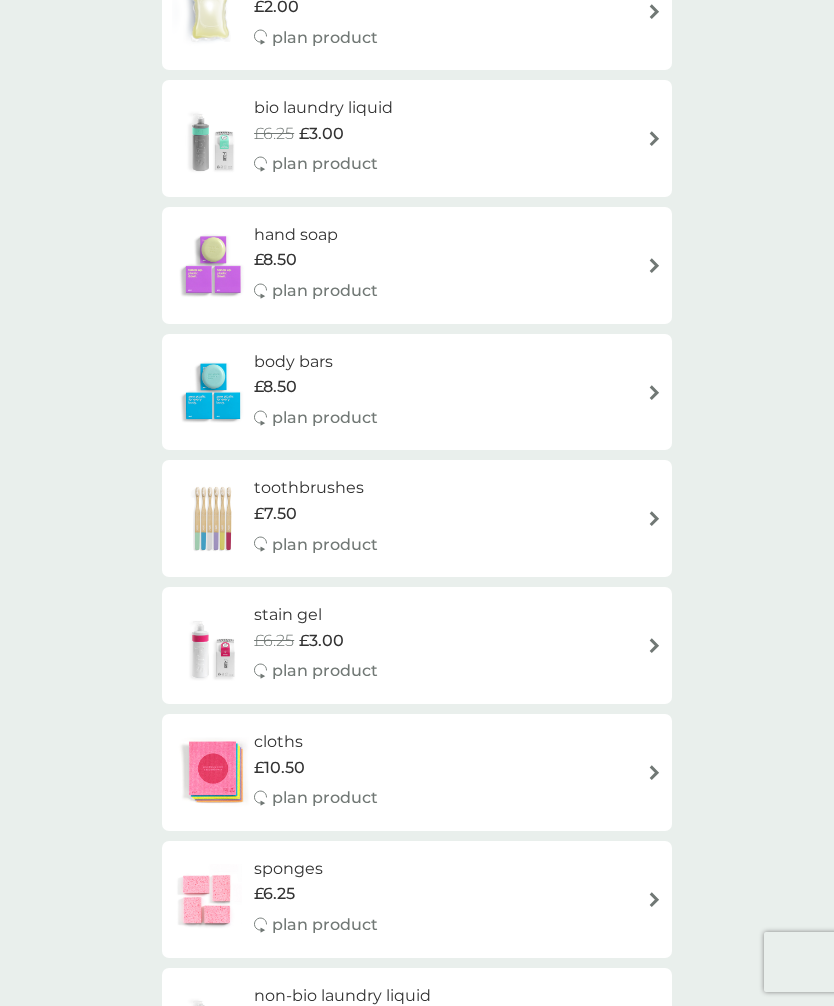 click on "stain gel" at bounding box center (316, 615) 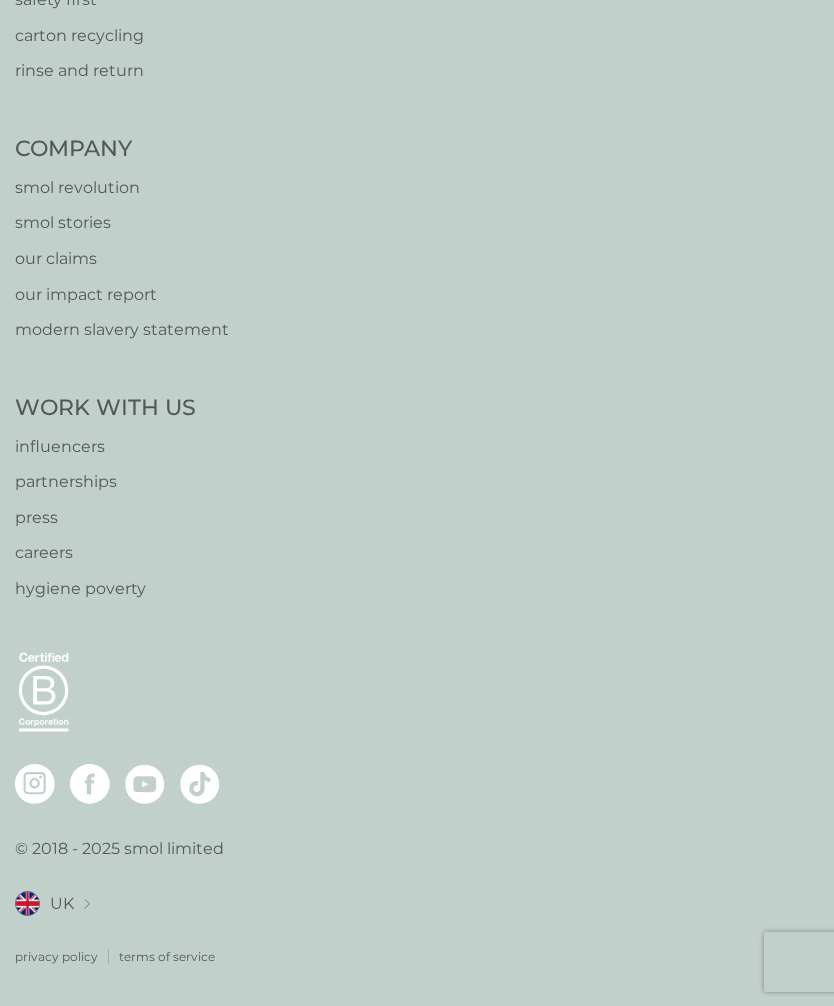 scroll, scrollTop: 0, scrollLeft: 0, axis: both 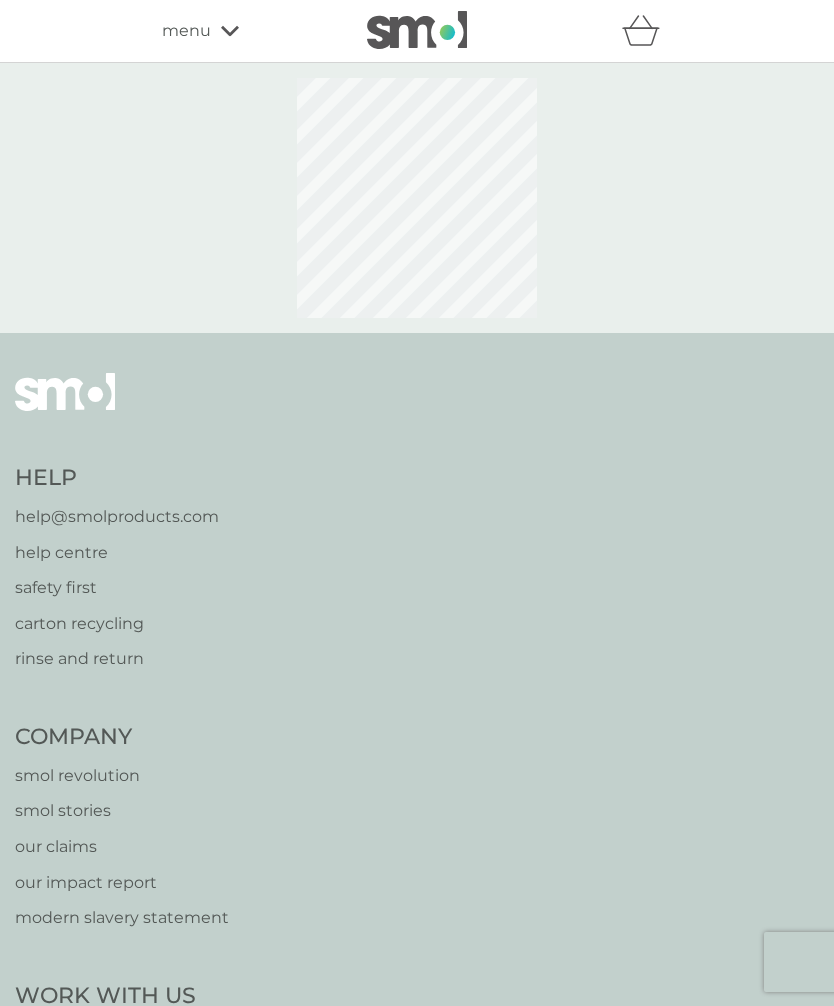 select on "182" 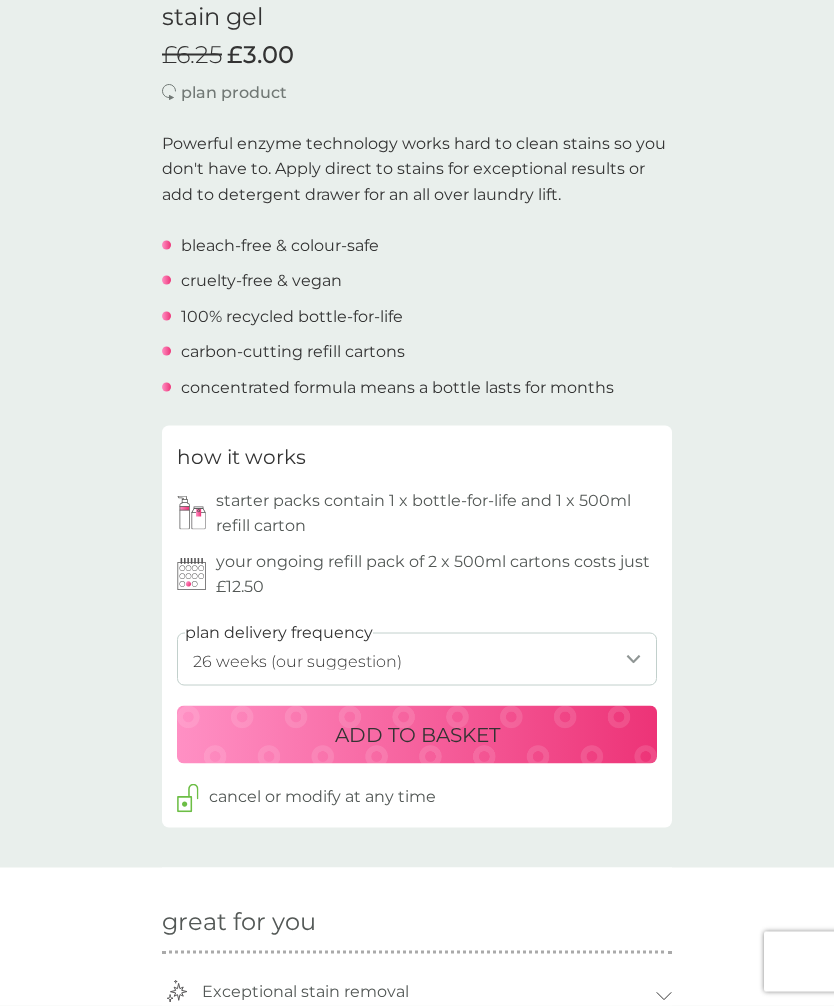 scroll, scrollTop: 533, scrollLeft: 0, axis: vertical 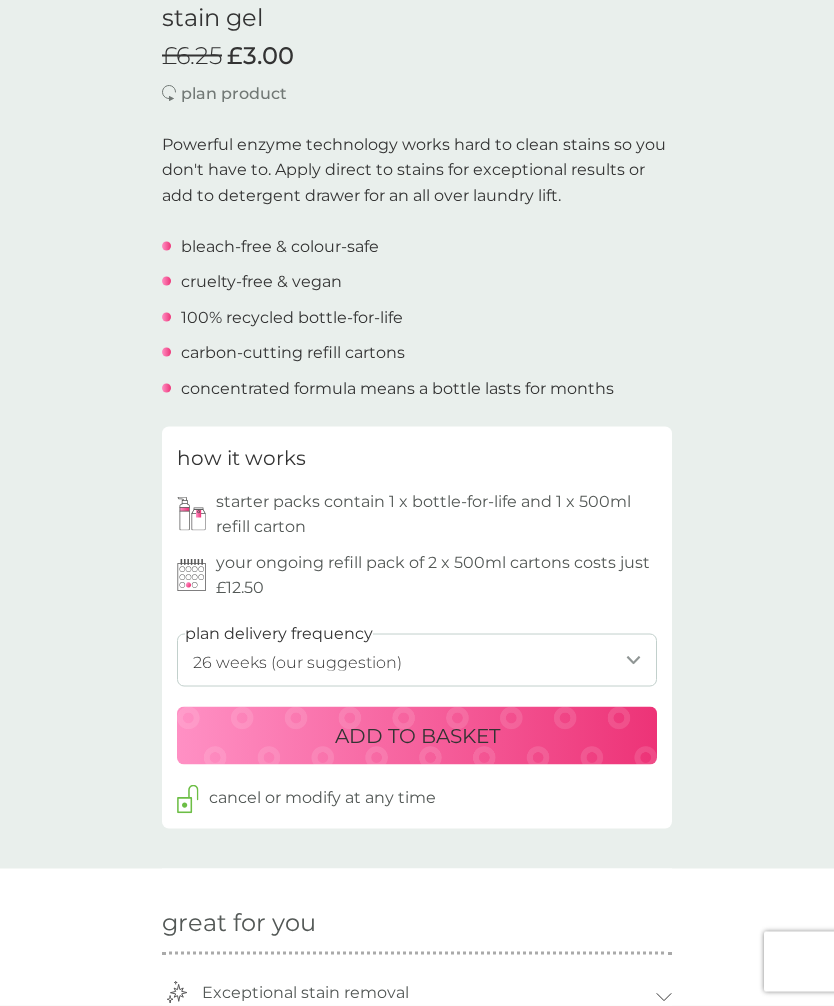 click on "1 week  2 weeks  3 weeks  4 weeks  5 weeks  6 weeks  7 weeks  8 weeks  9 weeks  10 weeks  11 weeks  12 weeks  13 weeks  14 weeks  15 weeks  16 weeks  17 weeks  18 weeks  19 weeks  20 weeks  21 weeks  22 weeks  23 weeks  24 weeks  25 weeks  26 weeks (our suggestion) 27 weeks  28 weeks  29 weeks  30 weeks  31 weeks  32 weeks  33 weeks  34 weeks  35 weeks" at bounding box center (417, 660) 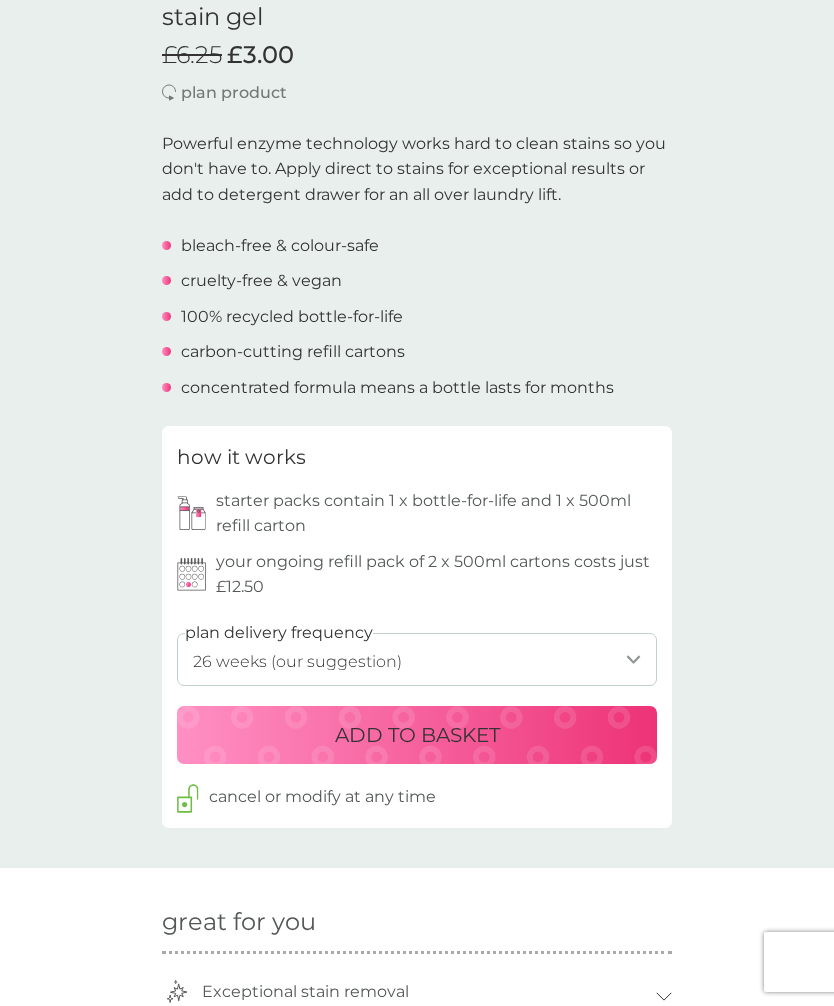 click on "ADD TO BASKET" at bounding box center [417, 735] 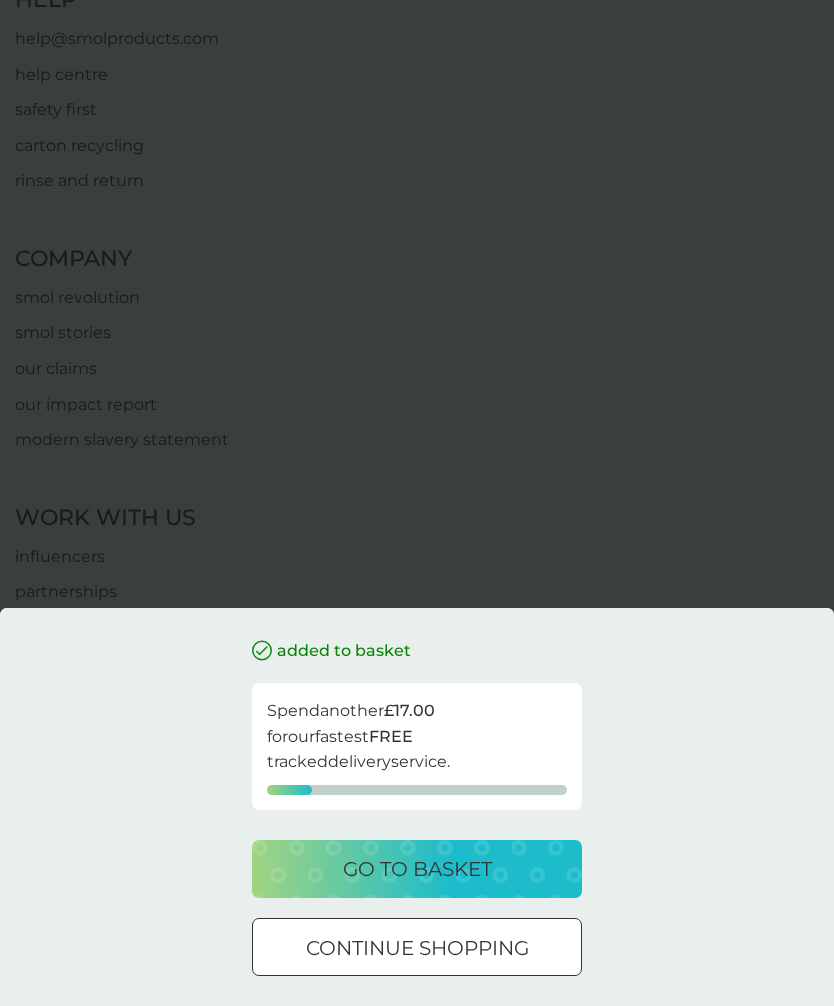 scroll, scrollTop: 0, scrollLeft: 0, axis: both 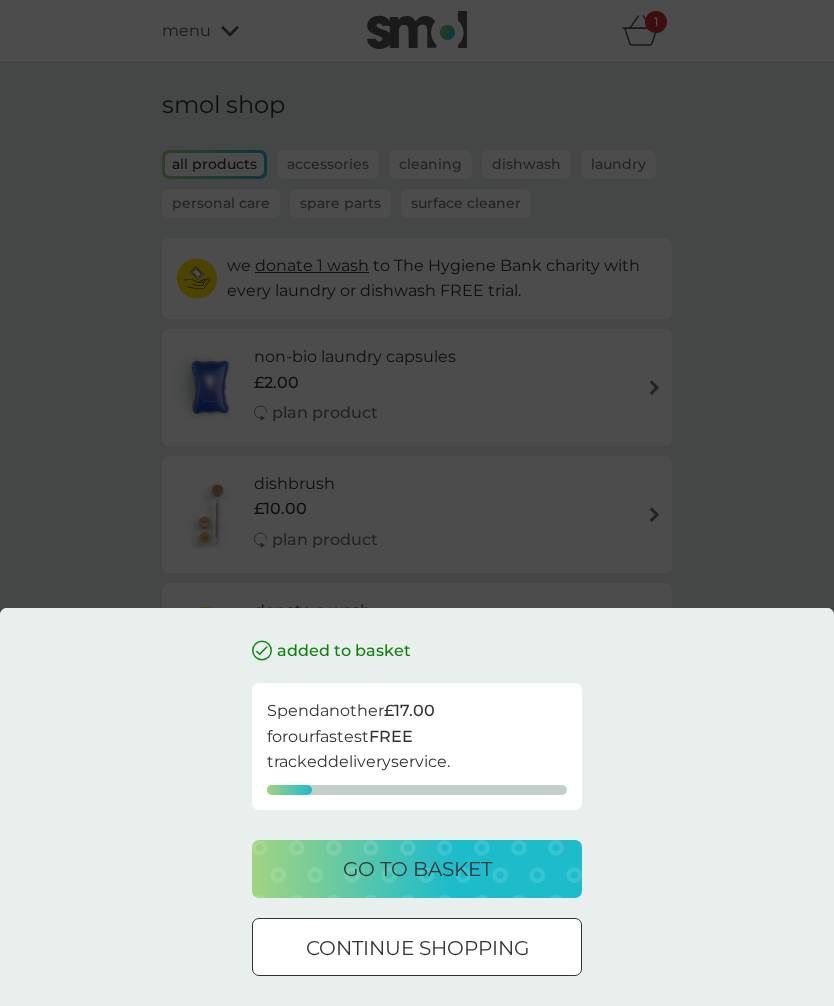 click on "continue shopping" at bounding box center (417, 948) 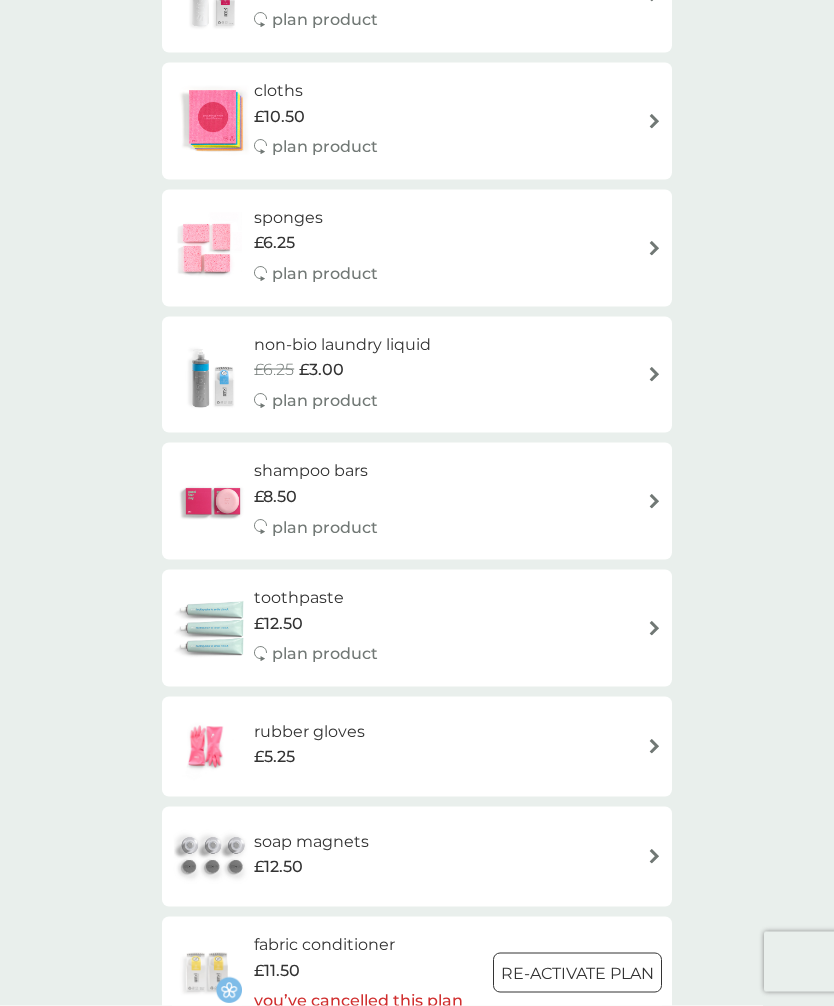 scroll, scrollTop: 1628, scrollLeft: 0, axis: vertical 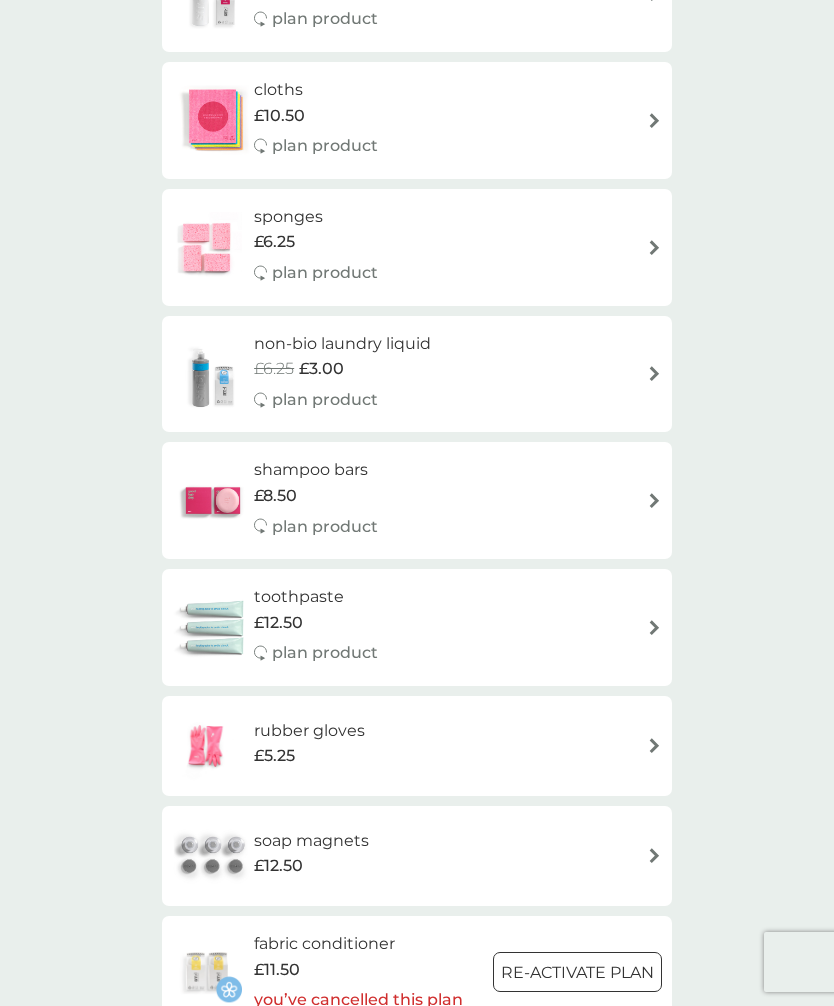 click on "toothpaste" at bounding box center (316, 597) 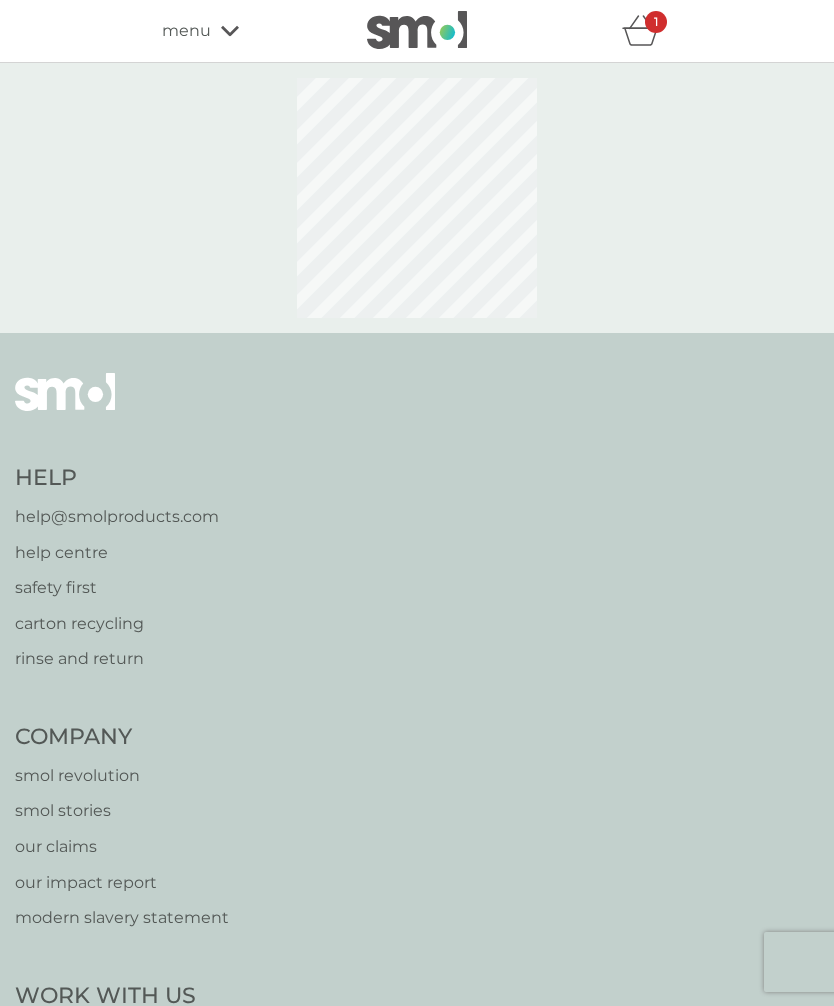 select on "91" 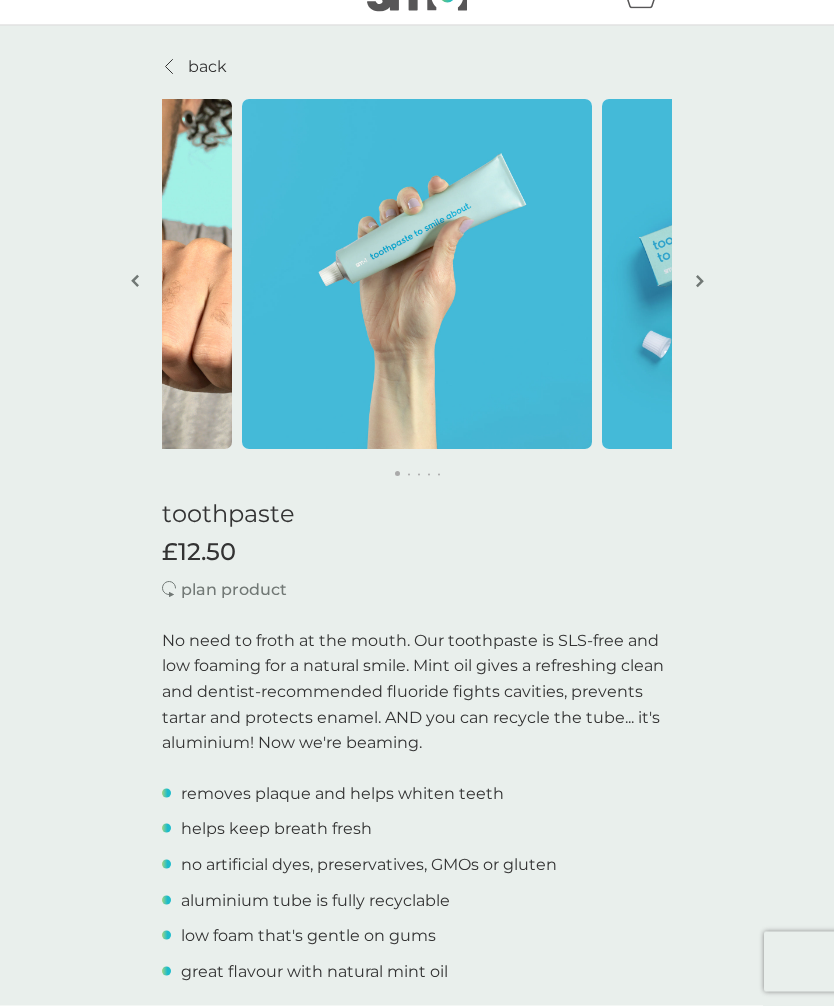 scroll, scrollTop: 0, scrollLeft: 0, axis: both 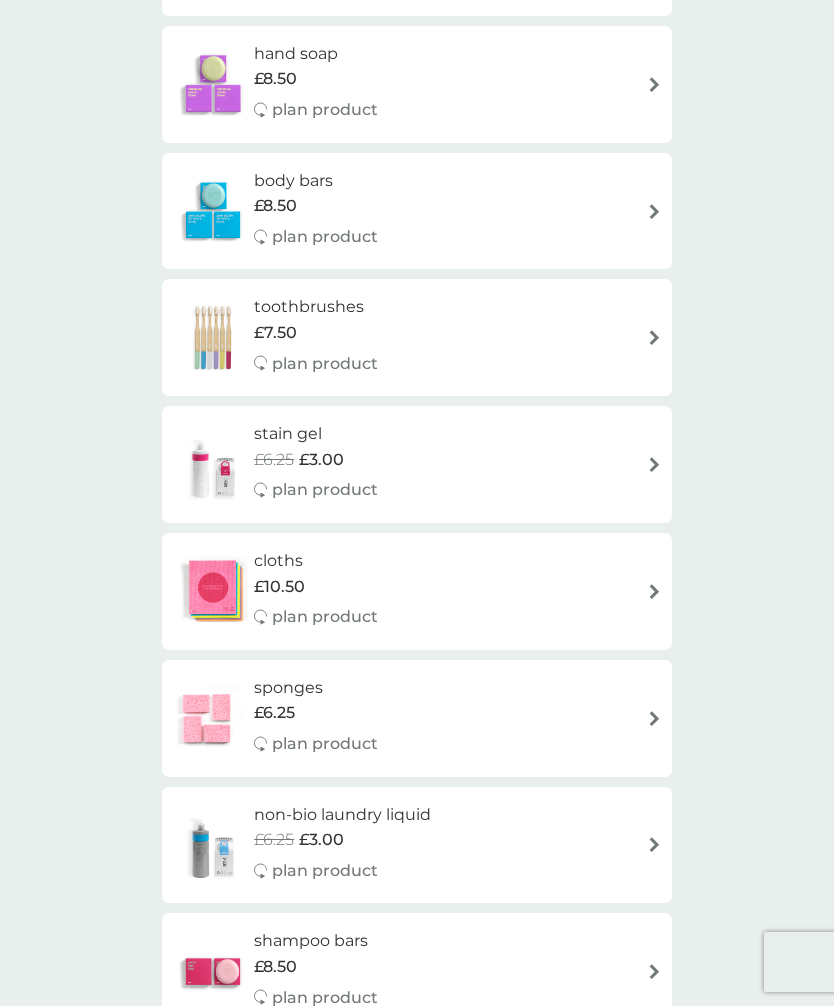 click on "cloths" at bounding box center (316, 561) 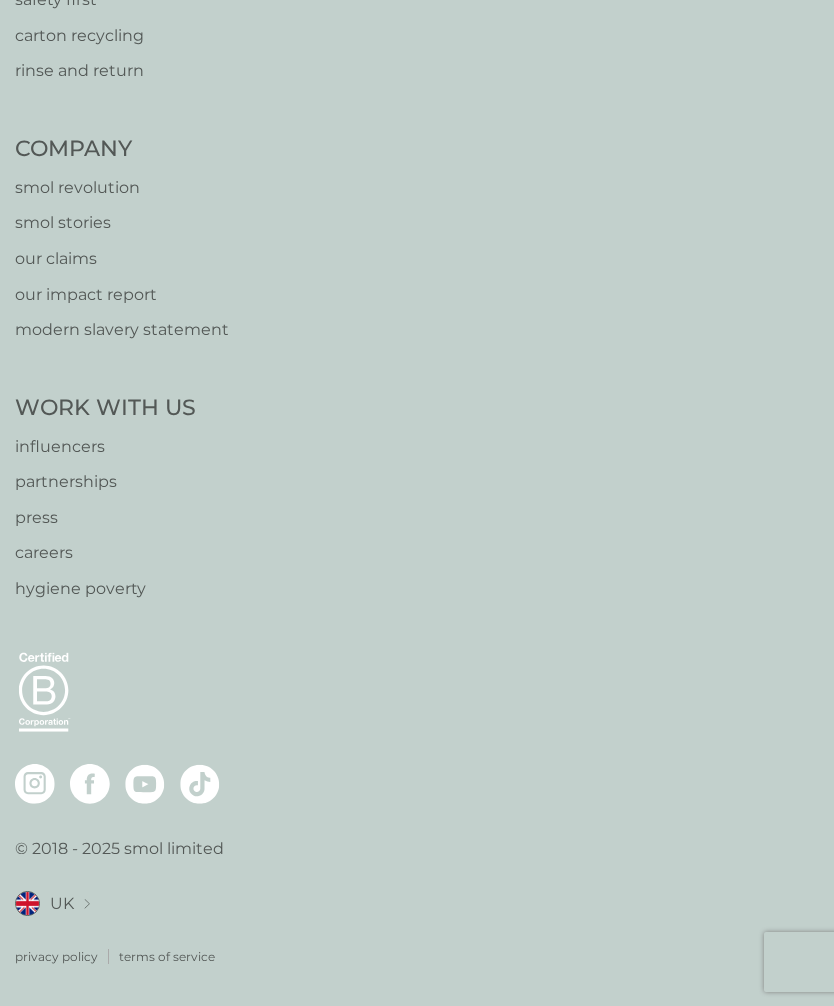 scroll, scrollTop: 0, scrollLeft: 0, axis: both 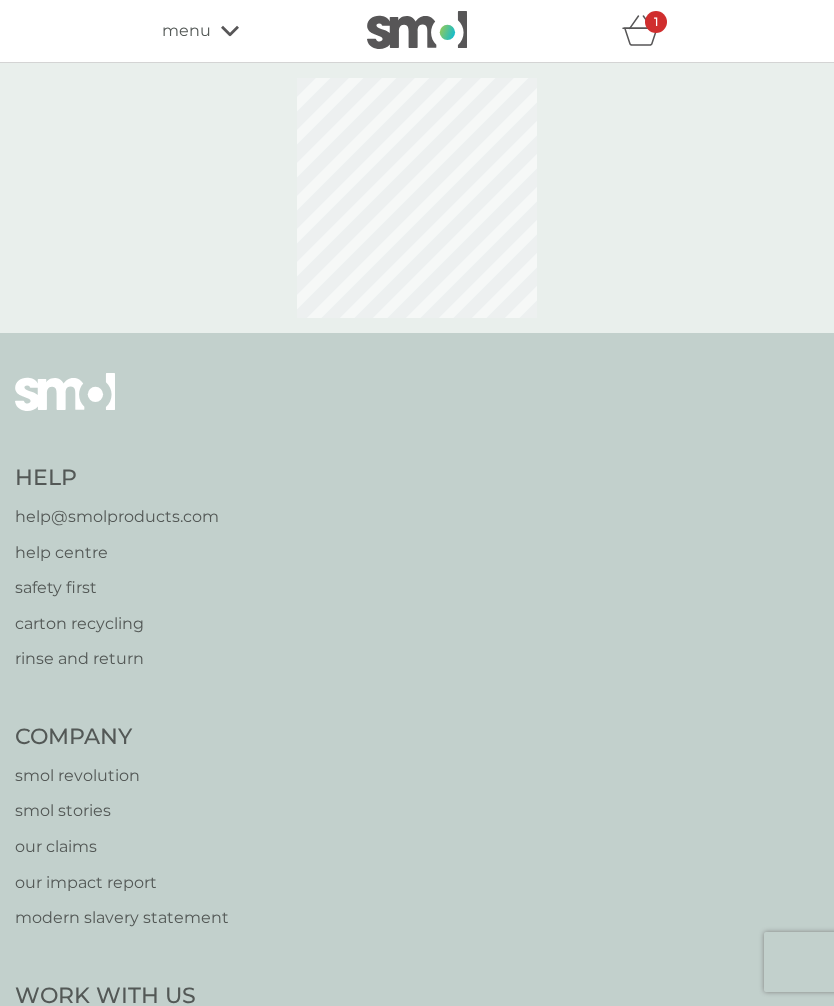 select on "91" 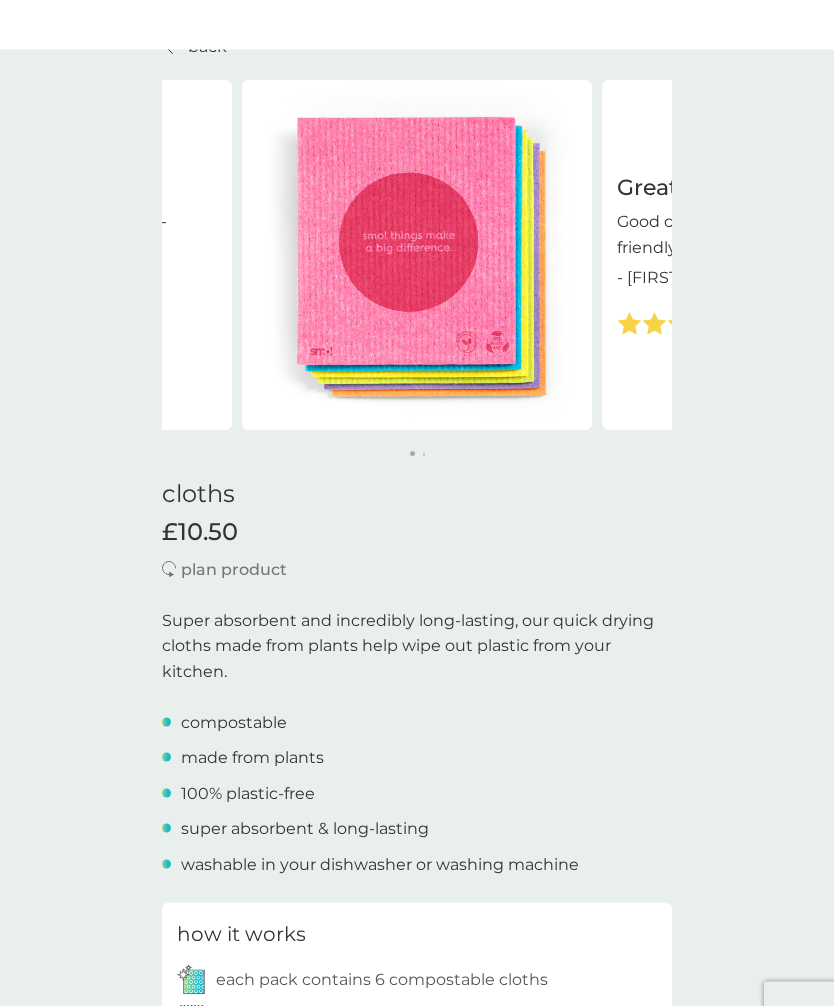 scroll, scrollTop: 0, scrollLeft: 0, axis: both 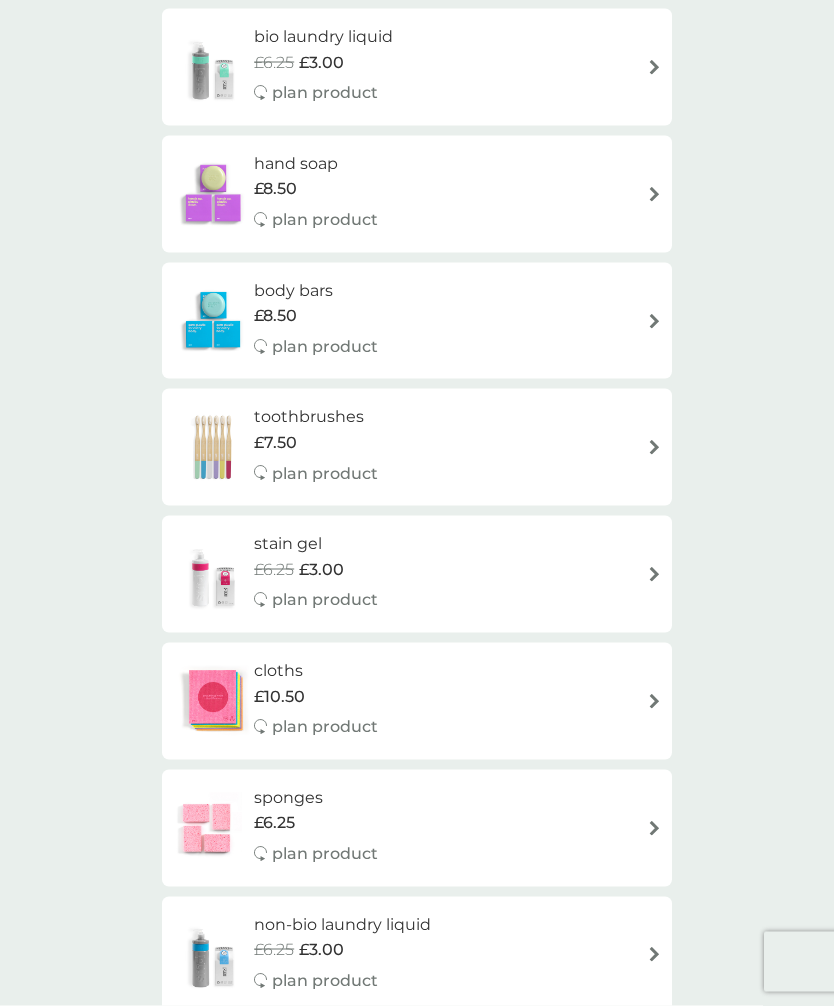 click on "body bars £8.50 plan product" at bounding box center [417, 321] 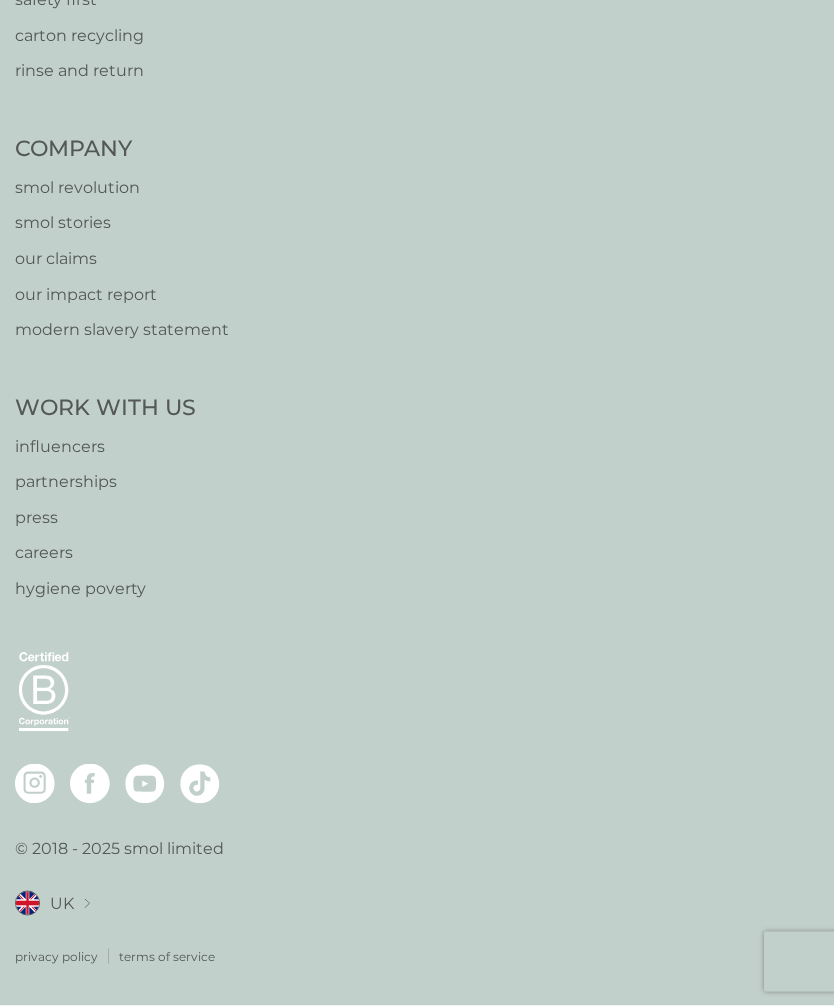 scroll, scrollTop: 0, scrollLeft: 0, axis: both 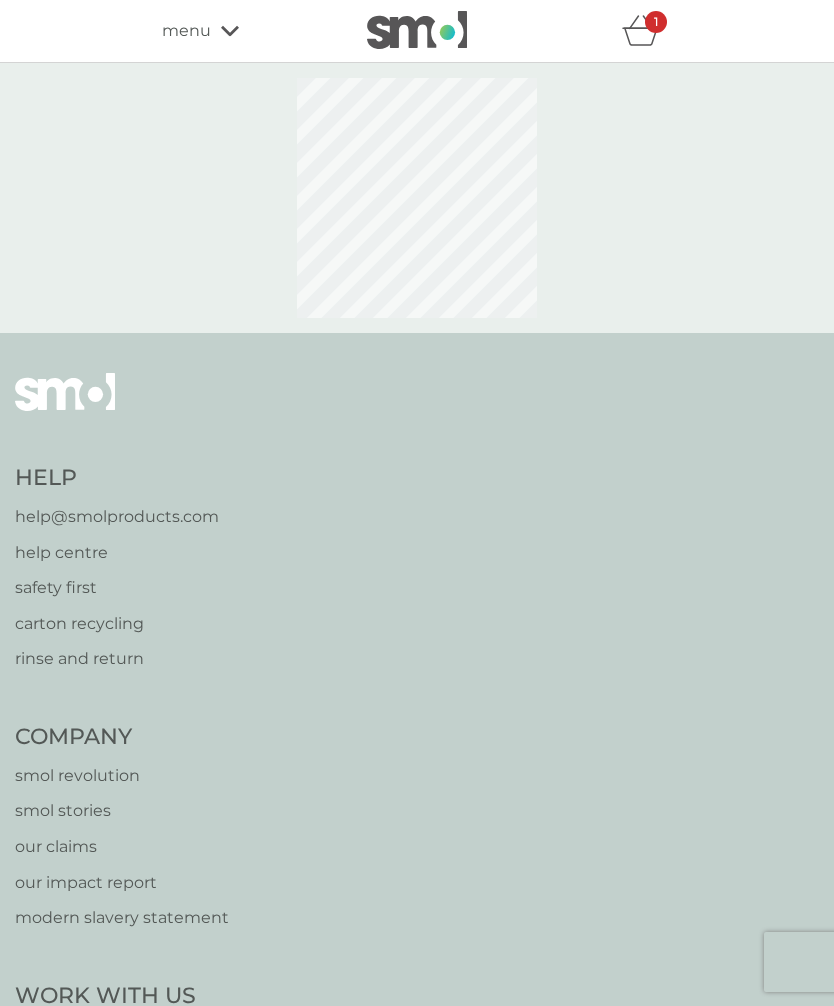 select on "91" 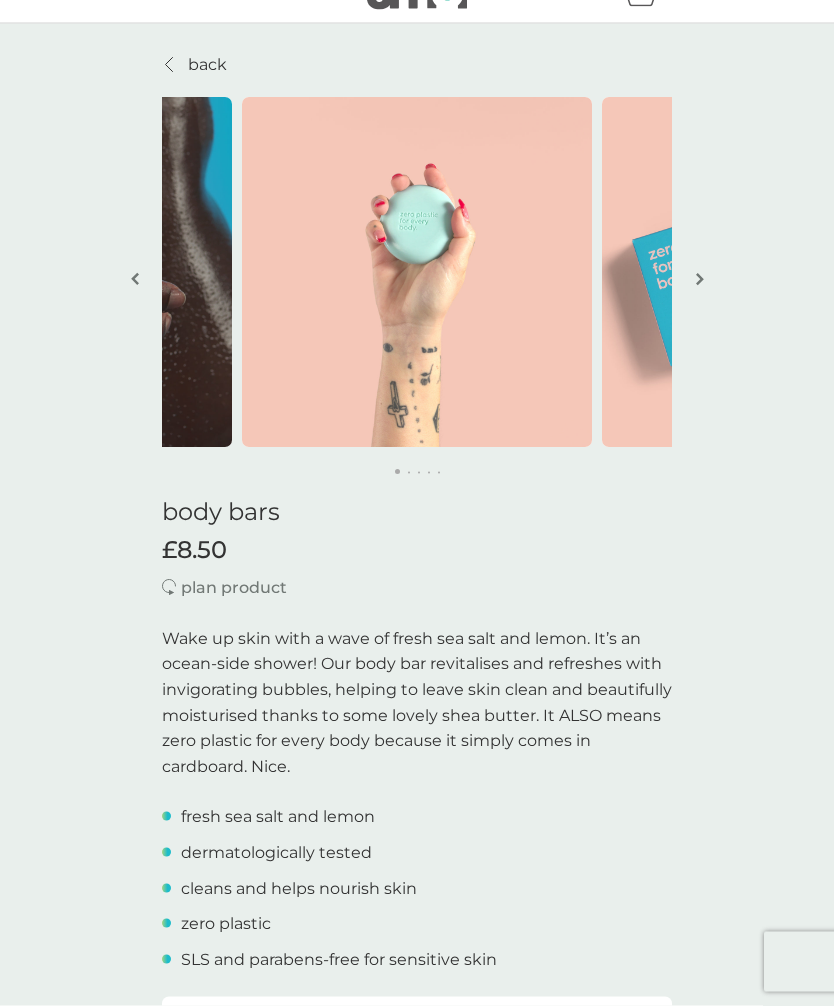 scroll, scrollTop: 0, scrollLeft: 0, axis: both 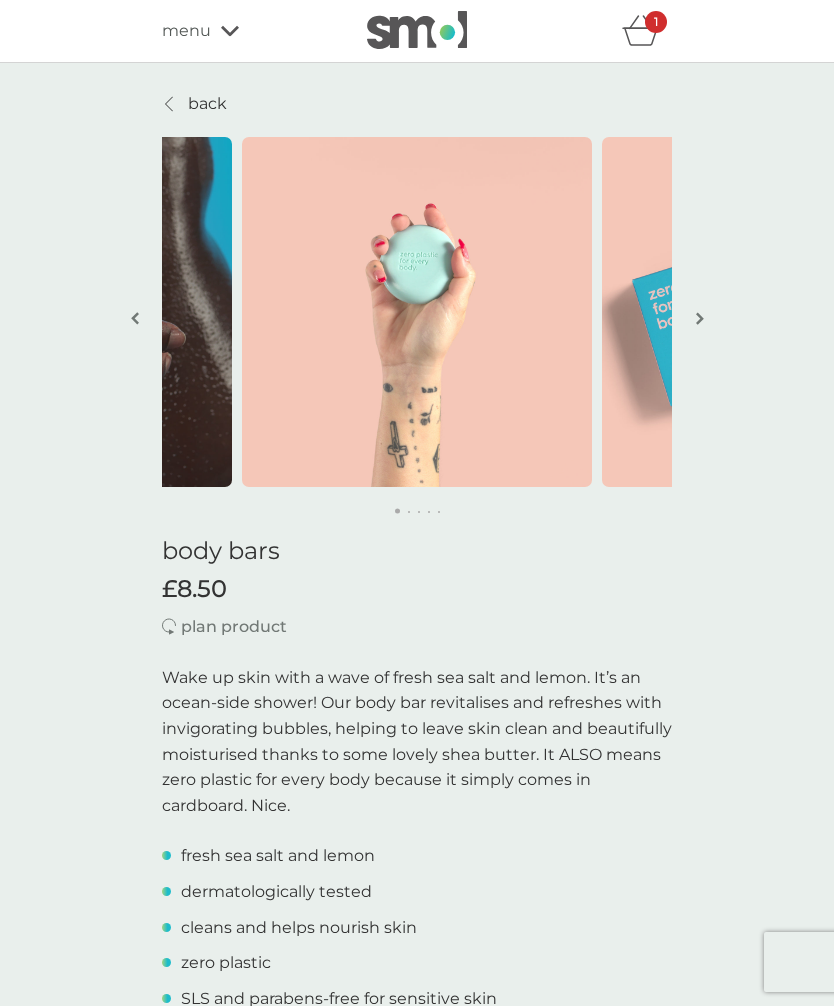 click on "back" at bounding box center (194, 104) 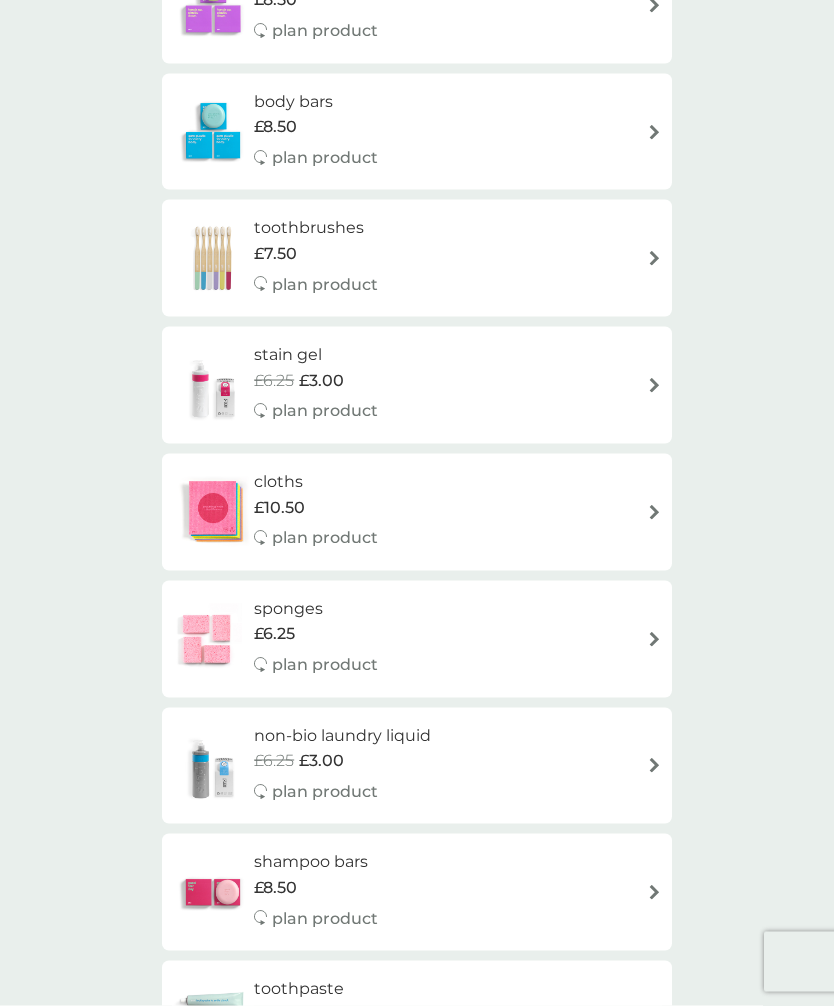scroll, scrollTop: 1232, scrollLeft: 0, axis: vertical 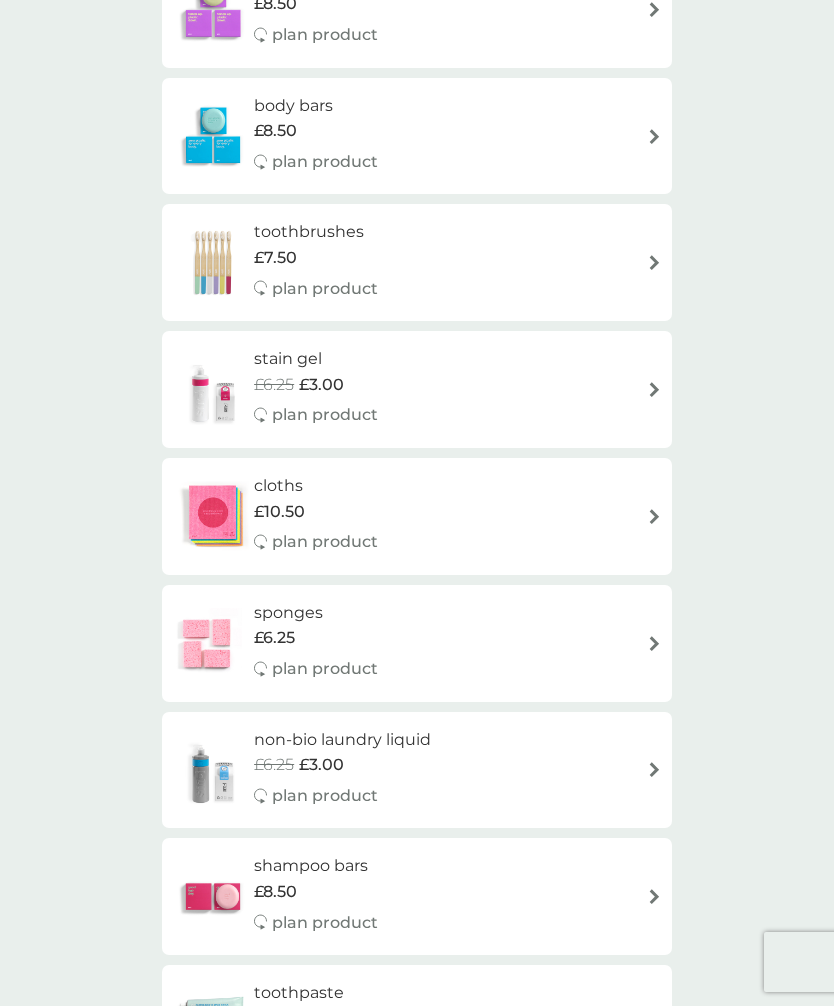 click on "sponges £6.25 plan product" at bounding box center (417, 643) 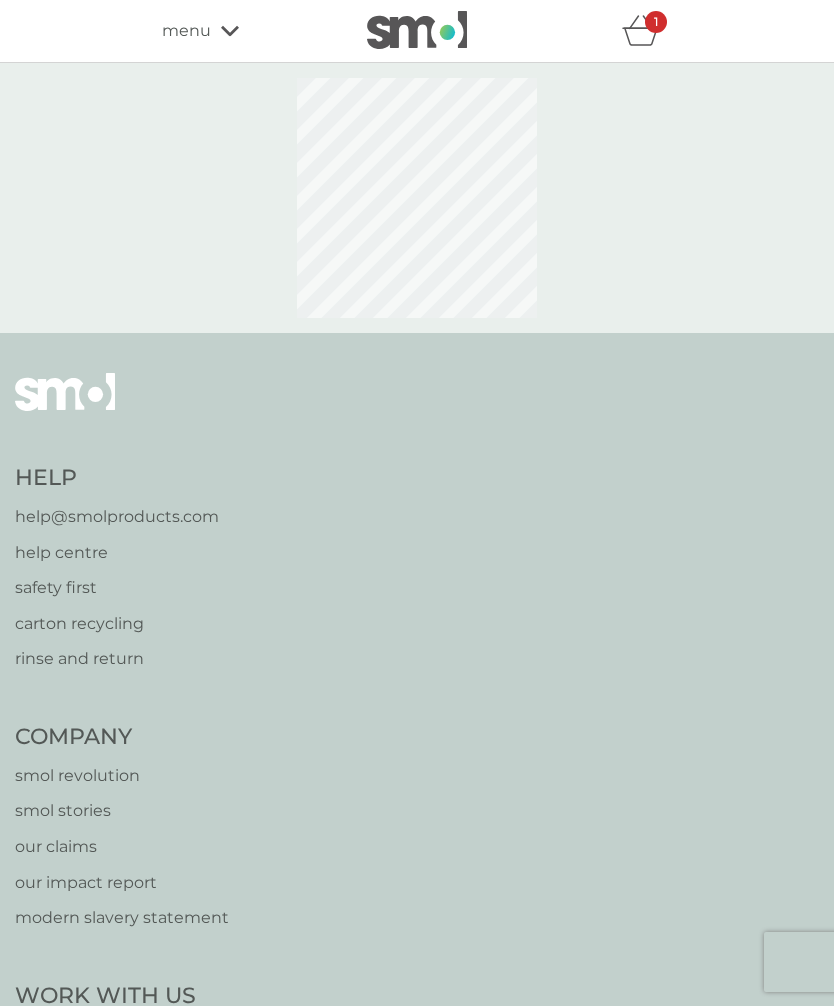 select on "63" 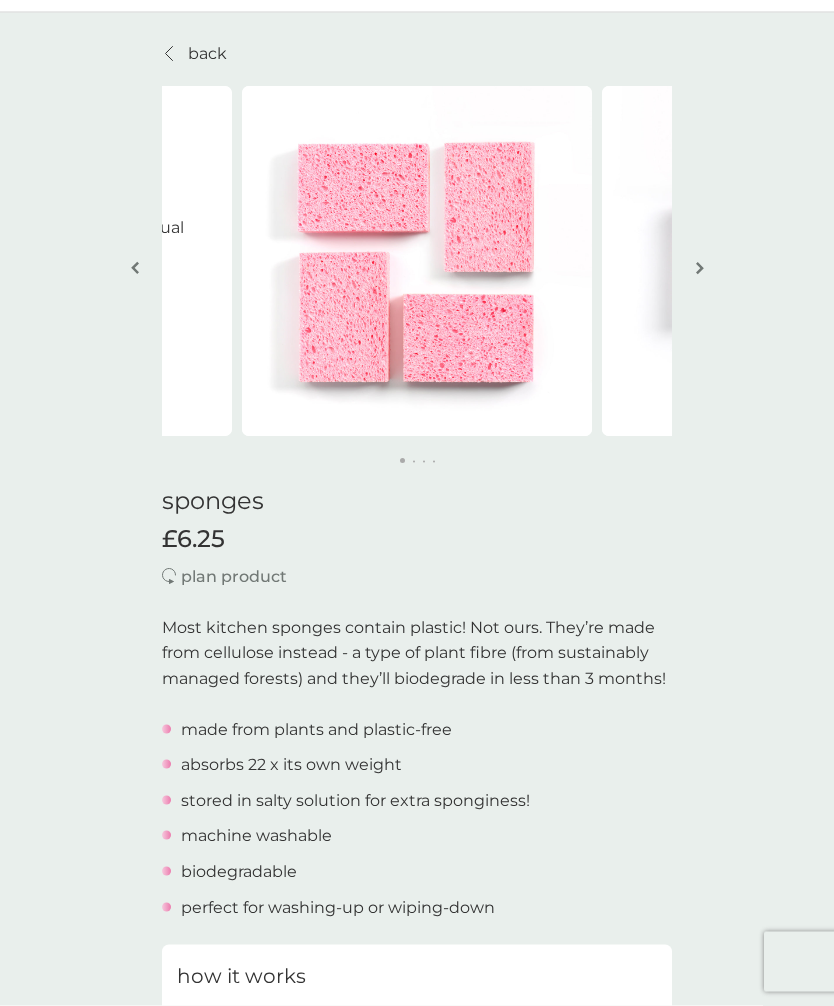 scroll, scrollTop: 52, scrollLeft: 0, axis: vertical 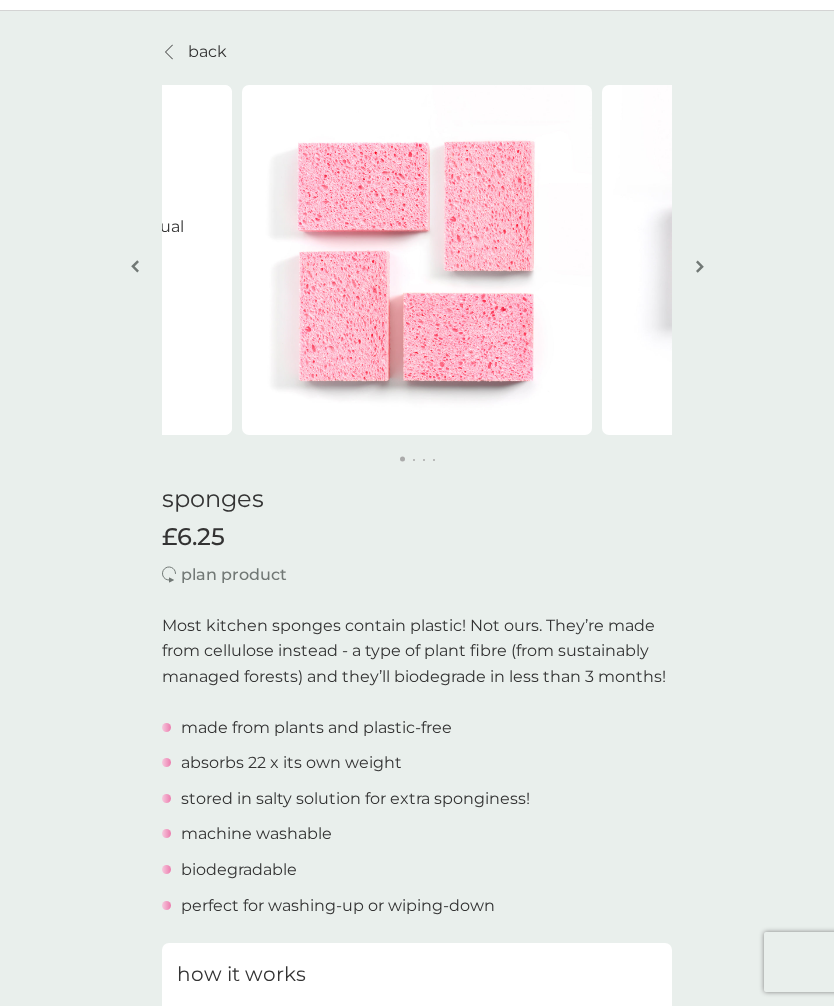 click on "back" at bounding box center [194, 52] 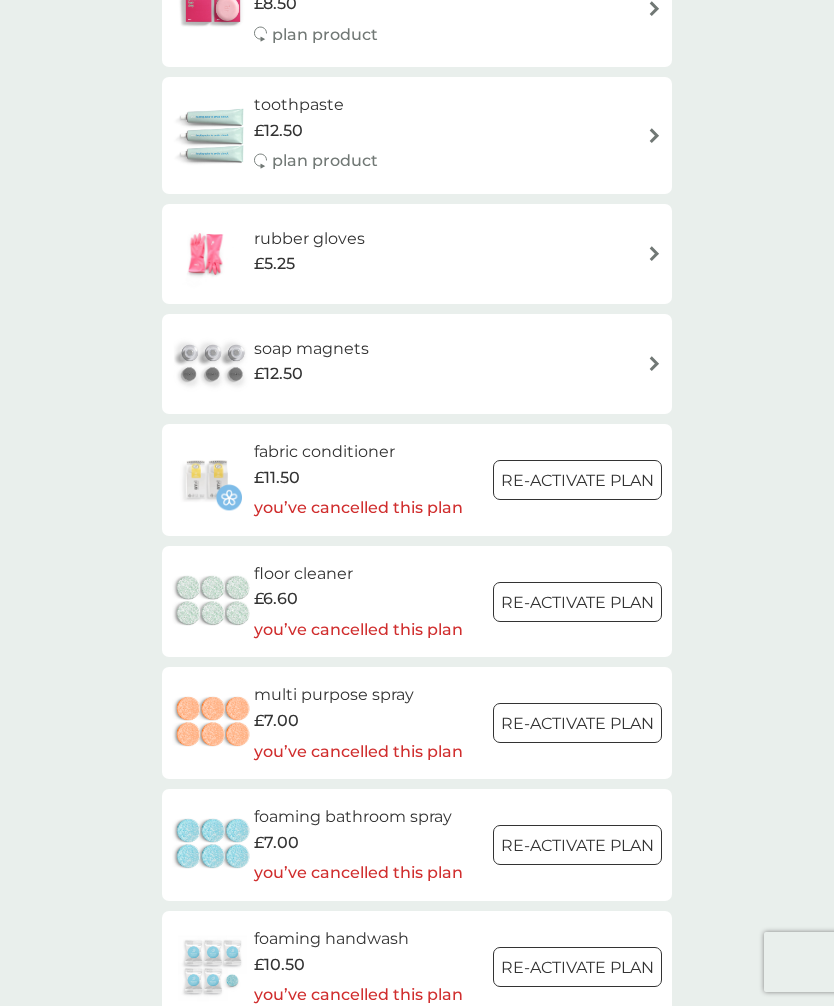 scroll, scrollTop: 2117, scrollLeft: 0, axis: vertical 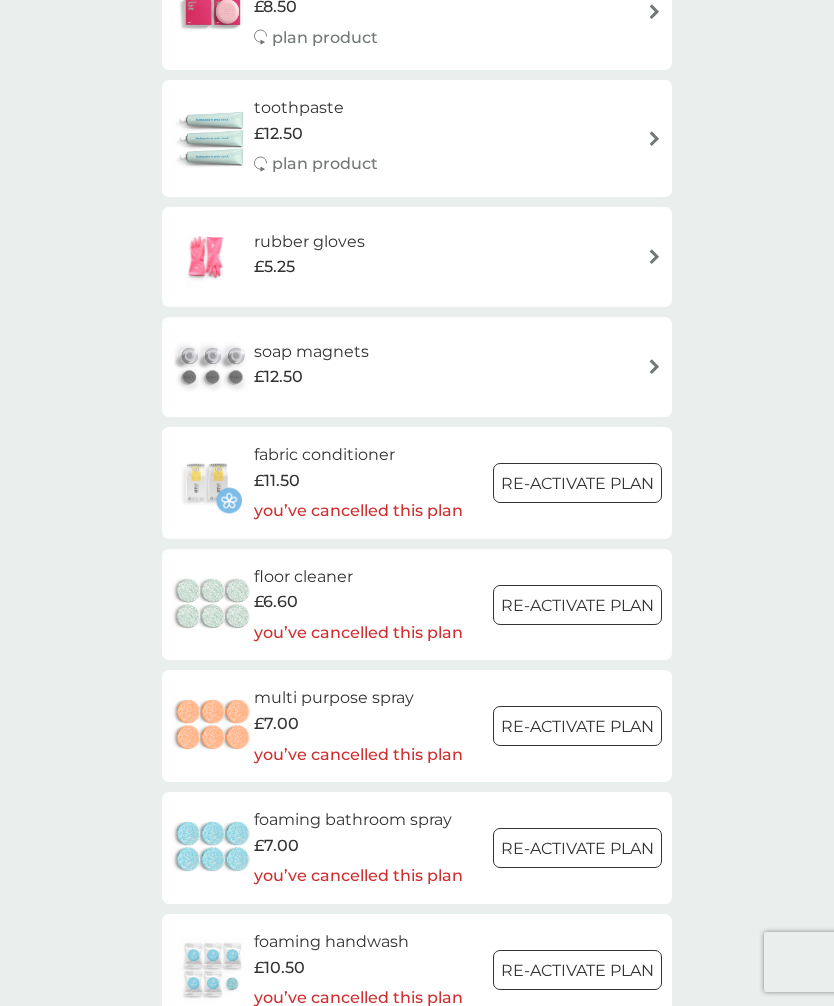 click on "Re-activate Plan" at bounding box center (577, 606) 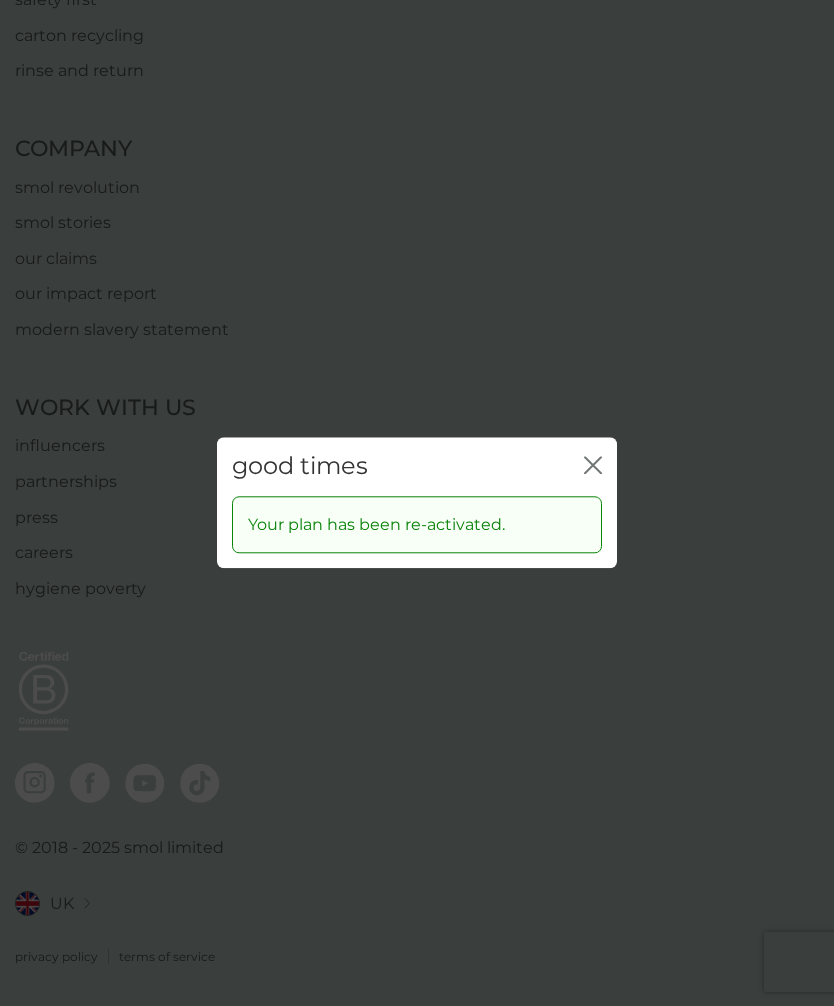 scroll, scrollTop: 0, scrollLeft: 0, axis: both 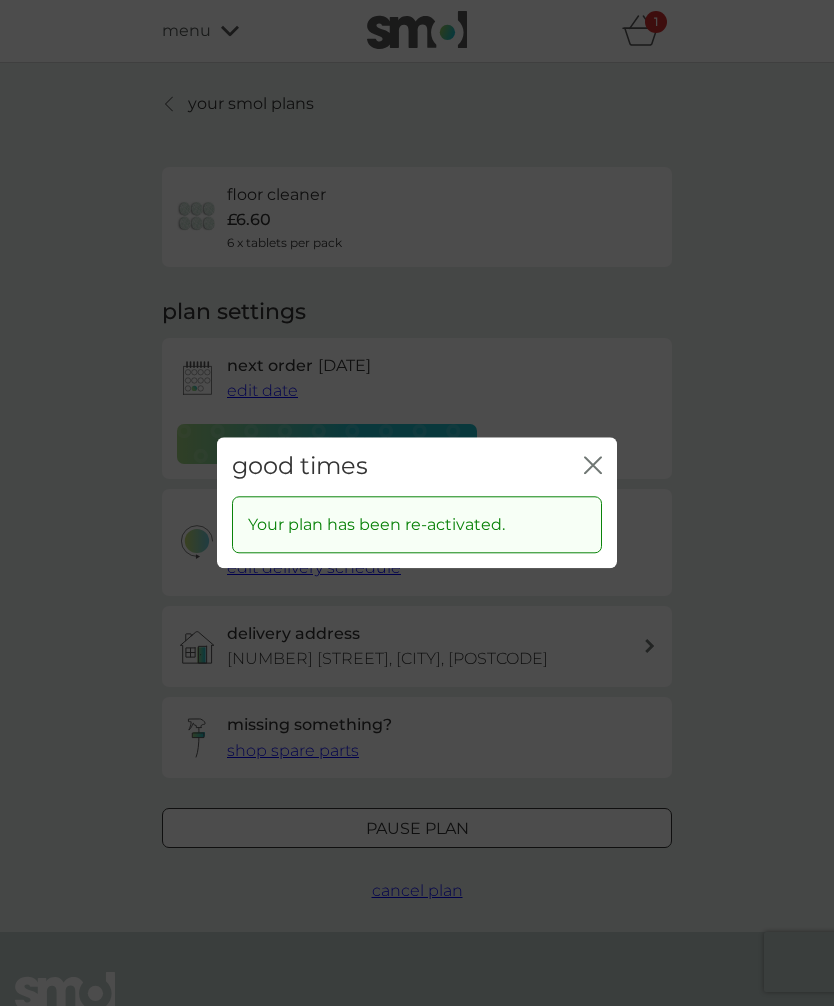 click 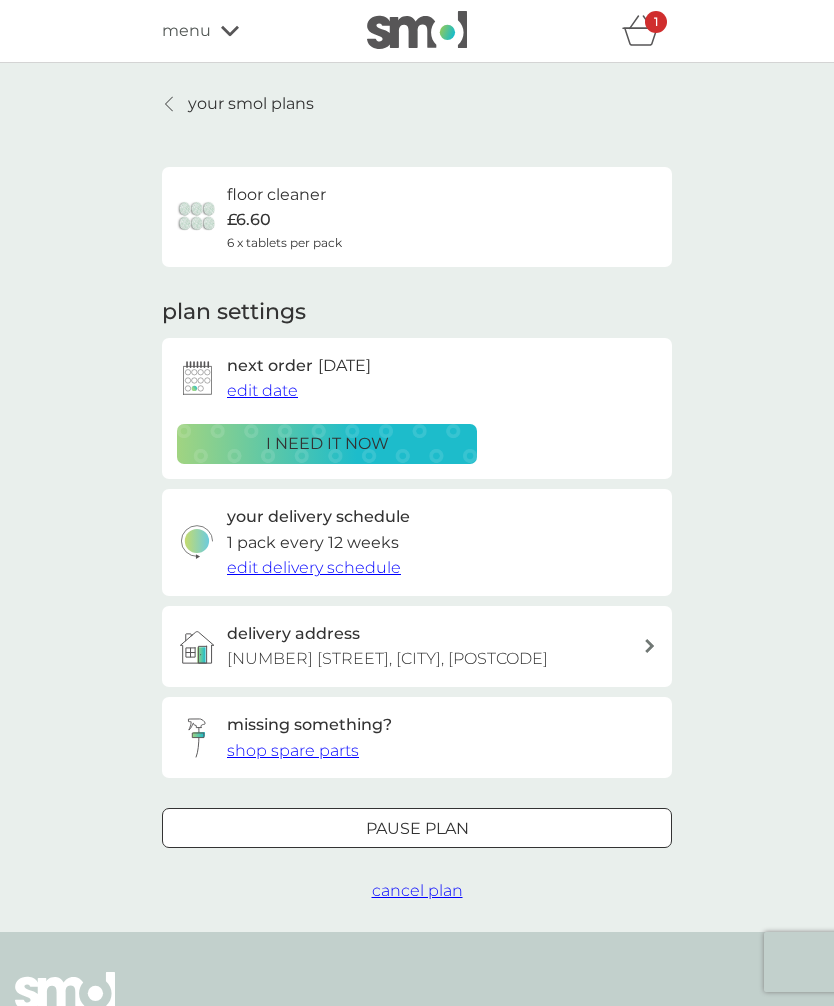 click on "shop spare parts" at bounding box center [293, 750] 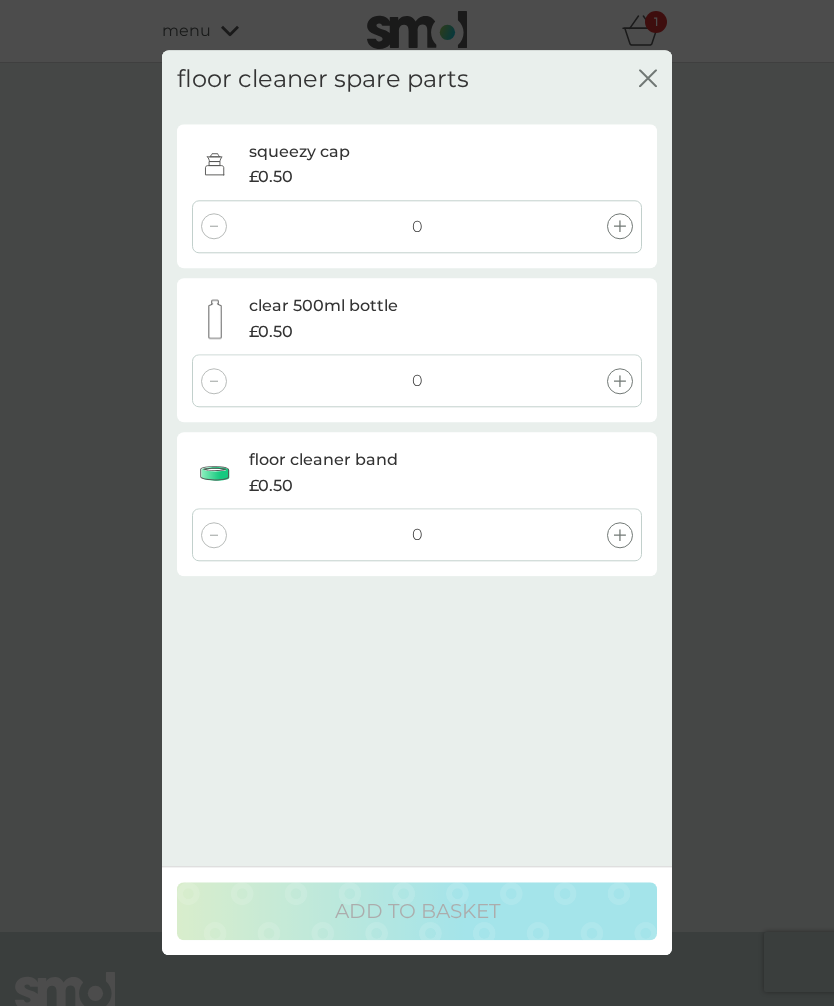click on "close" 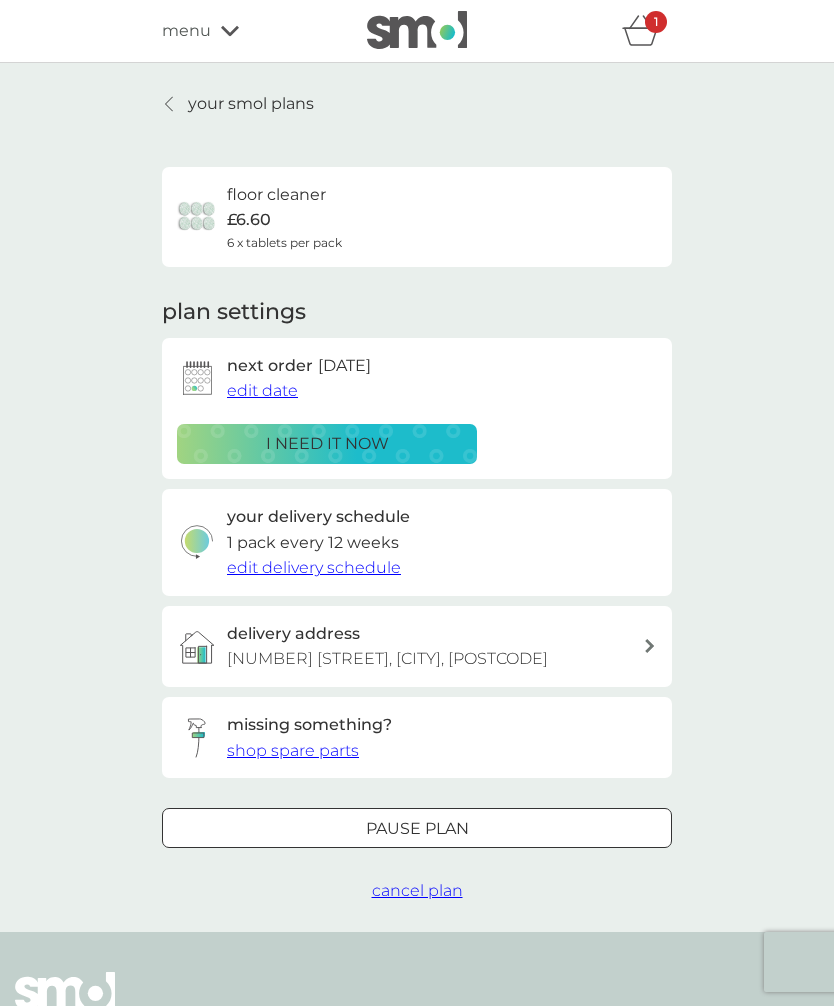 click 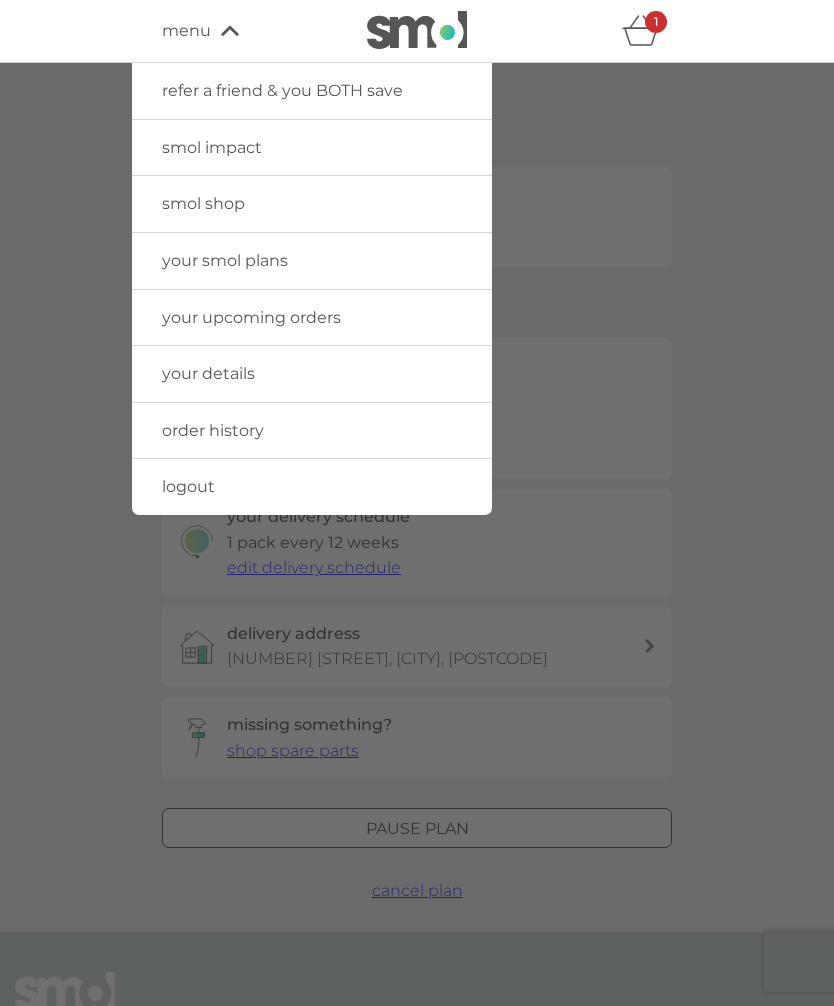 click on "smol shop" at bounding box center (312, 204) 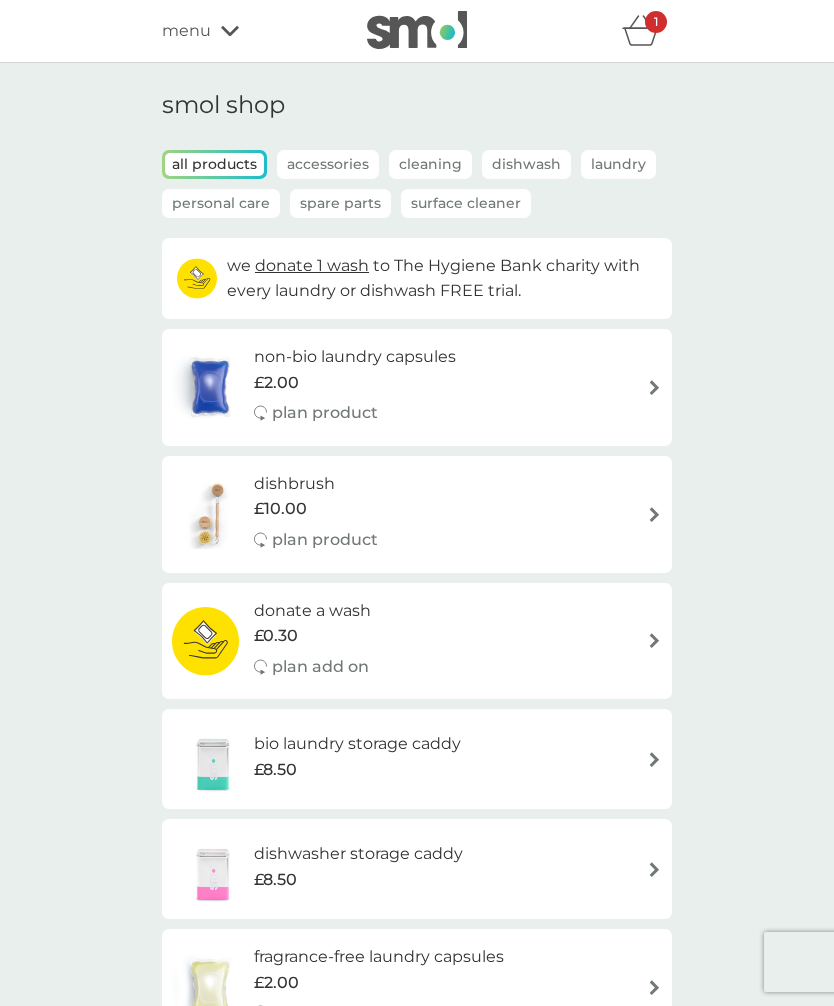 click on "Spare Parts" at bounding box center [340, 203] 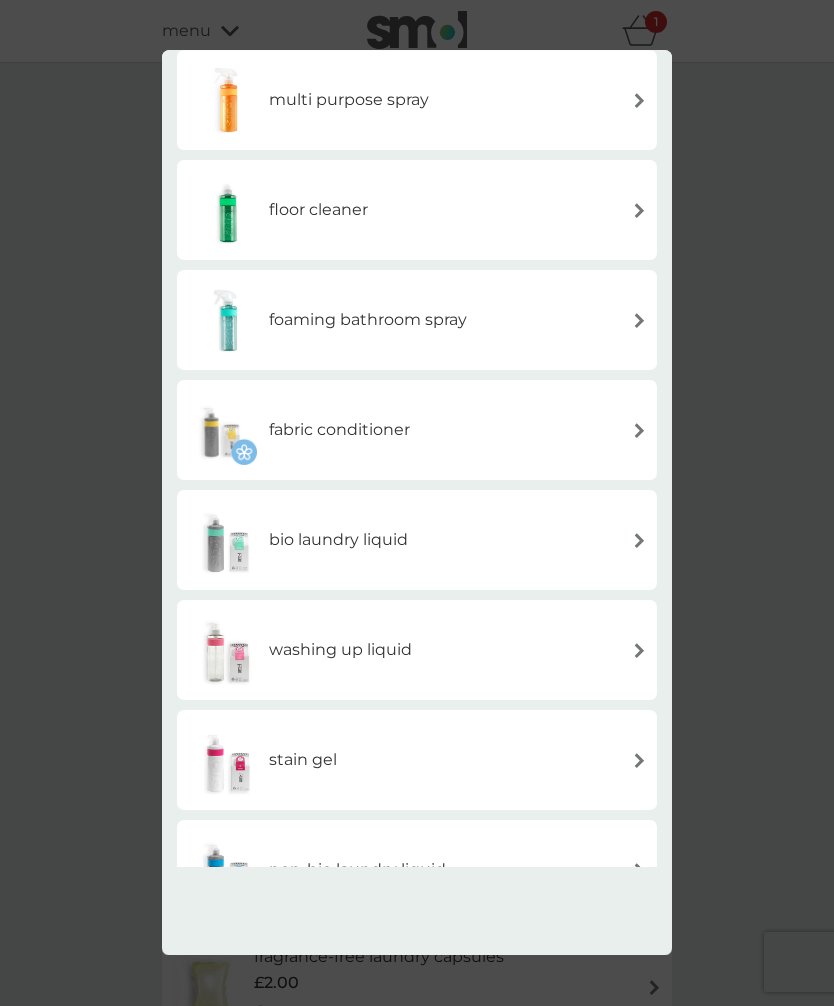scroll, scrollTop: 230, scrollLeft: 0, axis: vertical 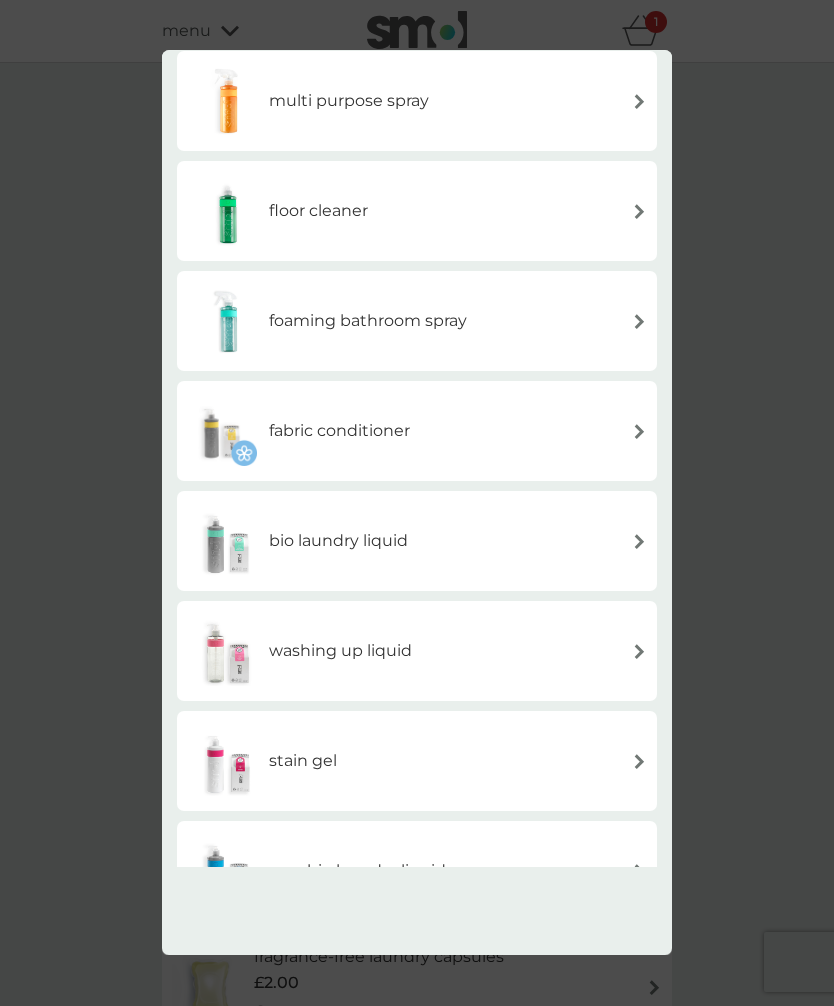 click at bounding box center (639, 651) 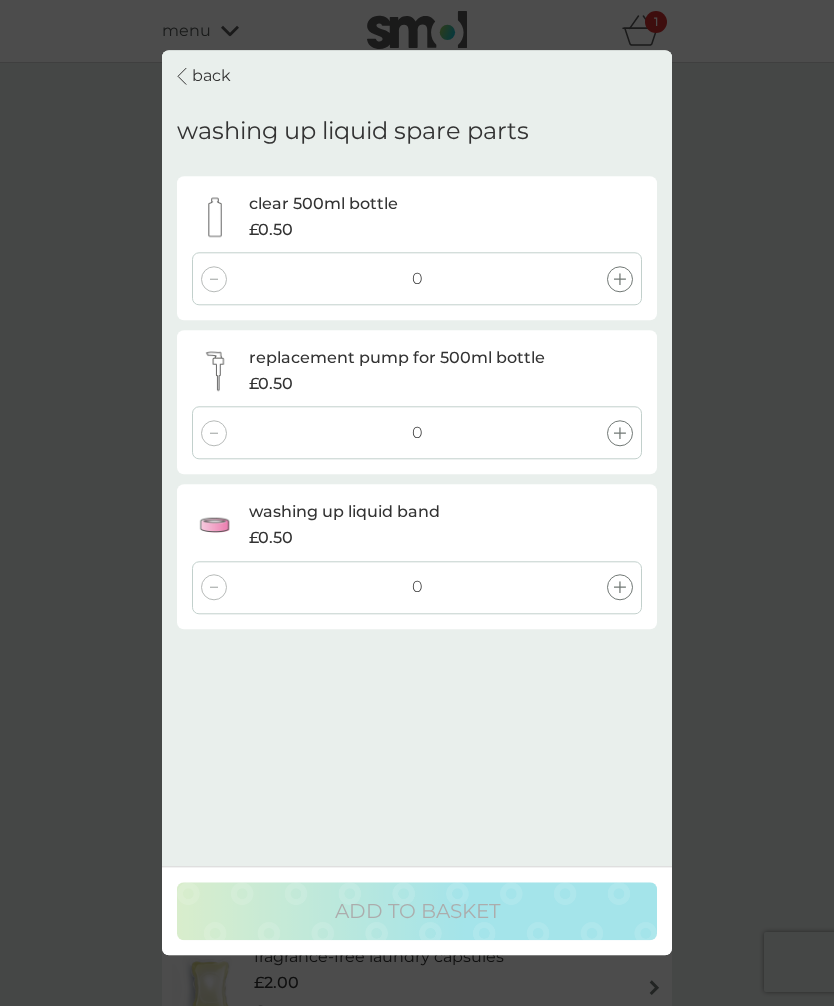click at bounding box center [620, 433] 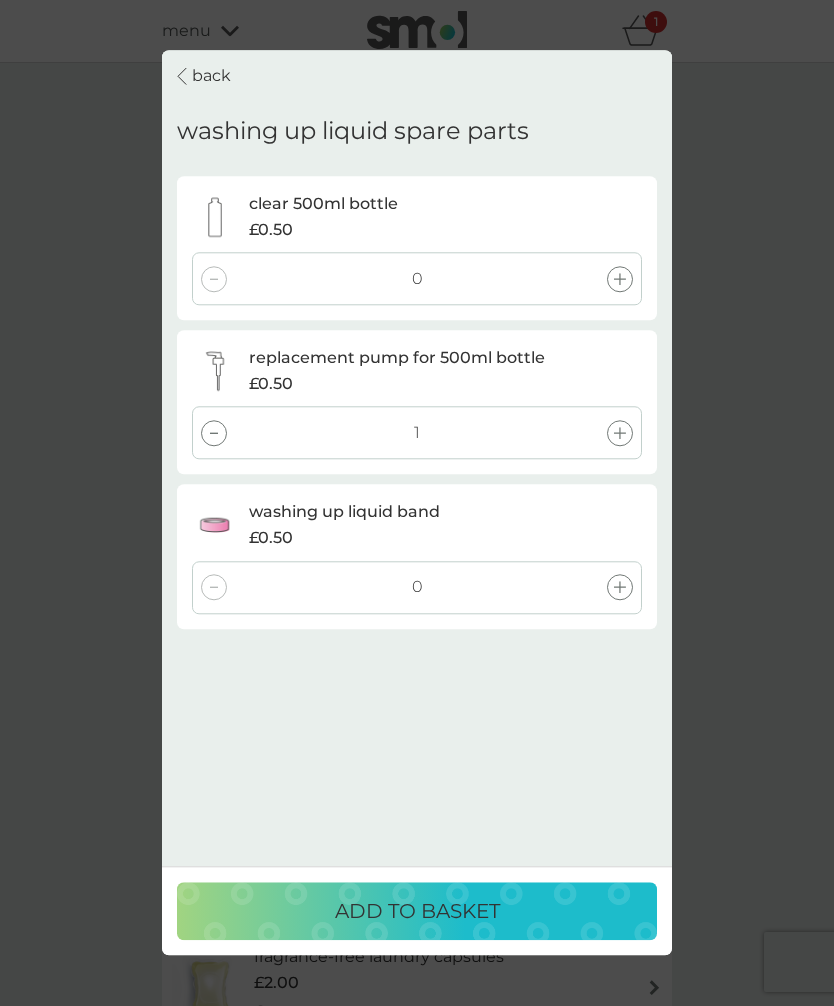 click at bounding box center (620, 433) 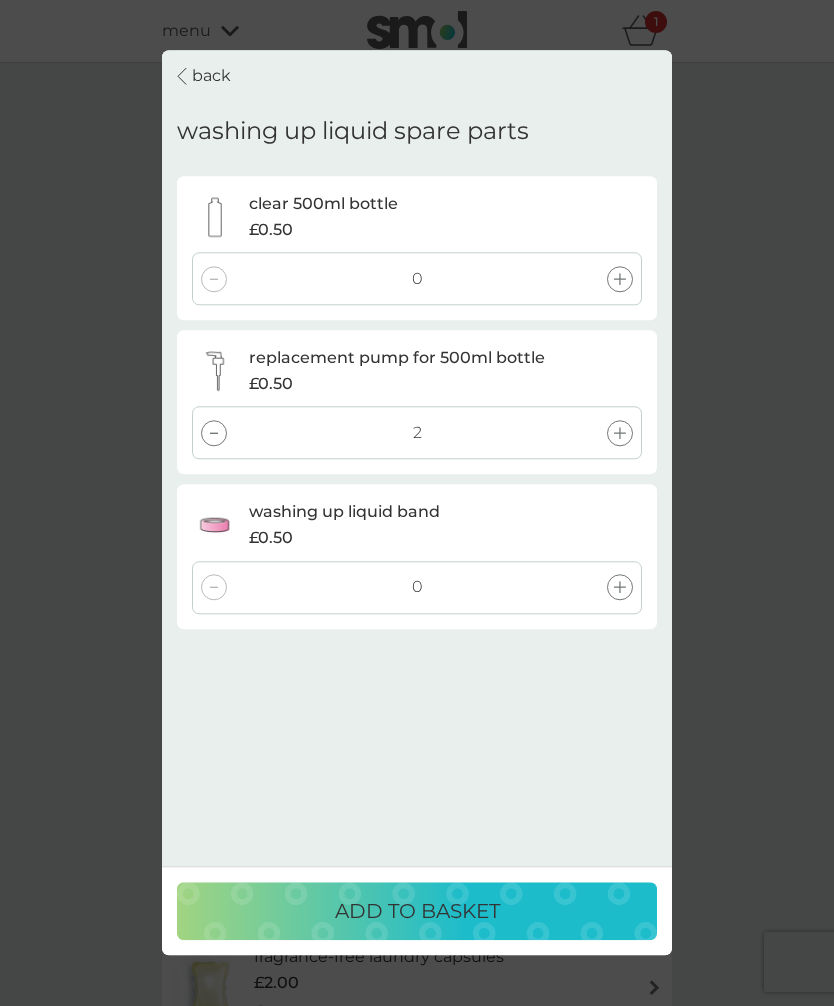 click on "ADD TO BASKET" at bounding box center [417, 912] 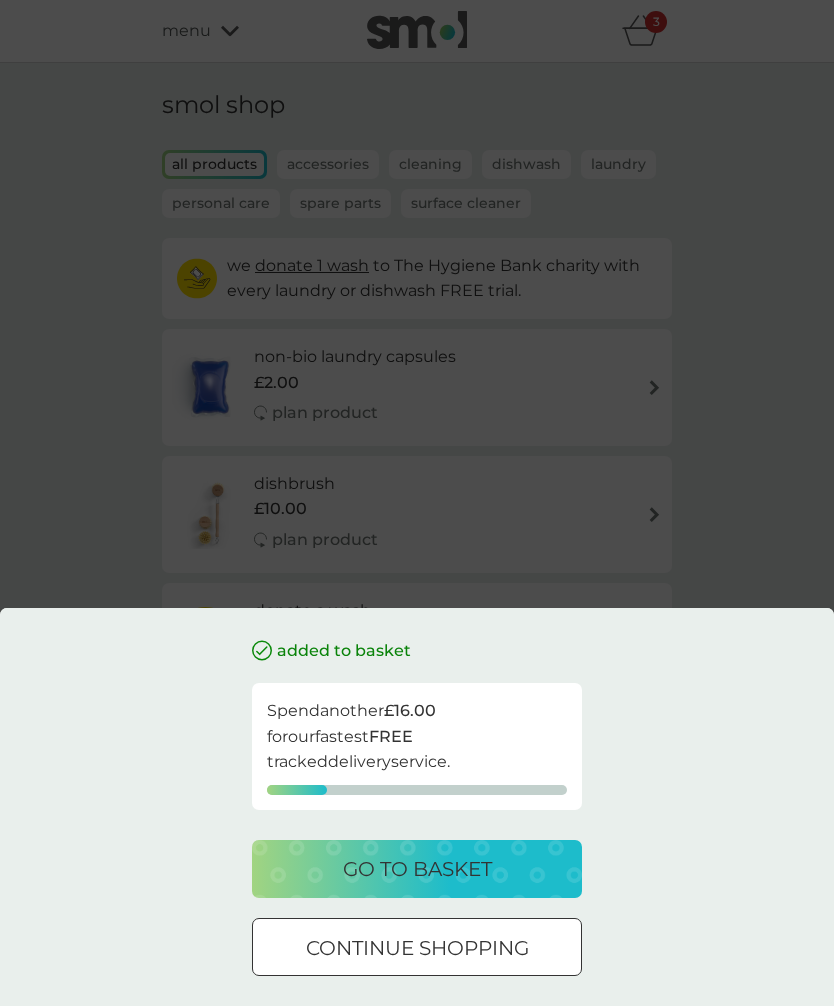 click on "go to basket" at bounding box center [417, 869] 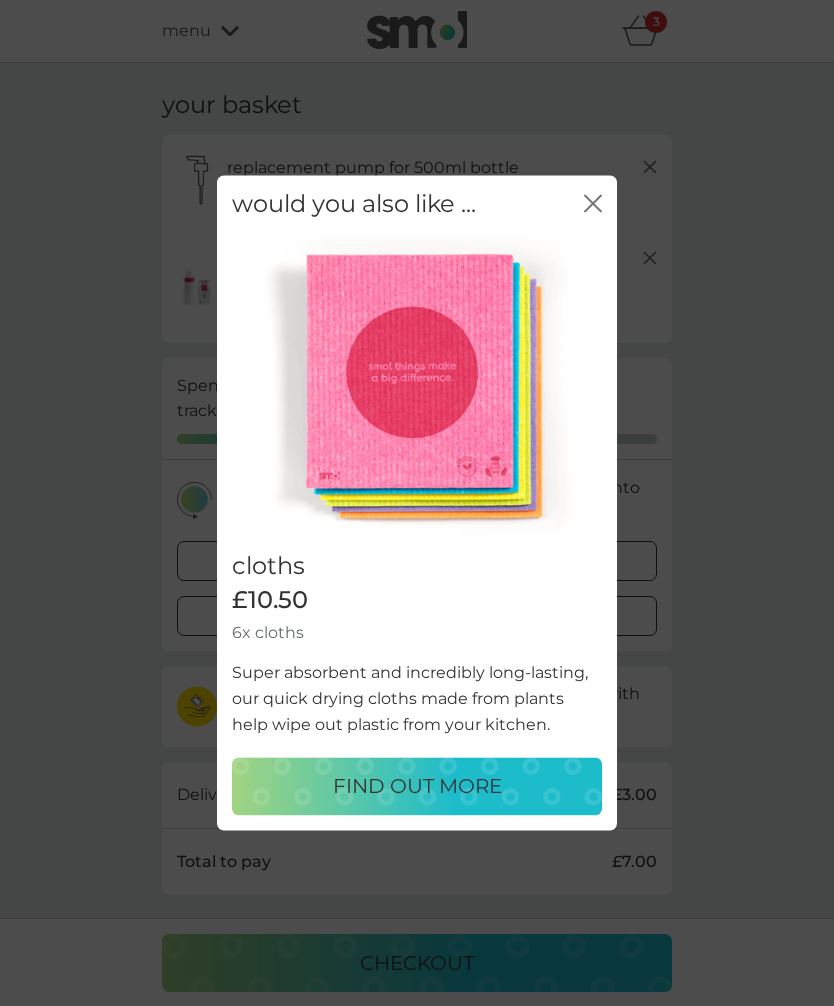 click on "close" 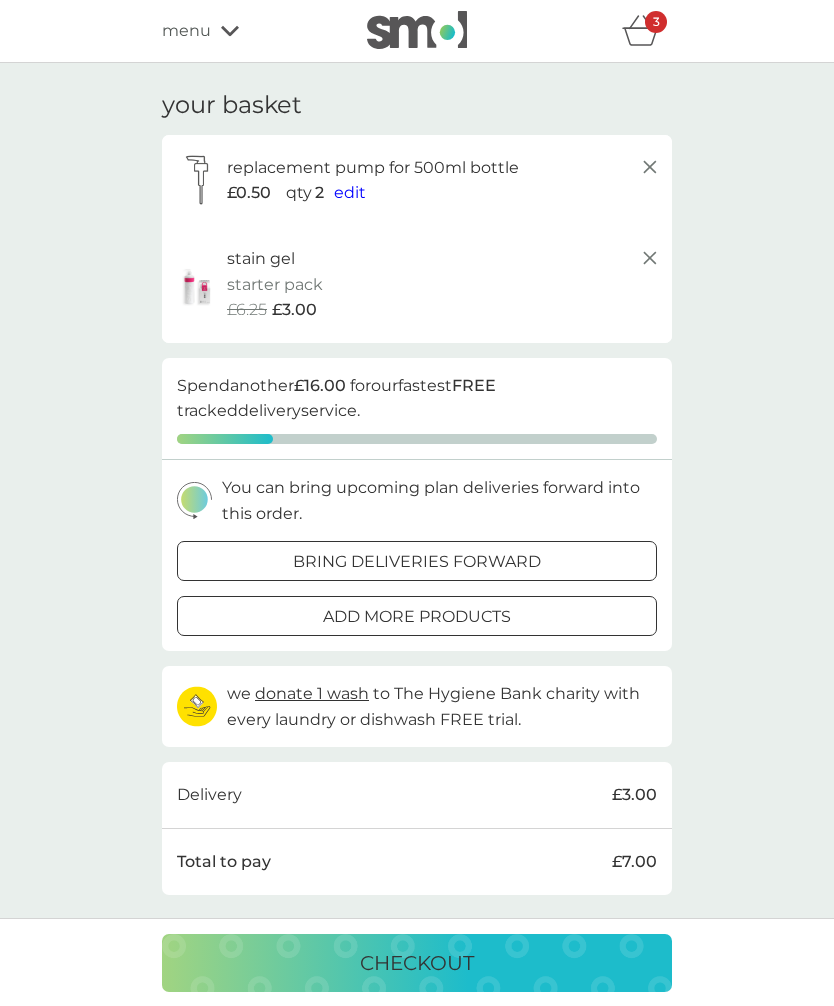 click on "menu" at bounding box center (247, 31) 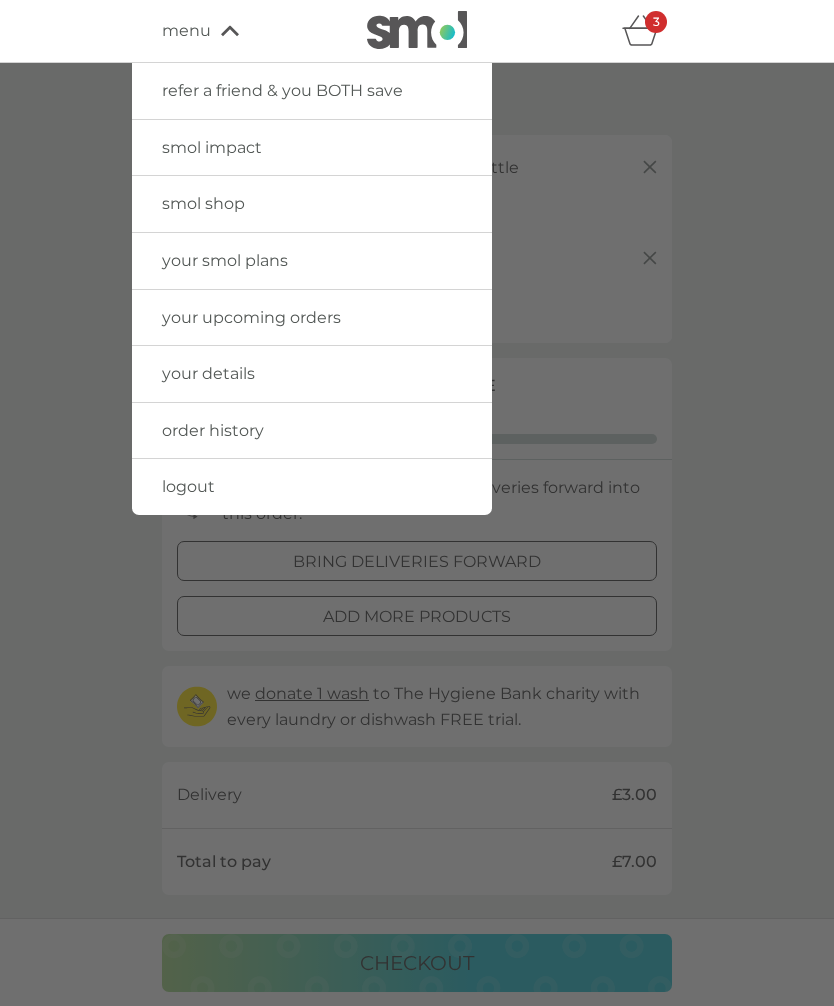 click on "your smol plans" at bounding box center [312, 261] 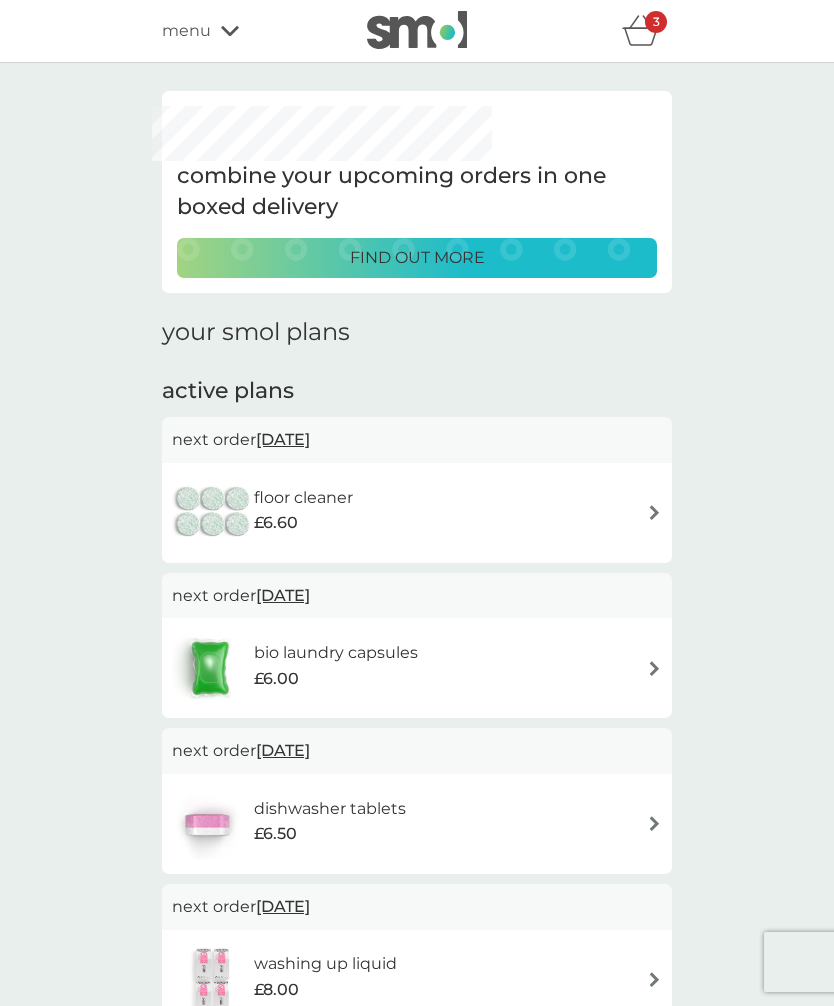 click on "menu" at bounding box center [247, 31] 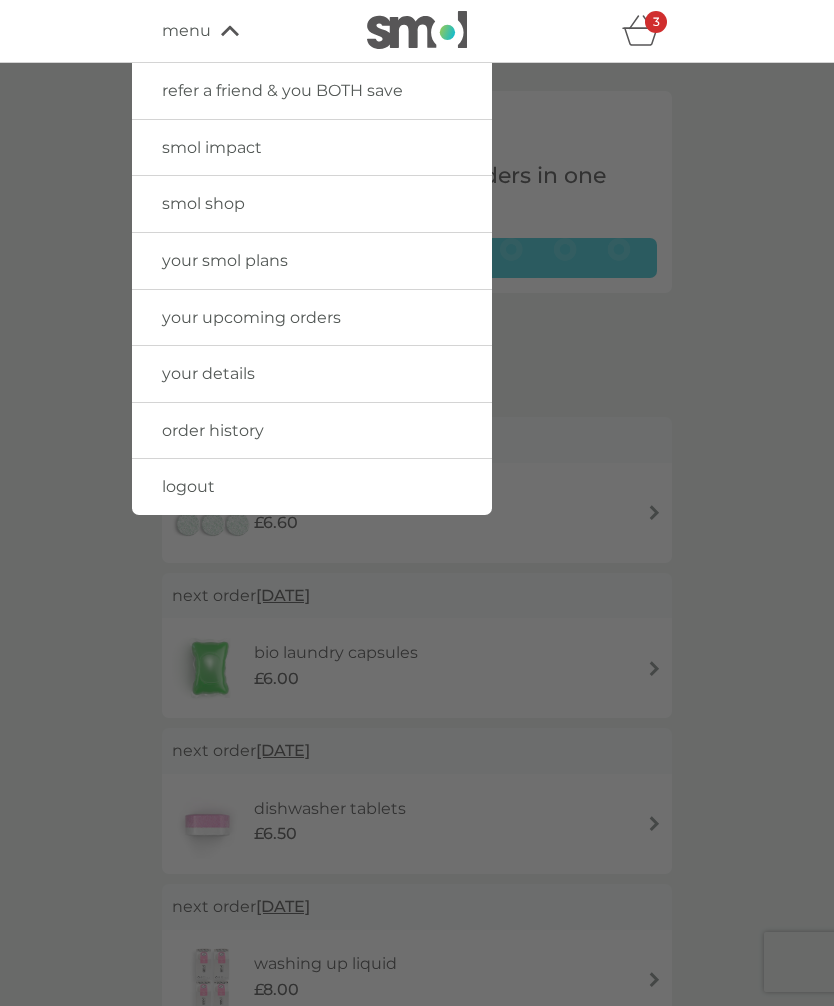 click on "smol shop" at bounding box center (312, 204) 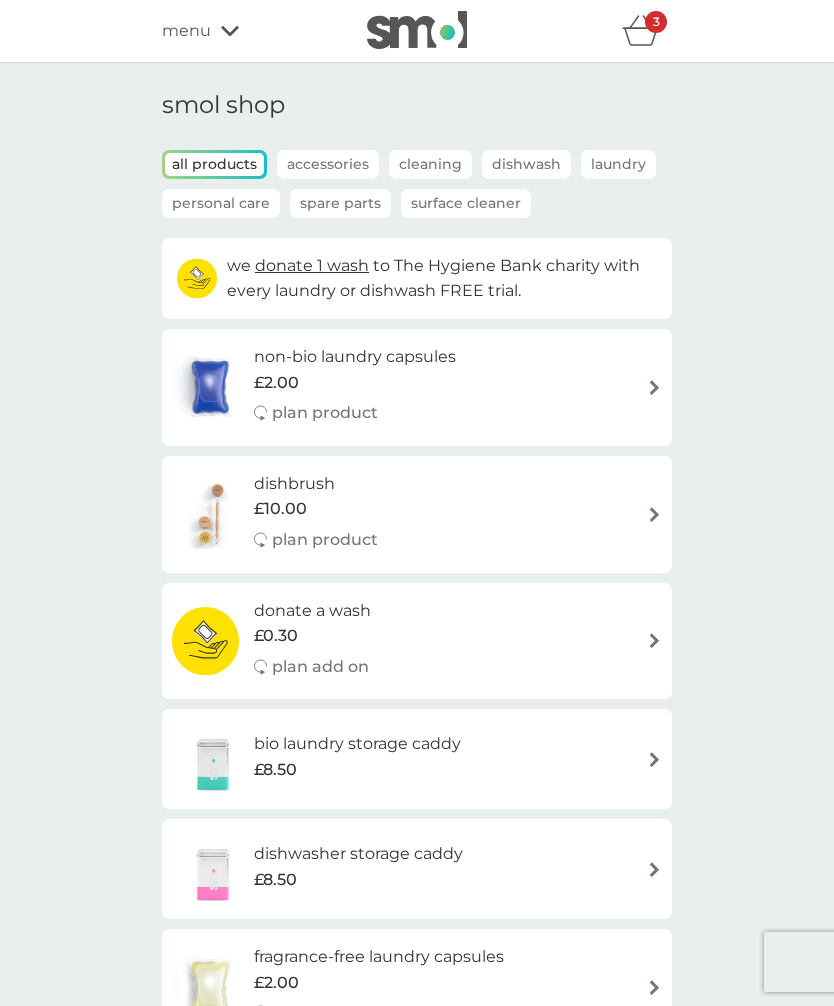 click on "Spare Parts" at bounding box center (340, 203) 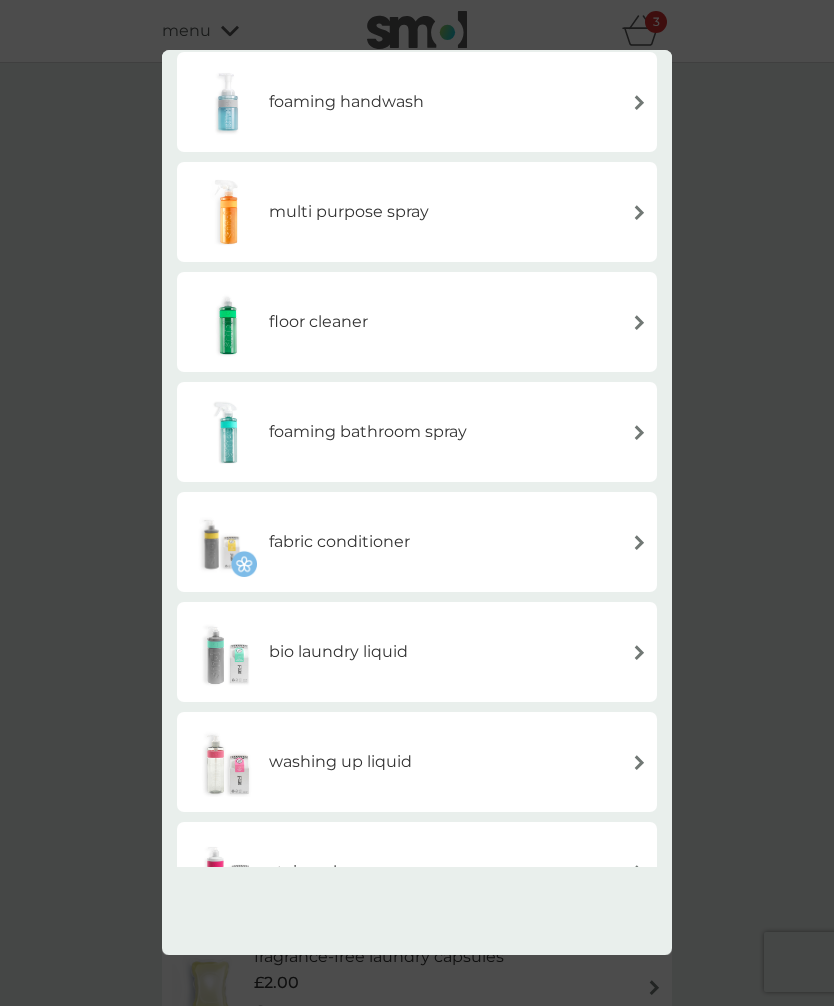 scroll, scrollTop: 133, scrollLeft: 0, axis: vertical 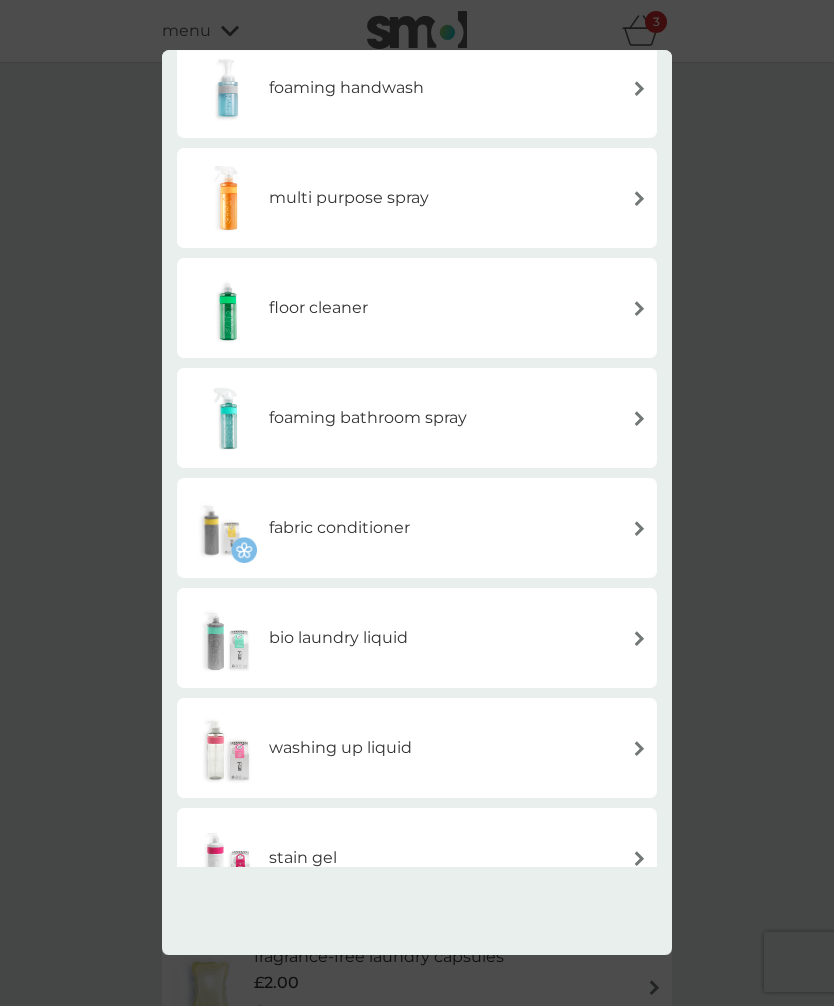 click on "bio laundry liquid" at bounding box center [417, 638] 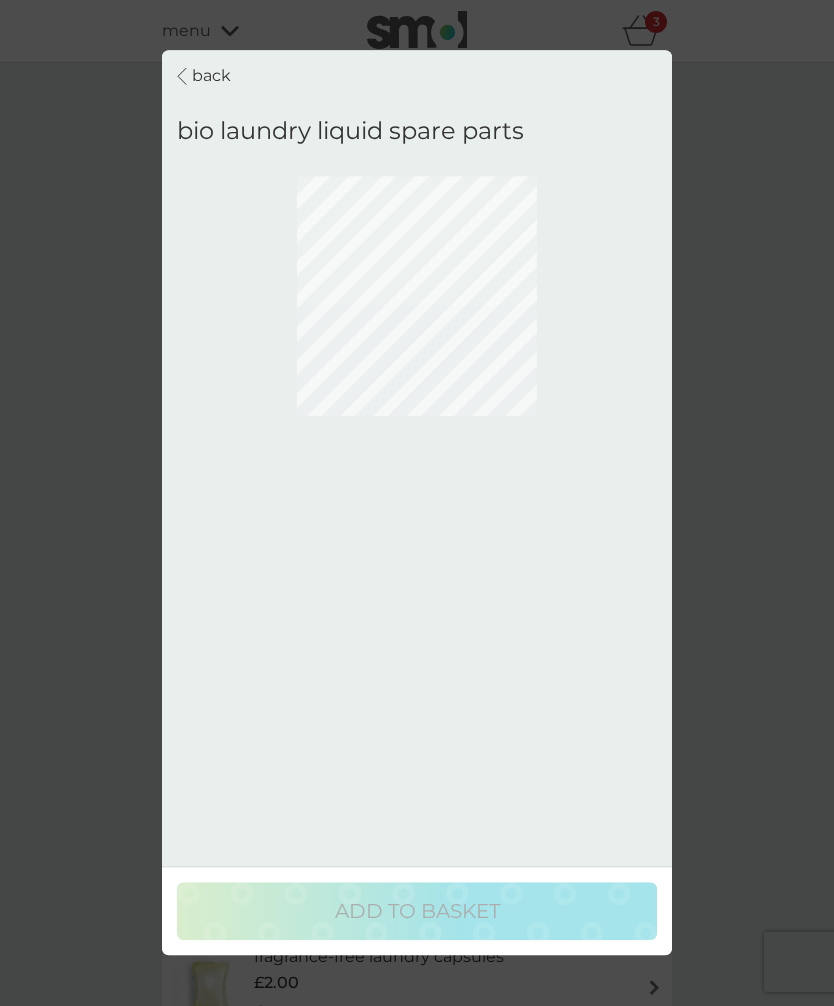 scroll, scrollTop: 0, scrollLeft: 0, axis: both 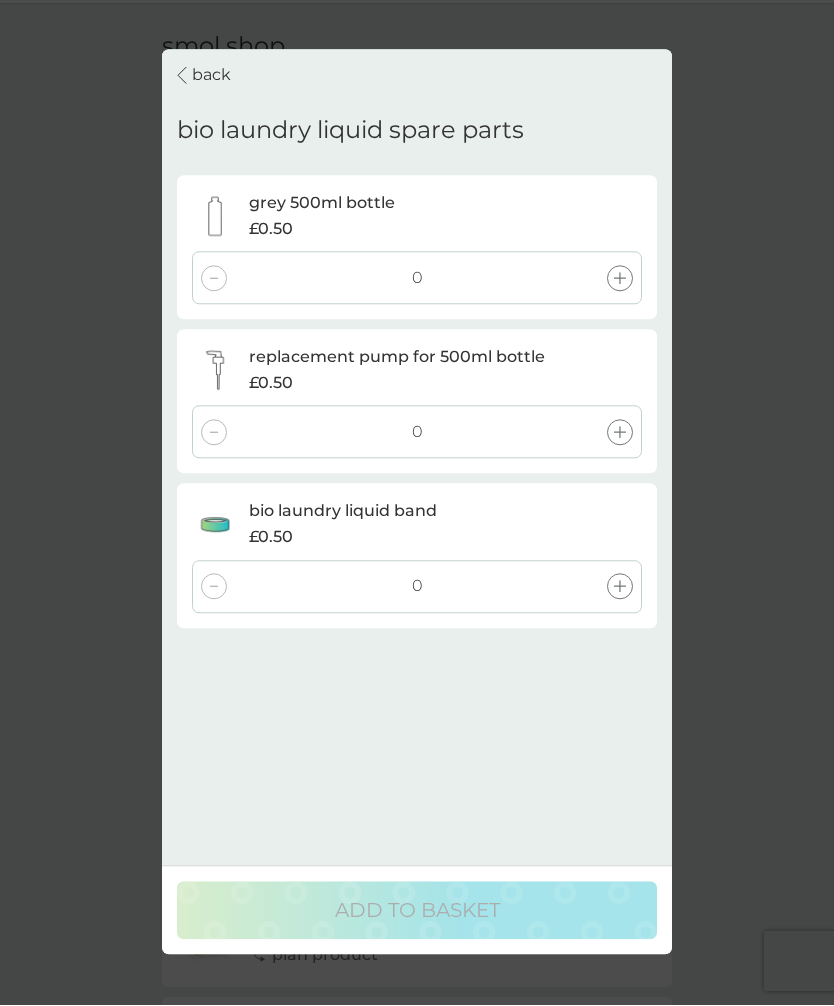 click on "back" at bounding box center (211, 77) 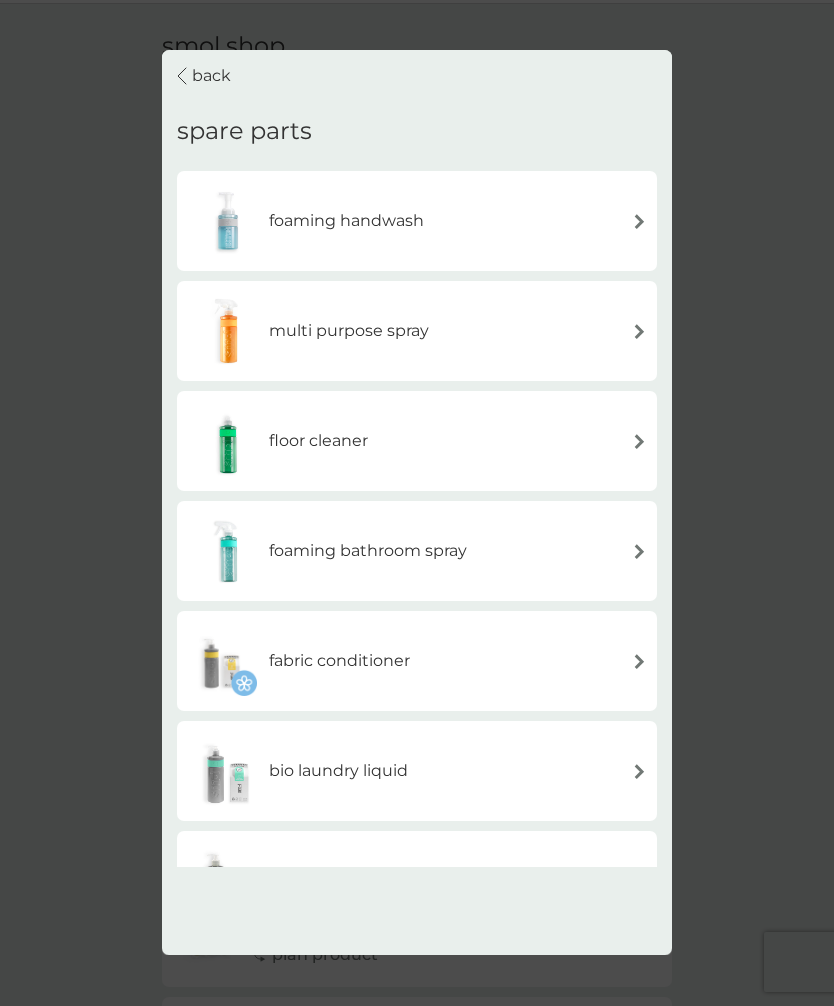 click on "fabric conditioner" at bounding box center (417, 661) 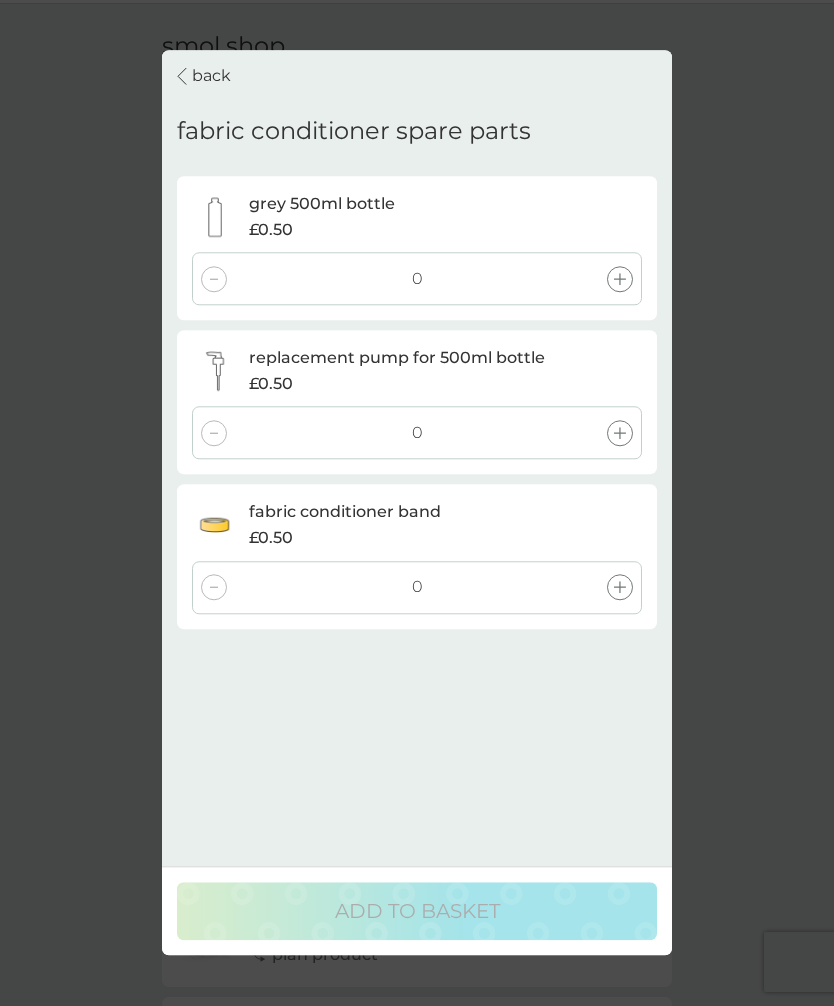 click at bounding box center [620, 433] 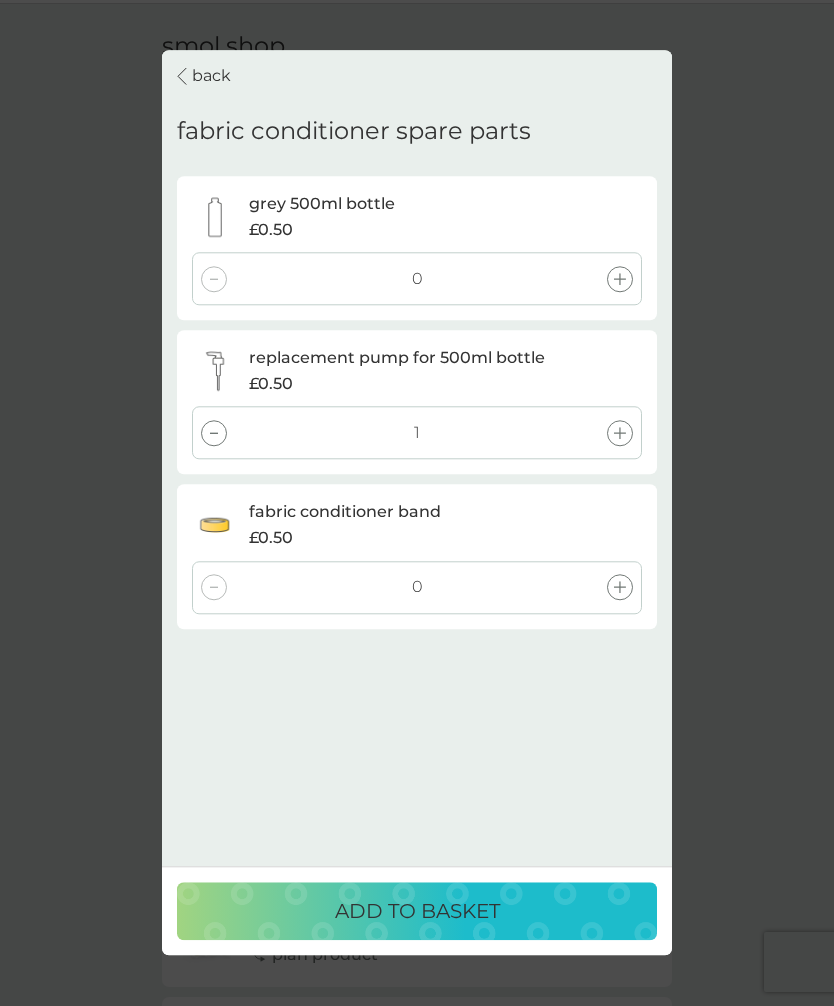 click on "ADD TO BASKET" at bounding box center (417, 912) 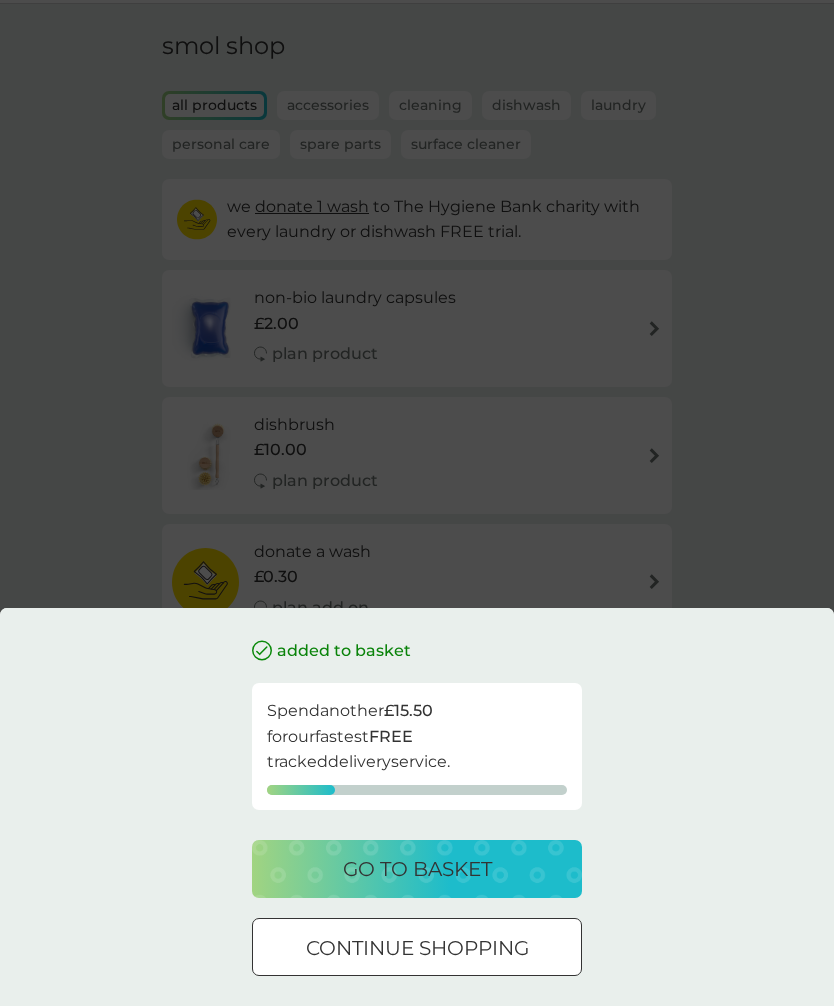 click on "go to basket" at bounding box center (417, 869) 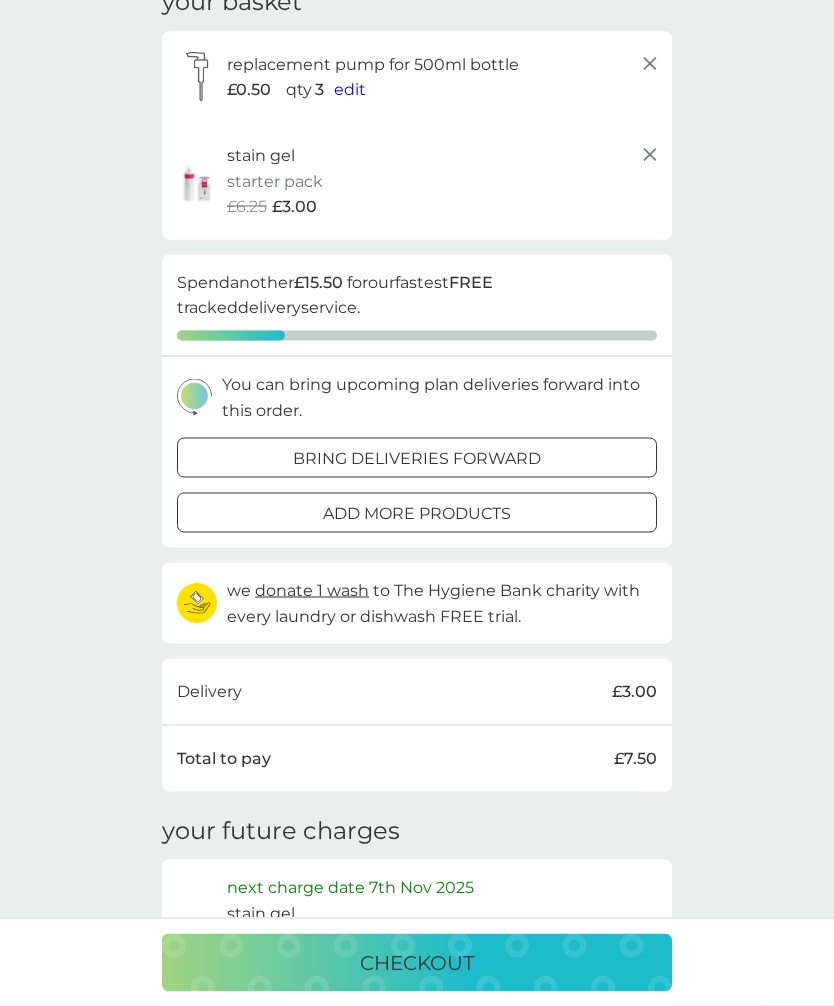 scroll, scrollTop: 104, scrollLeft: 0, axis: vertical 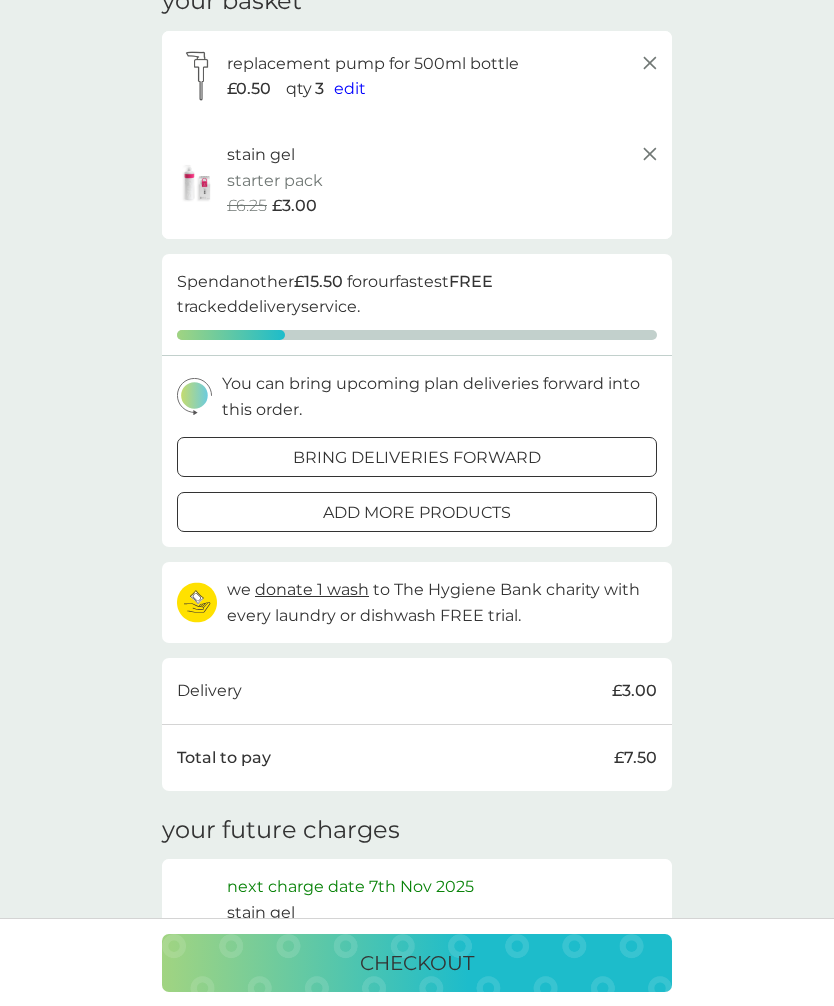 click on "bring deliveries forward" at bounding box center (417, 458) 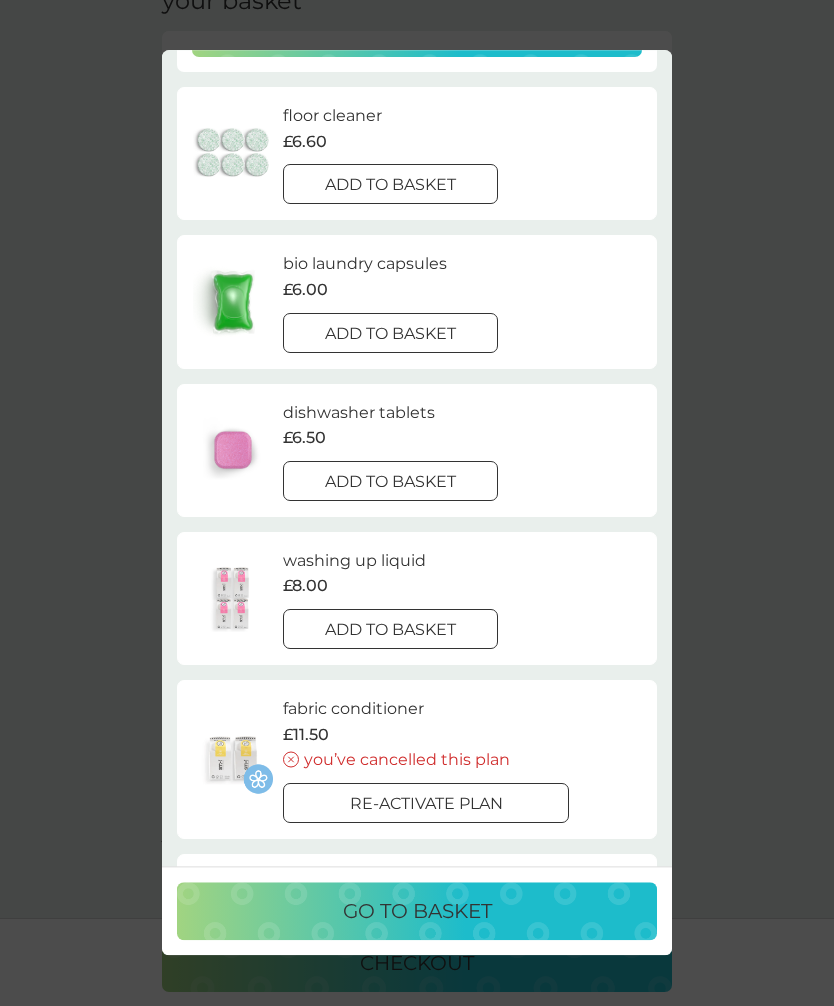 scroll, scrollTop: 257, scrollLeft: 0, axis: vertical 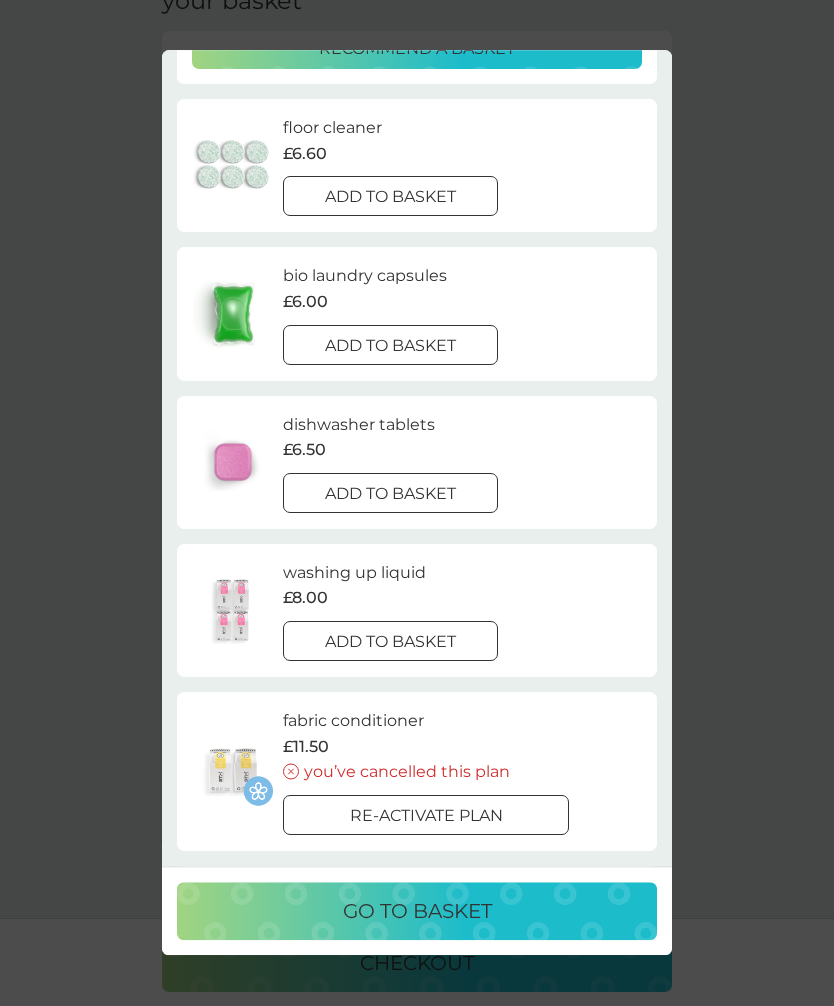 click on "add to basket" at bounding box center (390, 198) 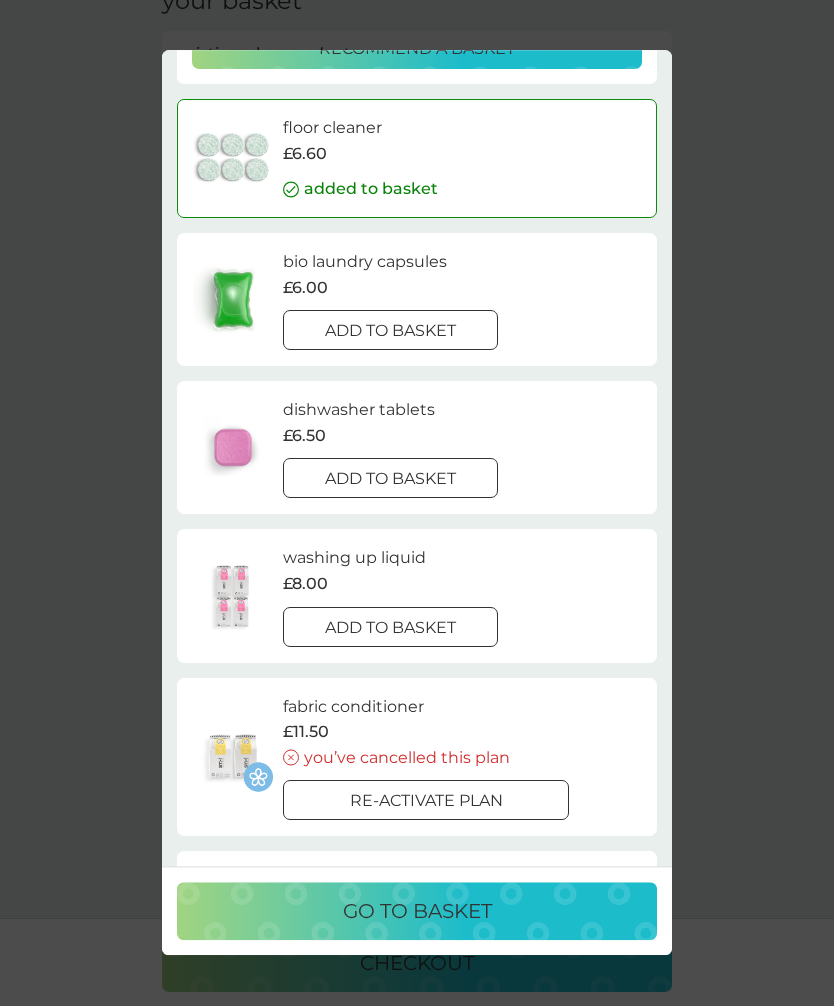 click on "your existing plans close We can recommend a basket of upcoming plan deliveries and send them to you all in one box. RECOMMEND A BASKET floor cleaner £6.60 added to basket bio laundry capsules £6.00 add to basket dishwasher tablets £6.50 add to basket washing up liquid £8.00 add to basket fabric conditioner £11.50 you’ve cancelled this plan Re-activate plan multi purpose spray £7.00 you’ve cancelled this plan Re-activate plan foaming bathroom spray £7.00 you’ve cancelled this plan Re-activate plan foaming handwash £10.50 you’ve cancelled this plan Re-activate plan We’ll recalculate your next charge date for each plan product added. go to basket" at bounding box center [417, 503] 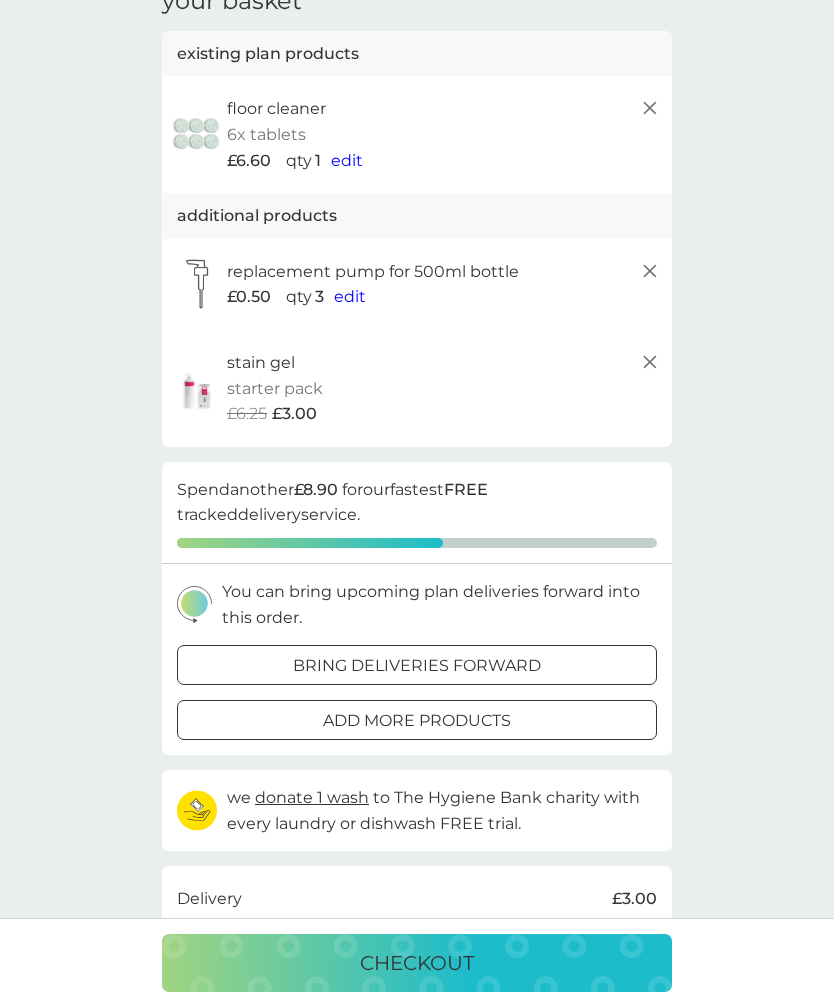 scroll, scrollTop: 0, scrollLeft: 0, axis: both 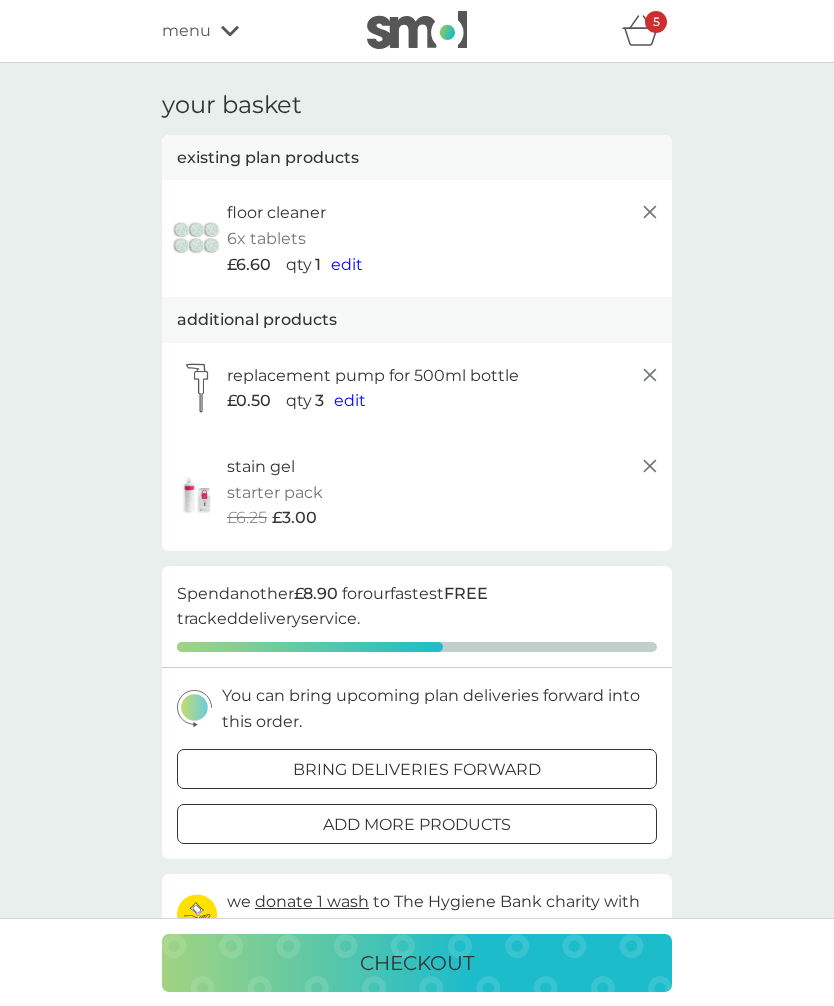 click on "menu" at bounding box center (186, 31) 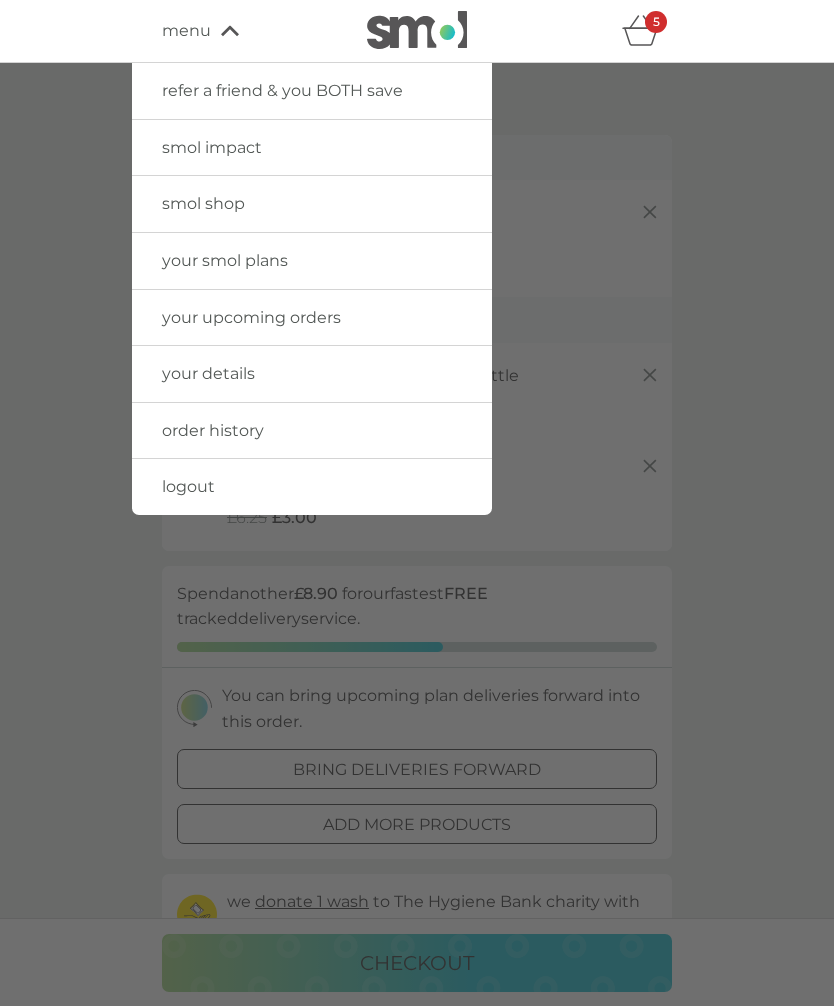 click on "smol shop" at bounding box center (312, 204) 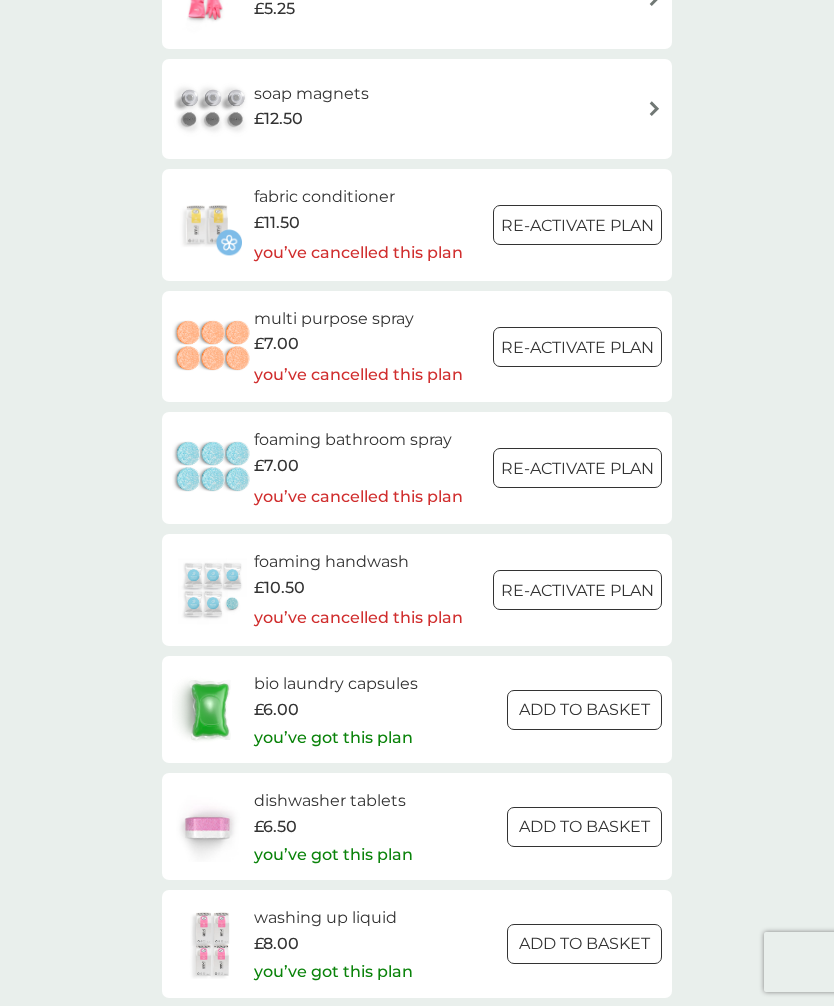 scroll, scrollTop: 2376, scrollLeft: 0, axis: vertical 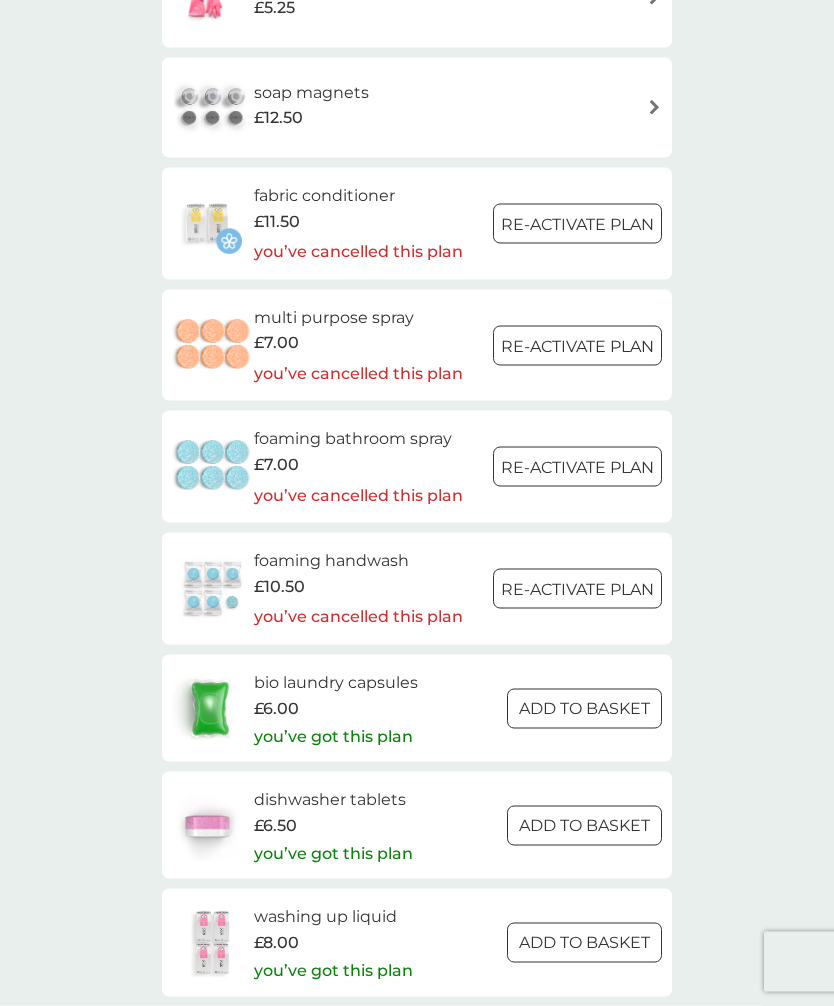click on "Re-activate Plan" at bounding box center (577, 468) 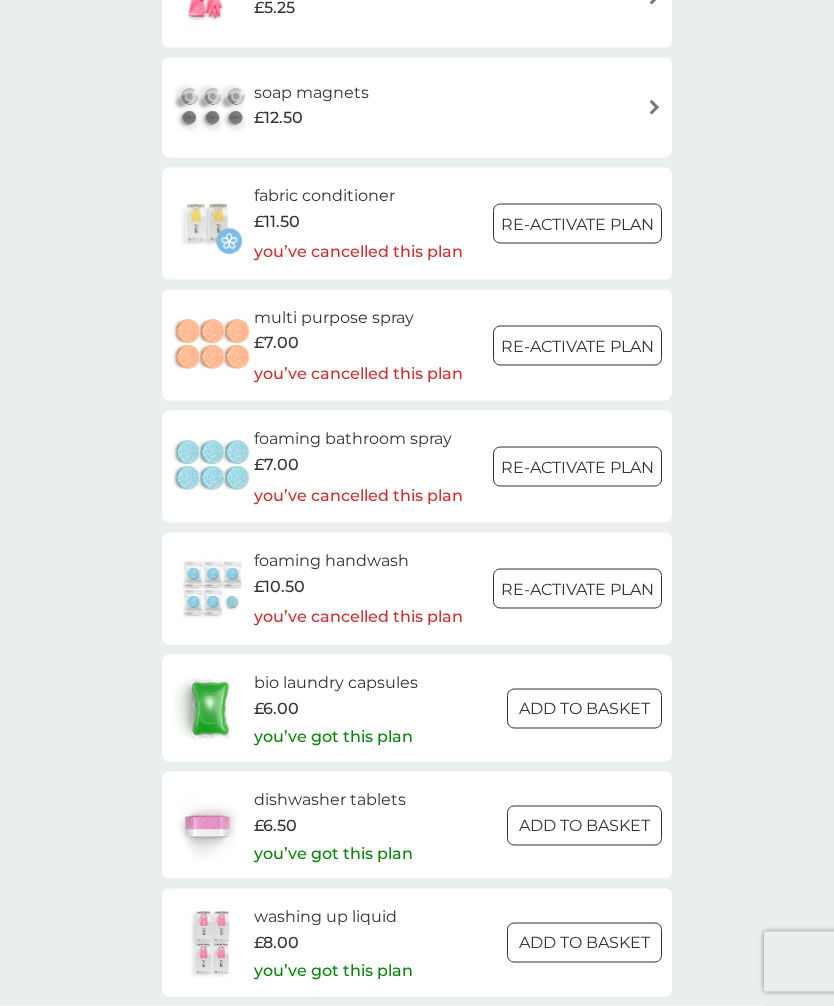 scroll, scrollTop: 2377, scrollLeft: 0, axis: vertical 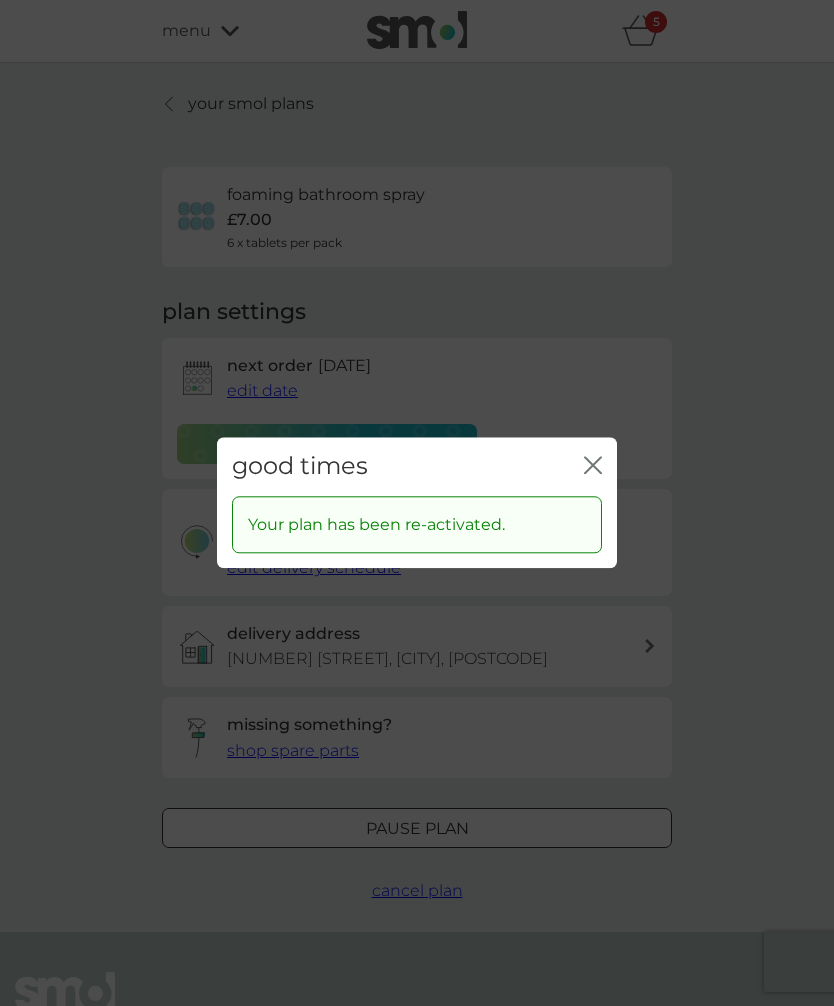 click on "Your plan has been re-activated." at bounding box center [417, 525] 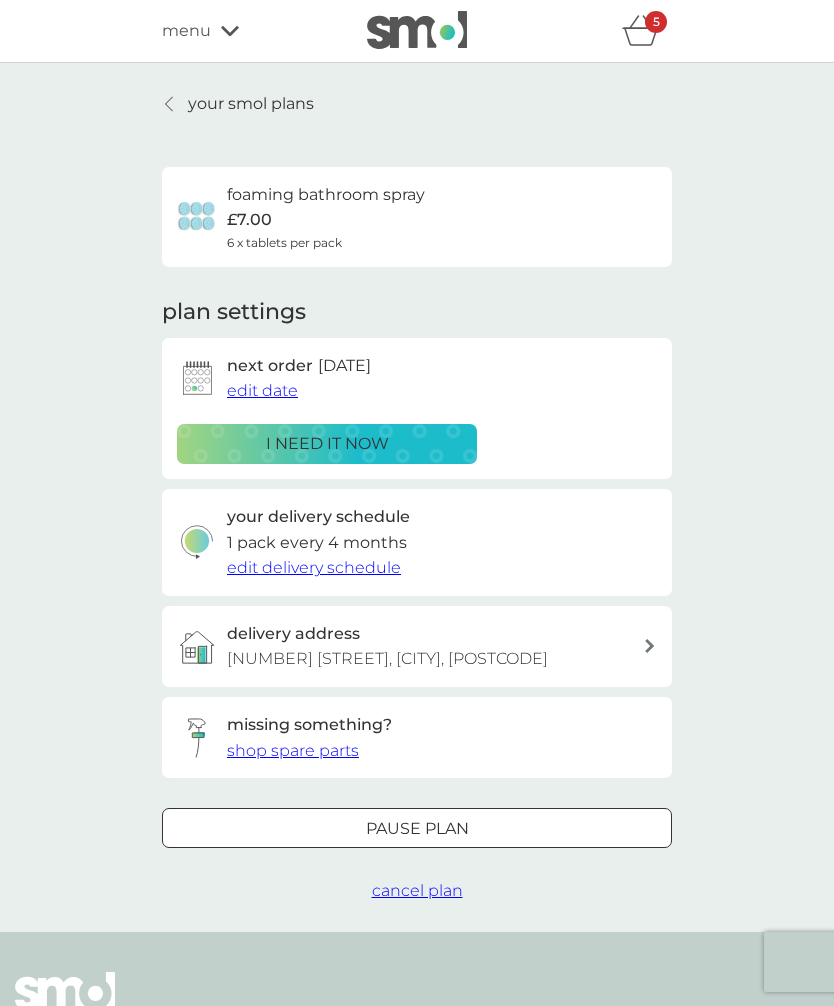 click on "i need it now" at bounding box center (327, 444) 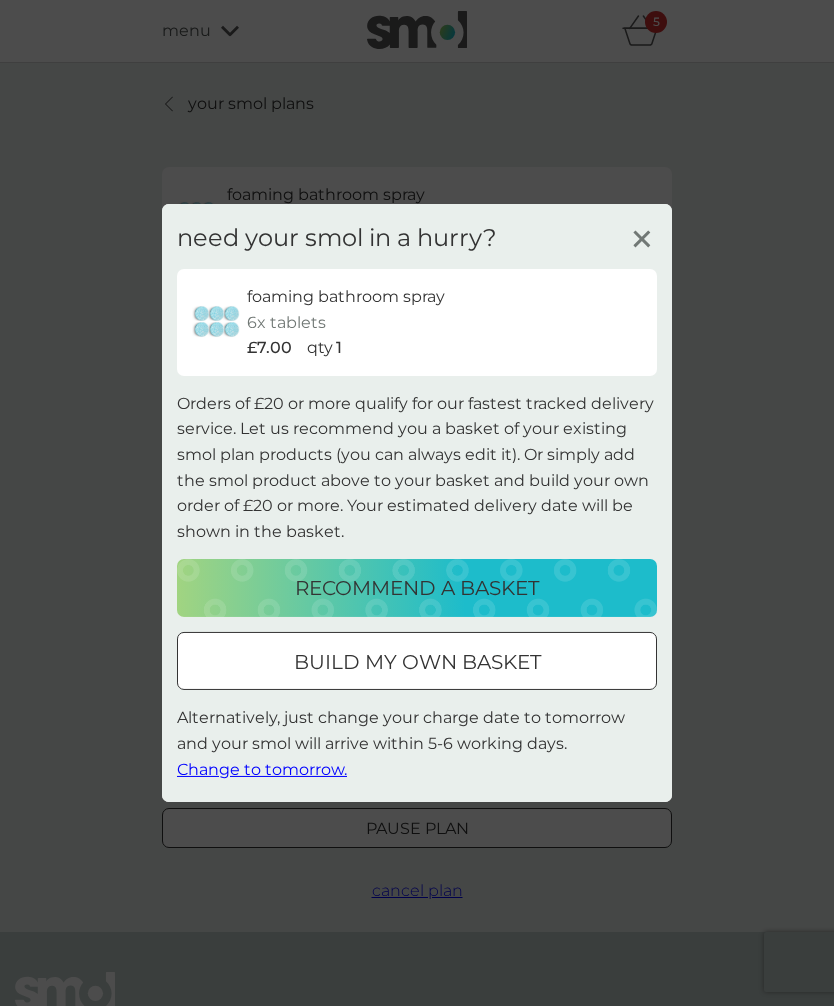 click 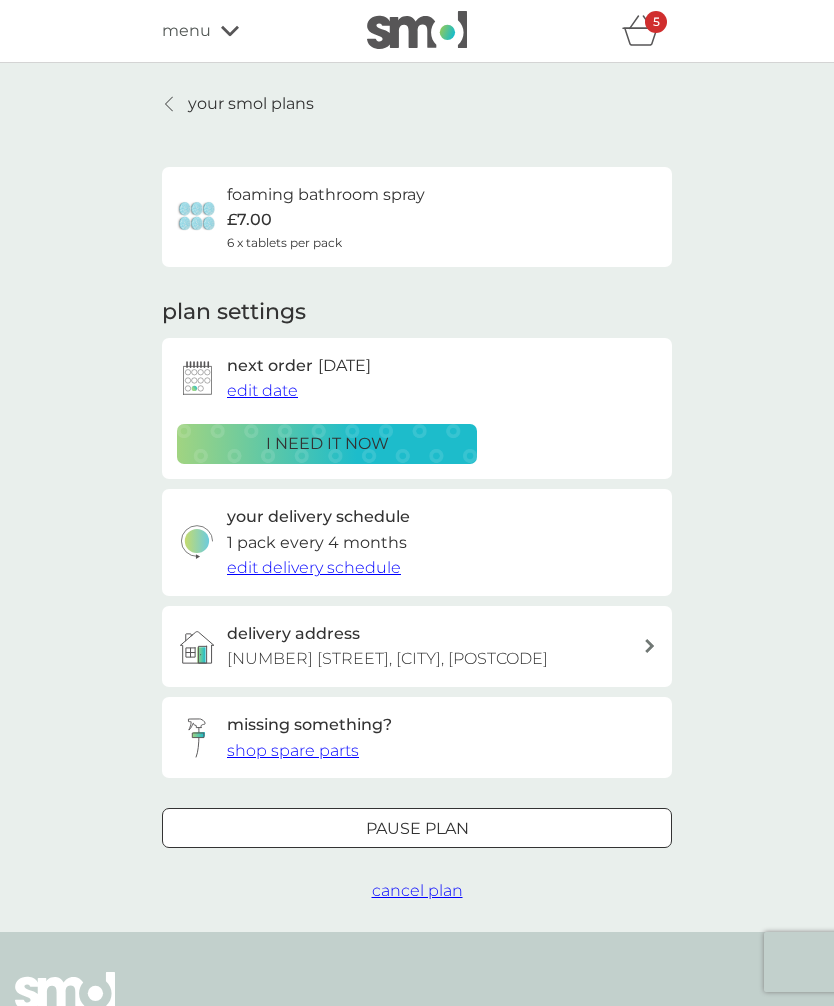 click on "edit date" at bounding box center (262, 390) 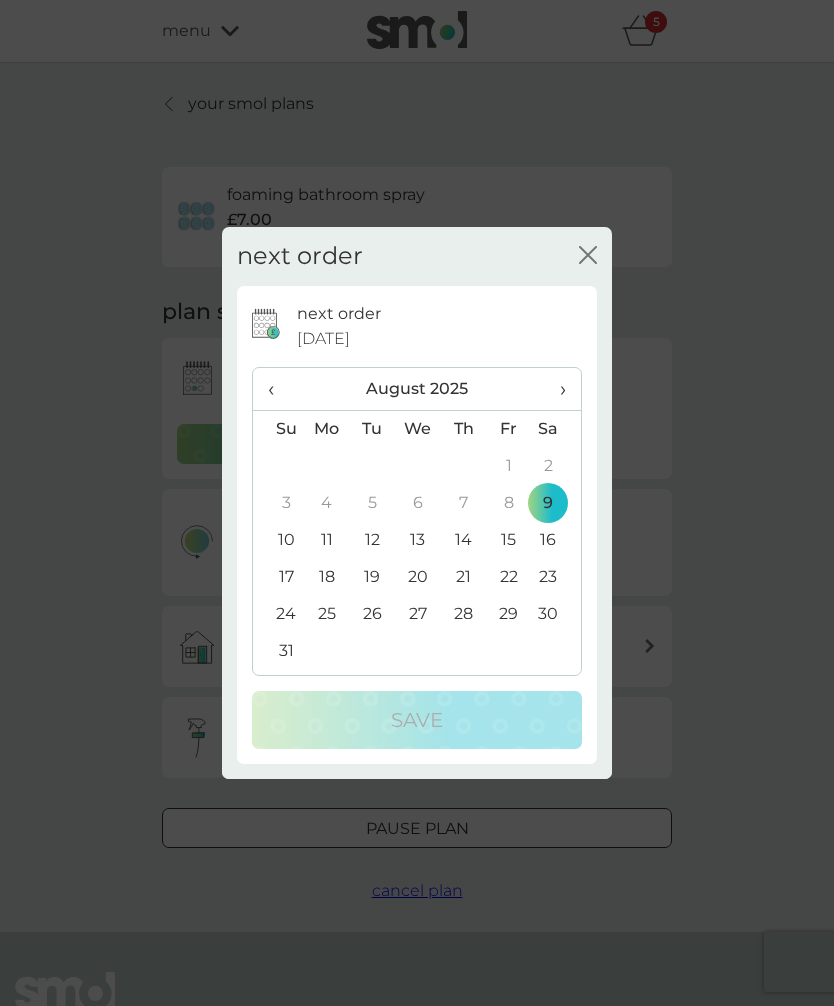 click on "9" at bounding box center [556, 503] 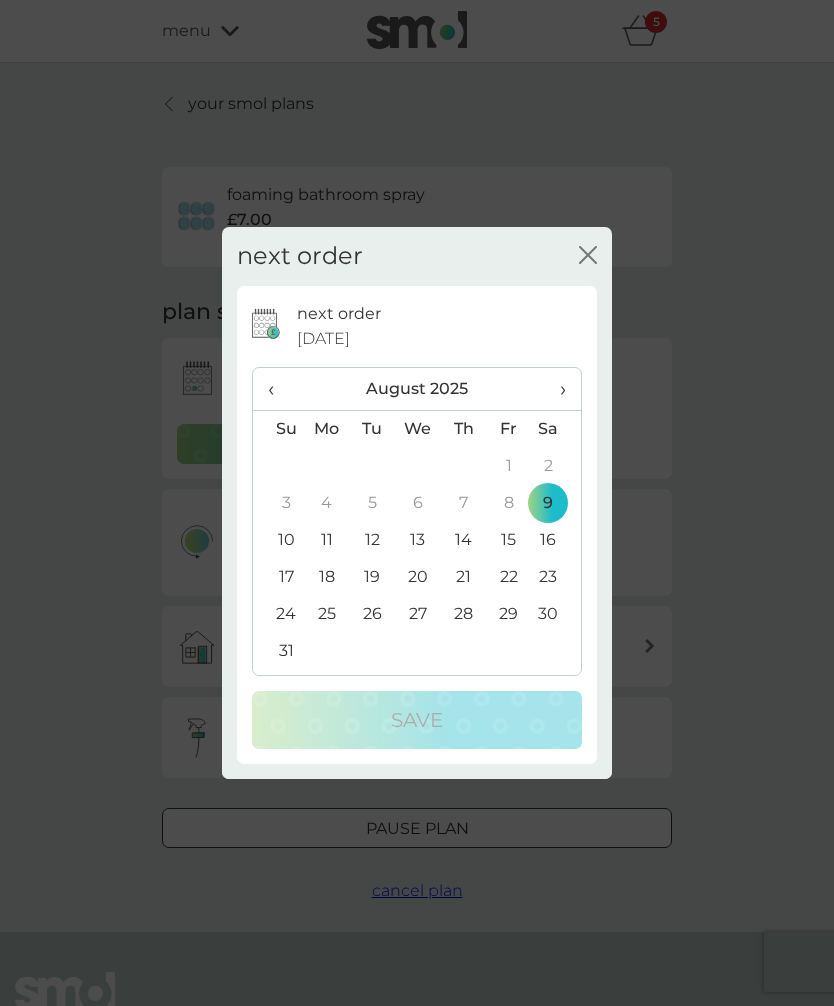 click on "10" at bounding box center [278, 540] 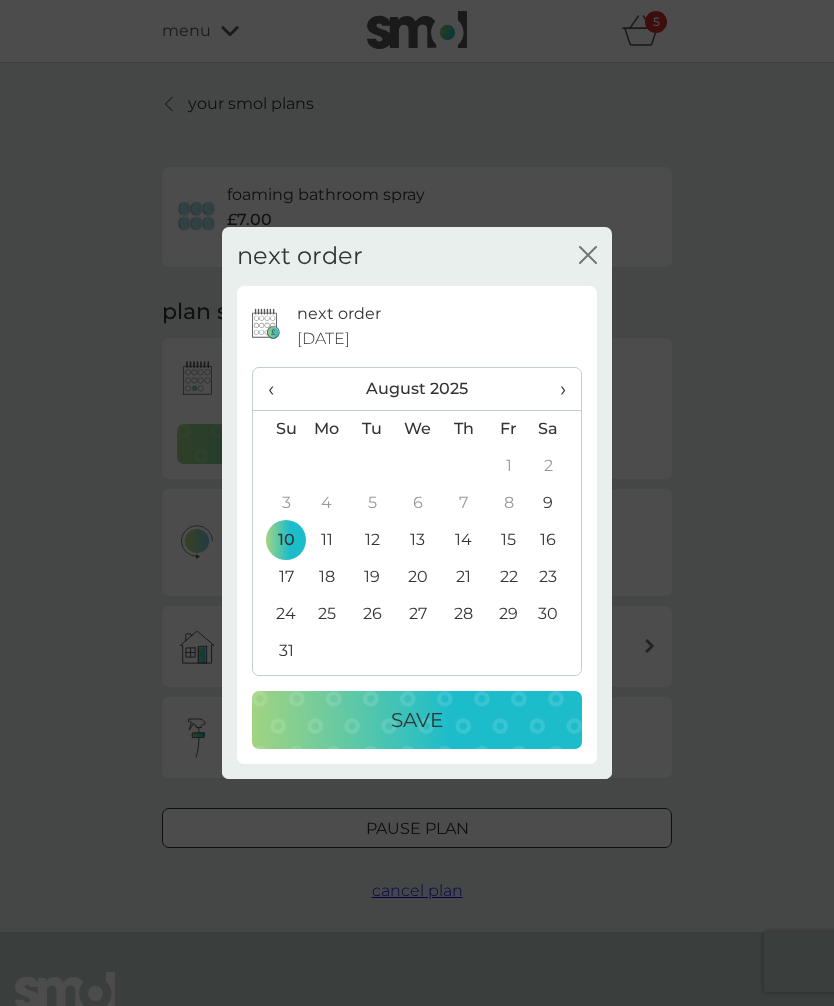 click on "Save" at bounding box center [417, 720] 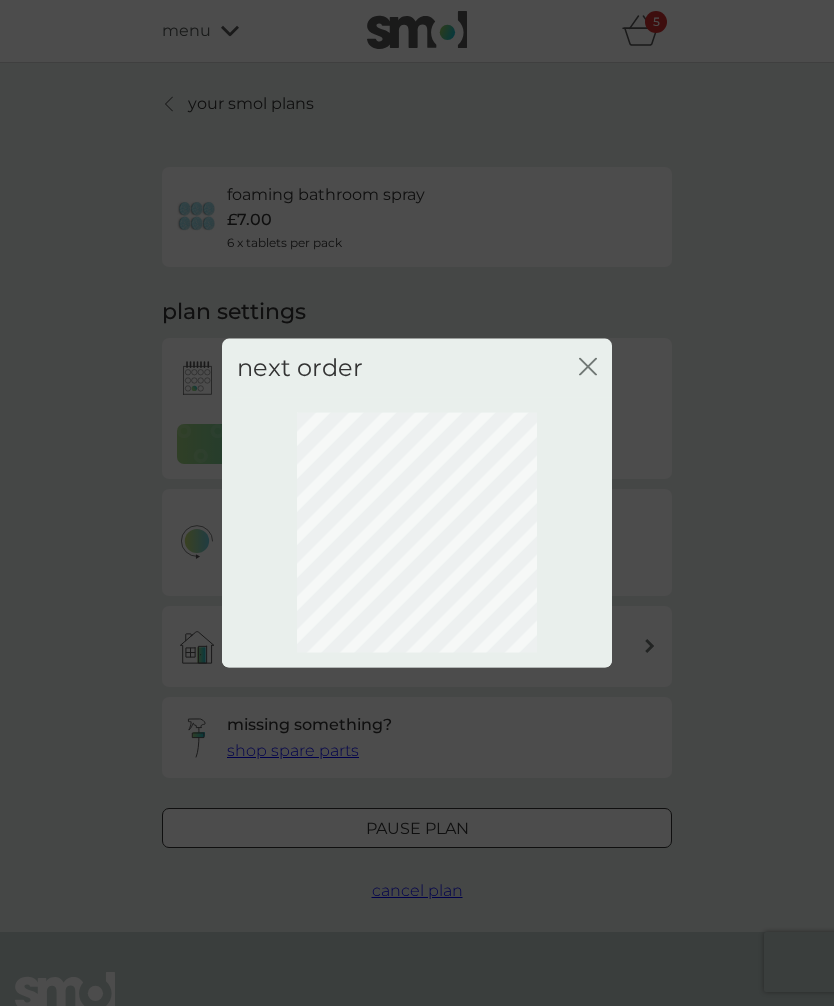 click on "next order close" at bounding box center (417, 503) 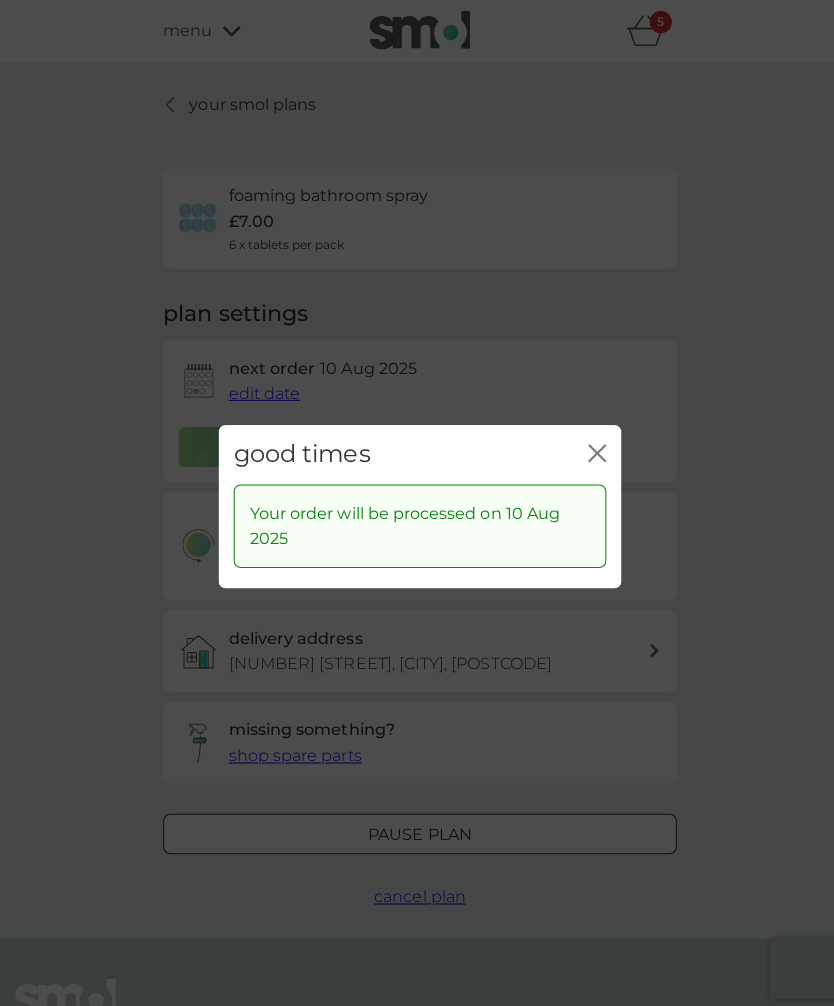 click on "good times close Your order will be processed on 10 Aug 2025" at bounding box center [417, 503] 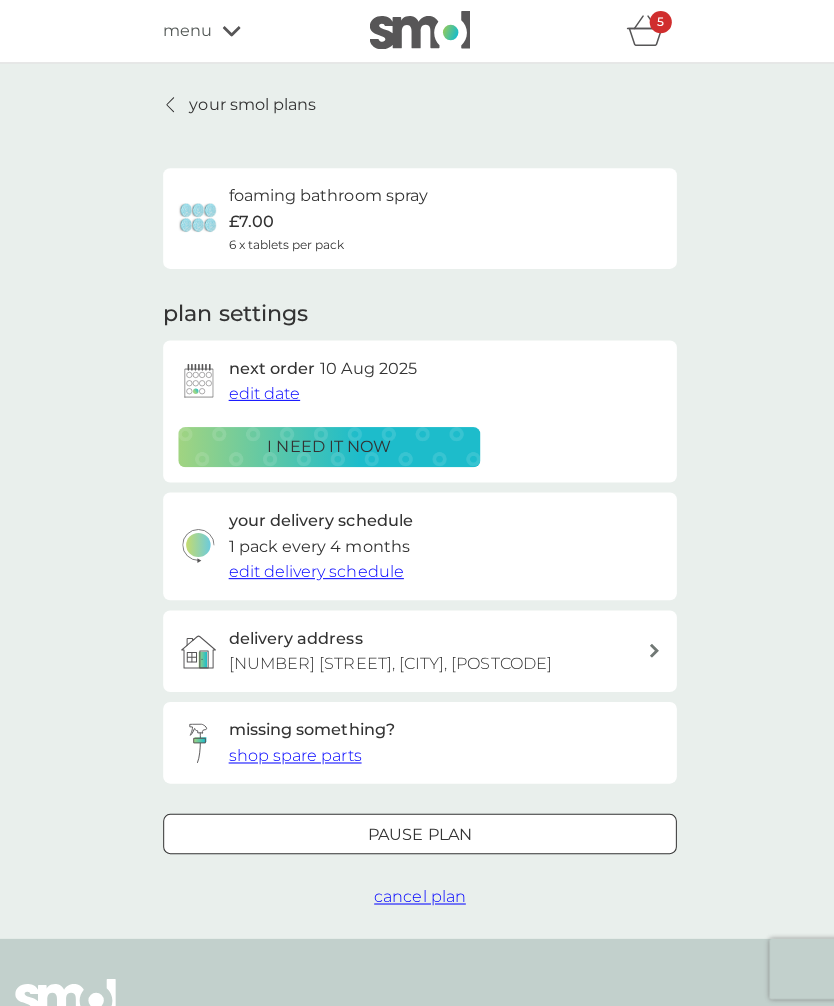 click on "5" at bounding box center (656, 22) 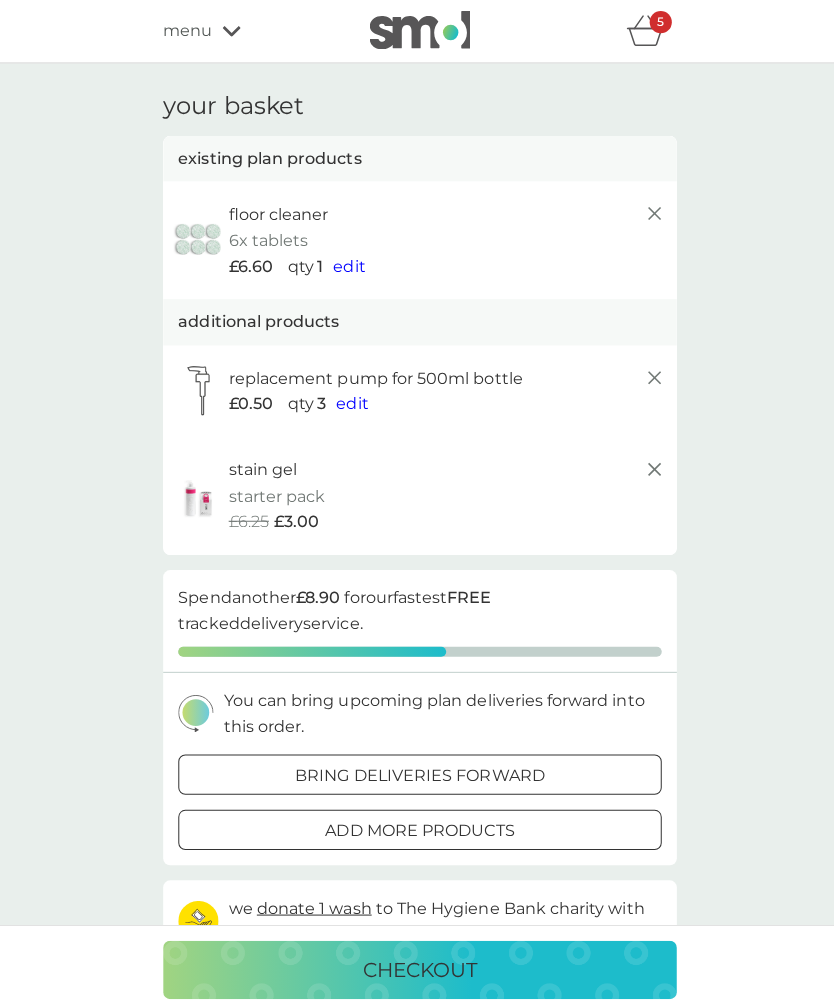 click 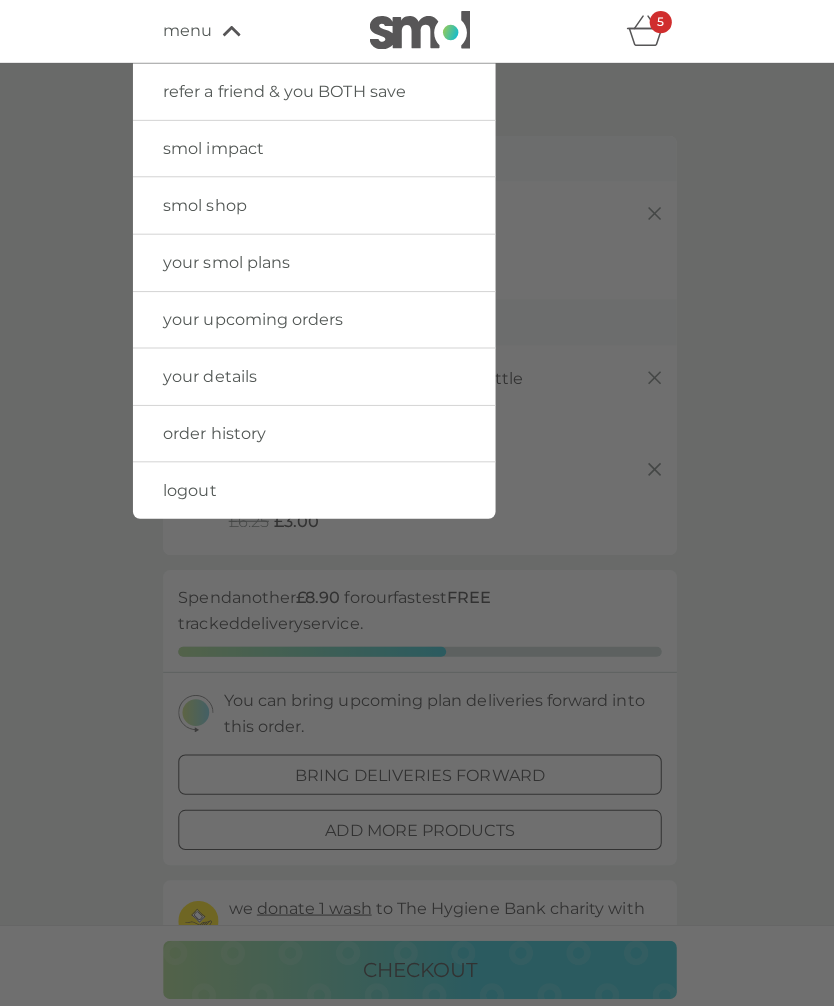 click on "smol shop" at bounding box center (312, 204) 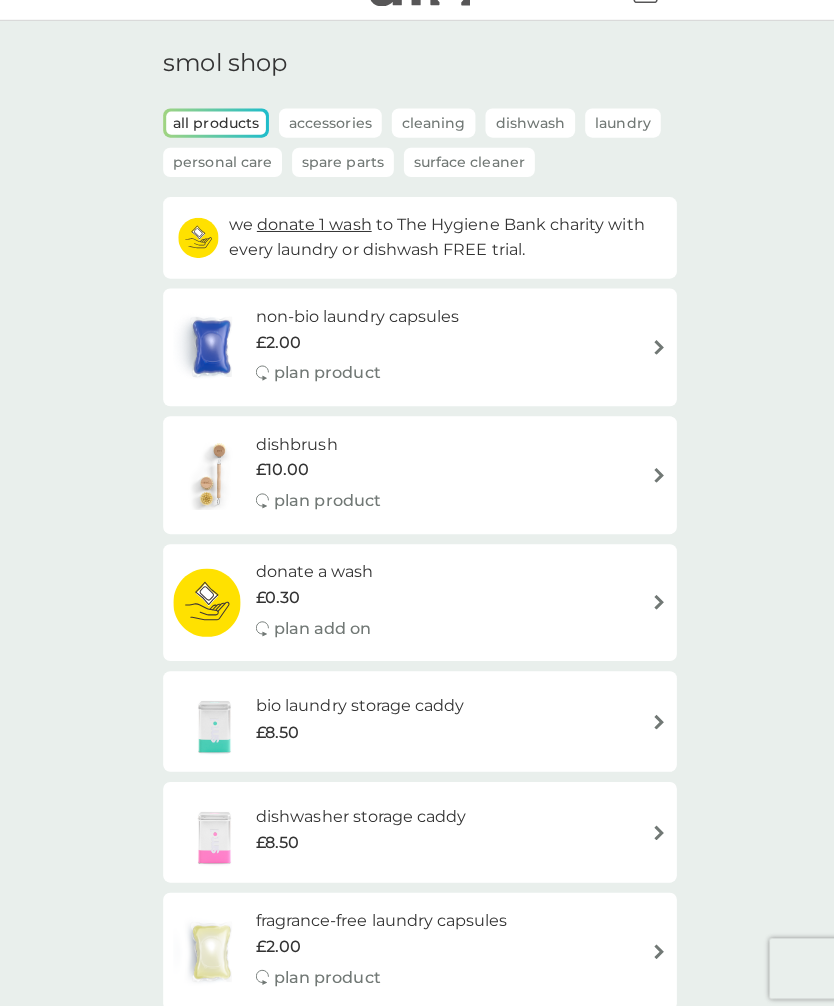 scroll, scrollTop: 0, scrollLeft: 0, axis: both 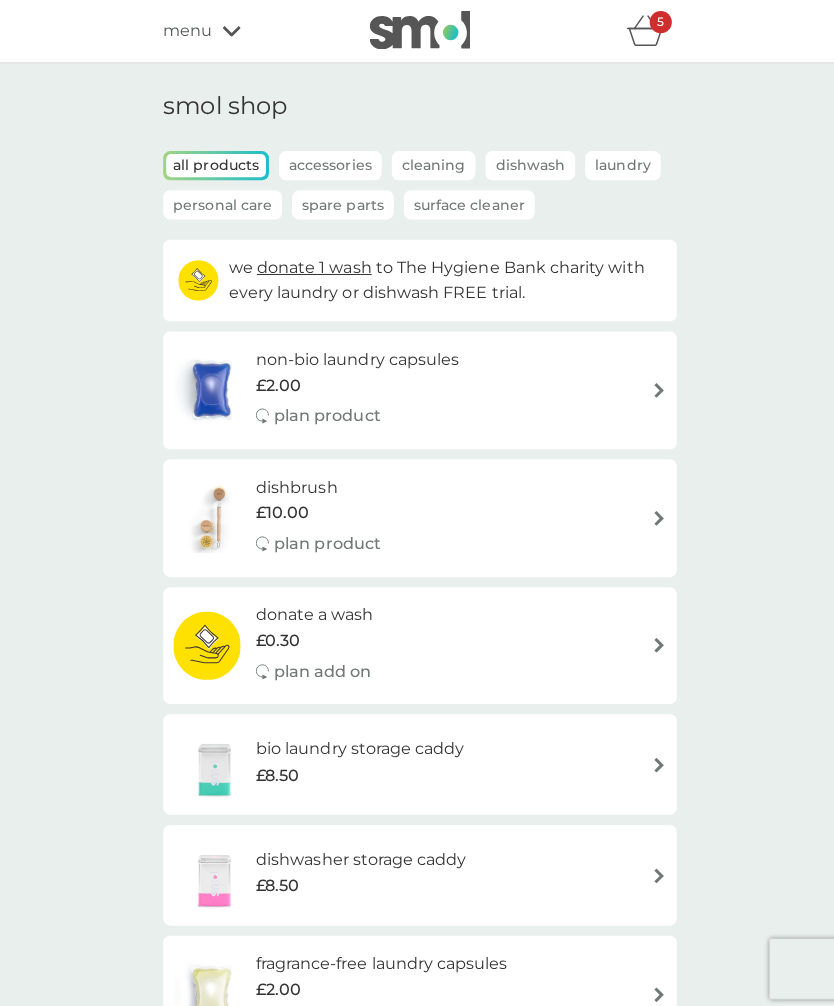 click 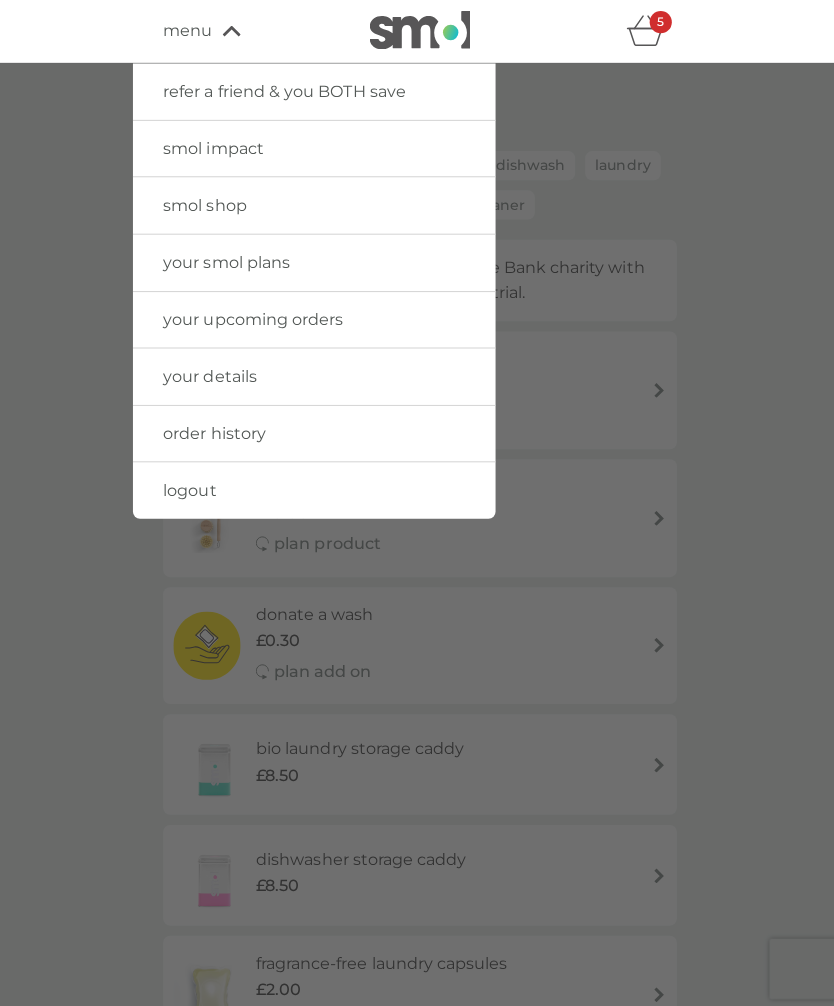 click on "your smol plans" at bounding box center [312, 261] 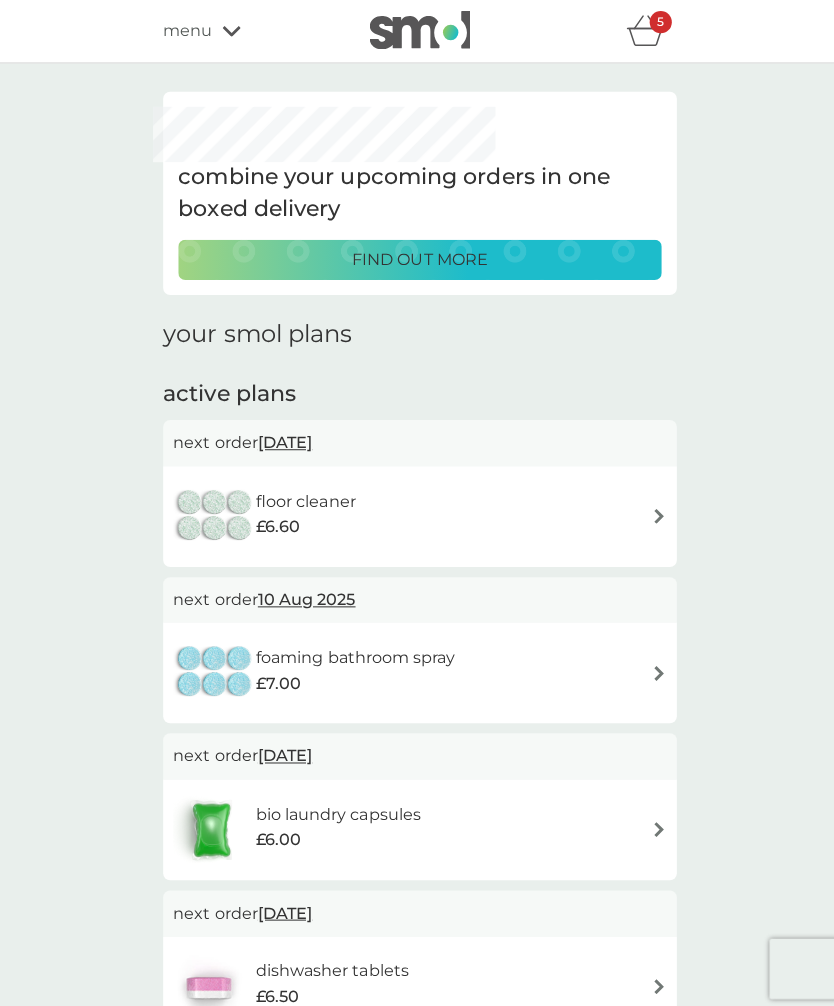 click on "foaming bathroom spray" at bounding box center (353, 653) 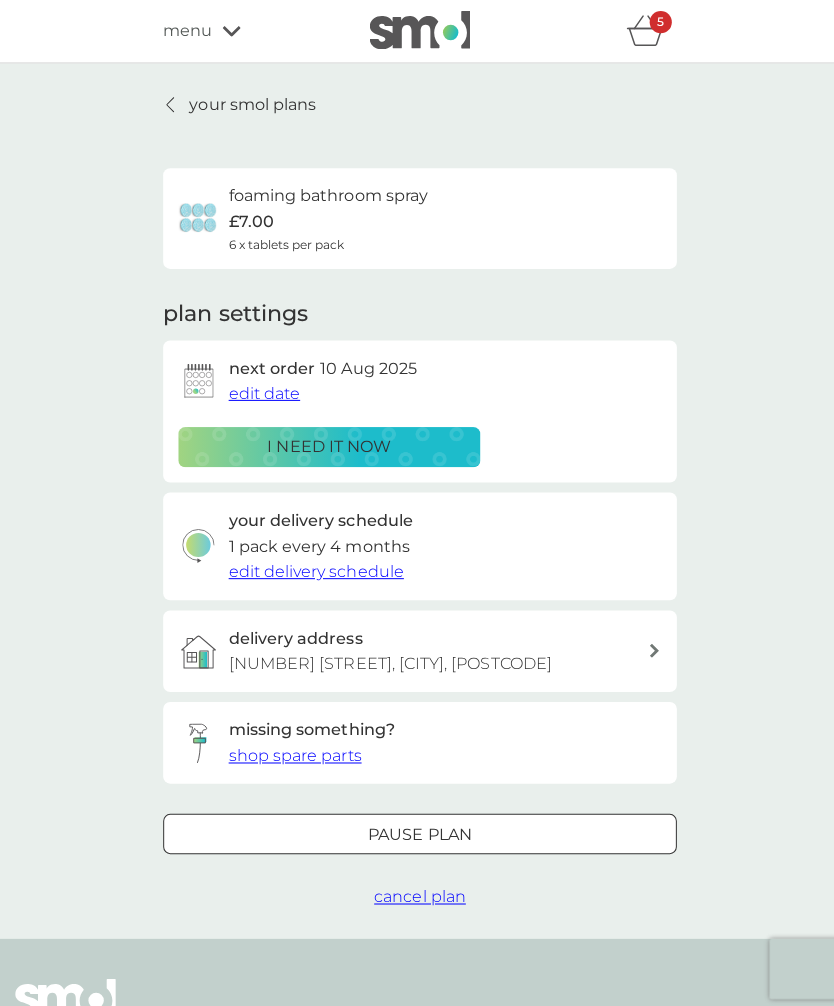click on "i need it now" at bounding box center [327, 444] 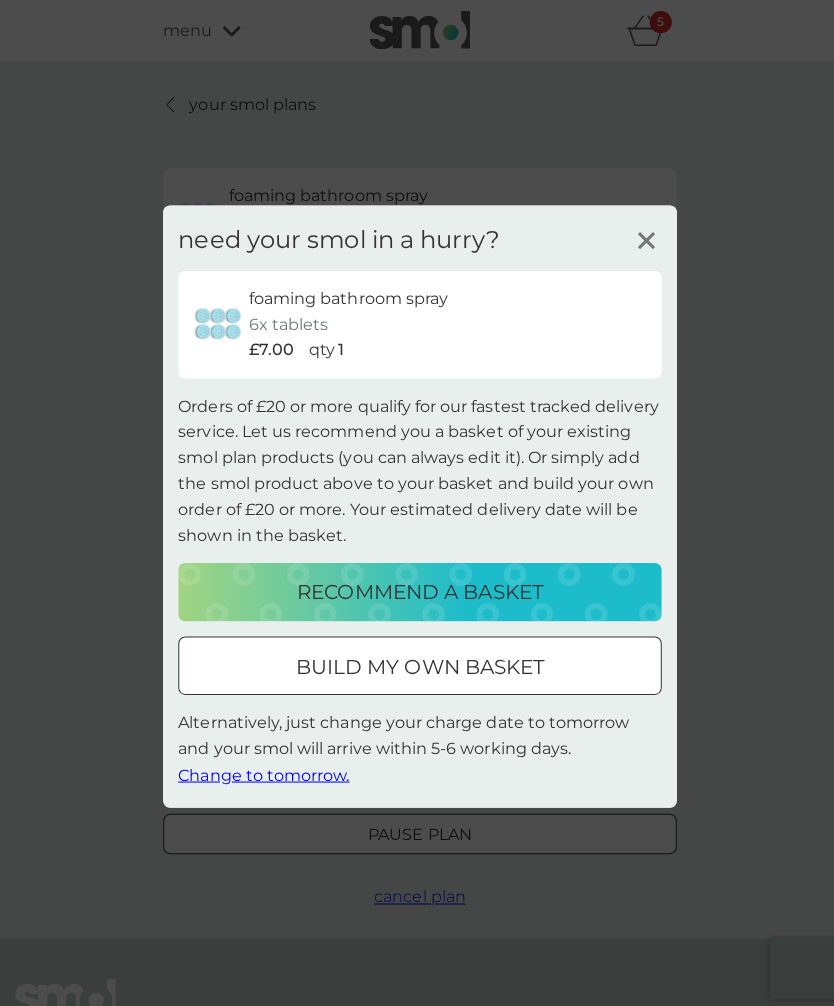 click on "build my own basket" at bounding box center (417, 662) 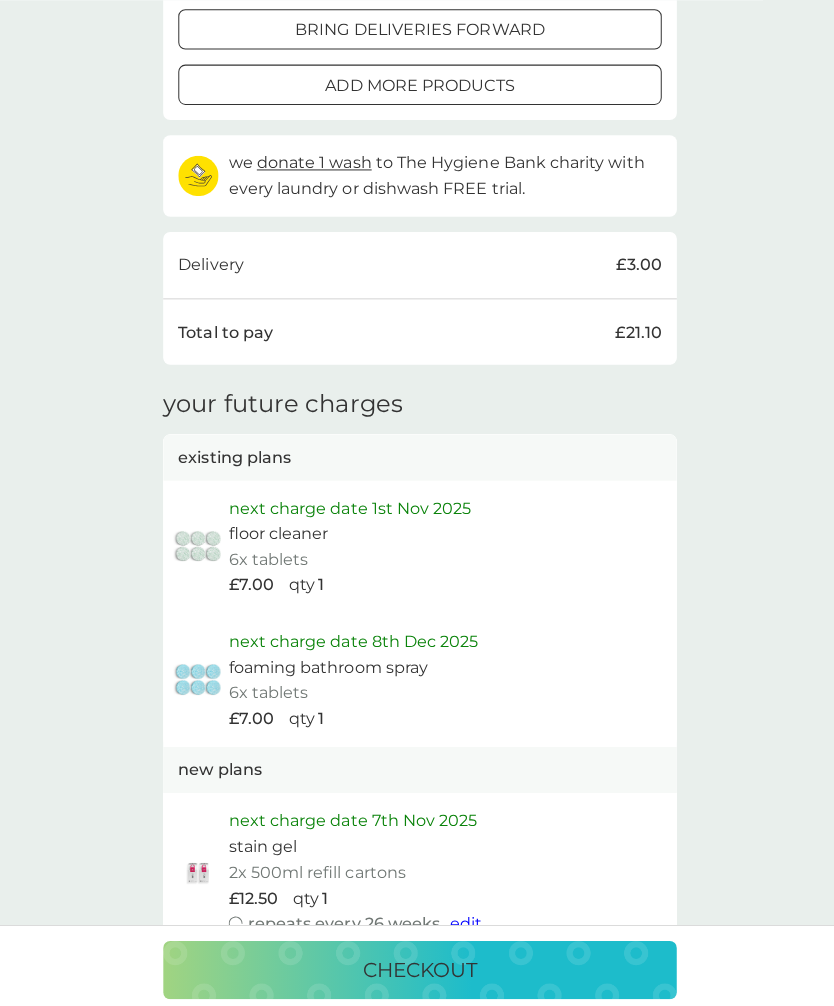 scroll, scrollTop: 853, scrollLeft: 0, axis: vertical 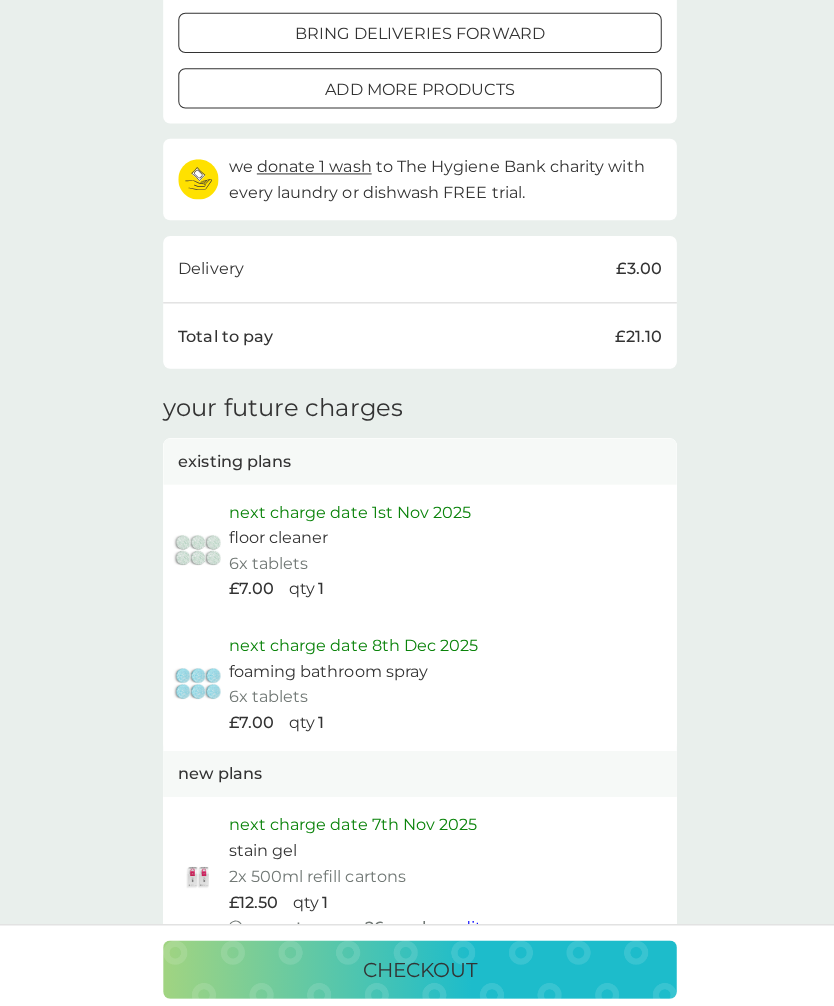 click on "edit" at bounding box center (463, 920) 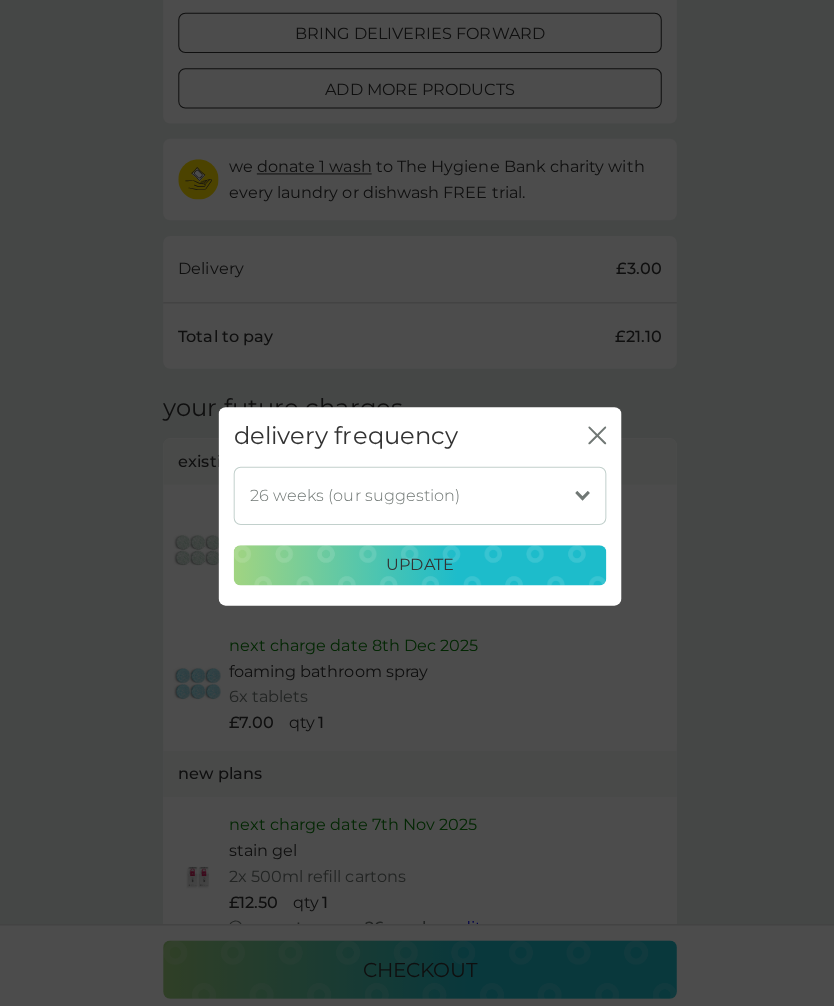 scroll, scrollTop: 854, scrollLeft: 0, axis: vertical 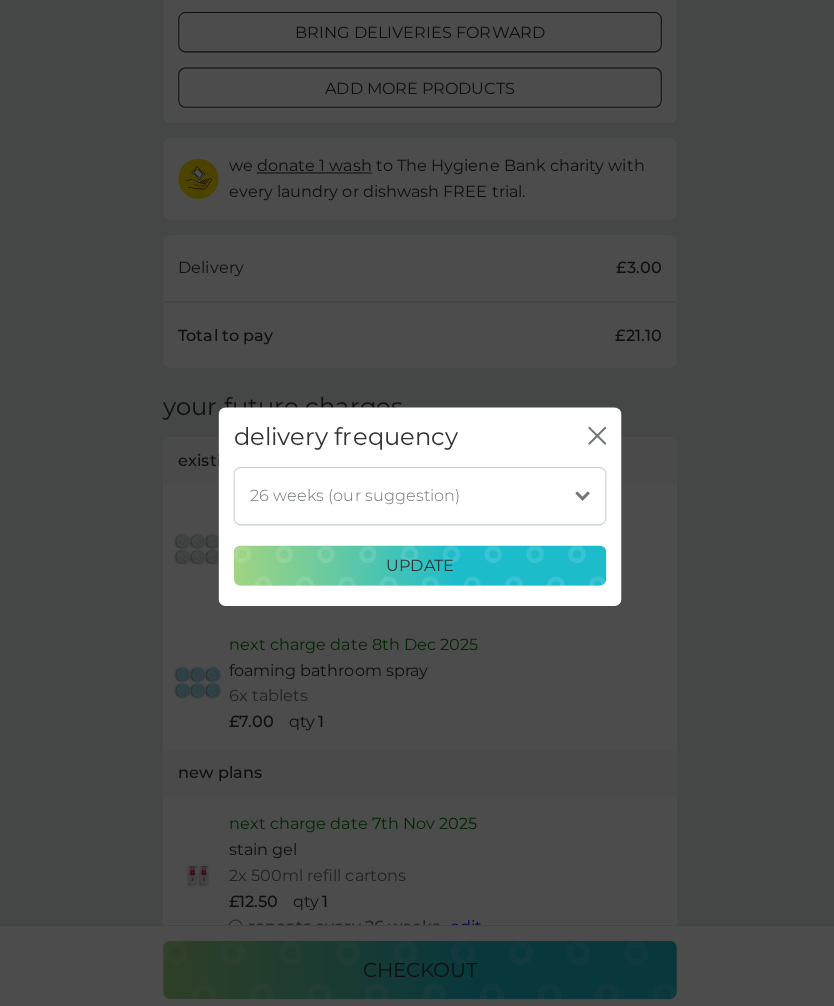 click on "1 week  2 weeks  3 weeks  4 weeks  5 weeks  6 weeks  7 weeks  8 weeks  9 weeks  10 weeks  11 weeks  12 weeks  13 weeks  14 weeks  15 weeks  16 weeks  17 weeks  18 weeks  19 weeks  20 weeks  21 weeks  22 weeks  23 weeks  24 weeks  25 weeks  26 weeks (our suggestion) 27 weeks  28 weeks  29 weeks  30 weeks  31 weeks  32 weeks  33 weeks  34 weeks  35 weeks" at bounding box center [417, 492] 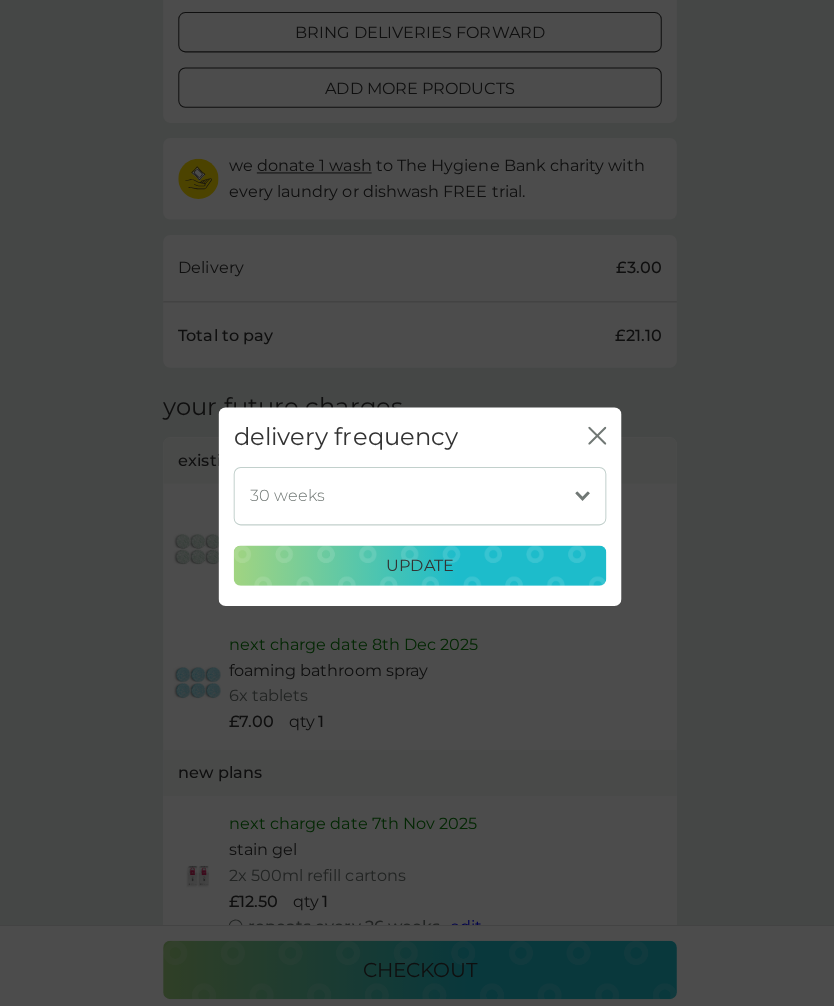 click on "update" at bounding box center [417, 562] 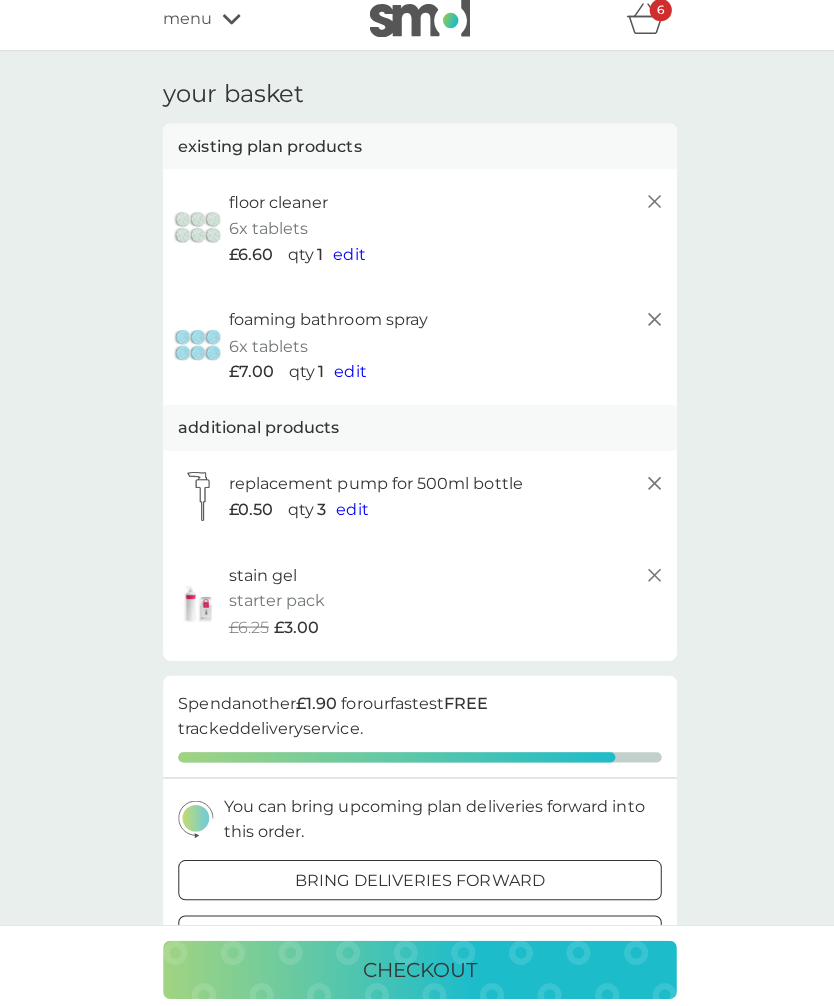 scroll, scrollTop: 0, scrollLeft: 0, axis: both 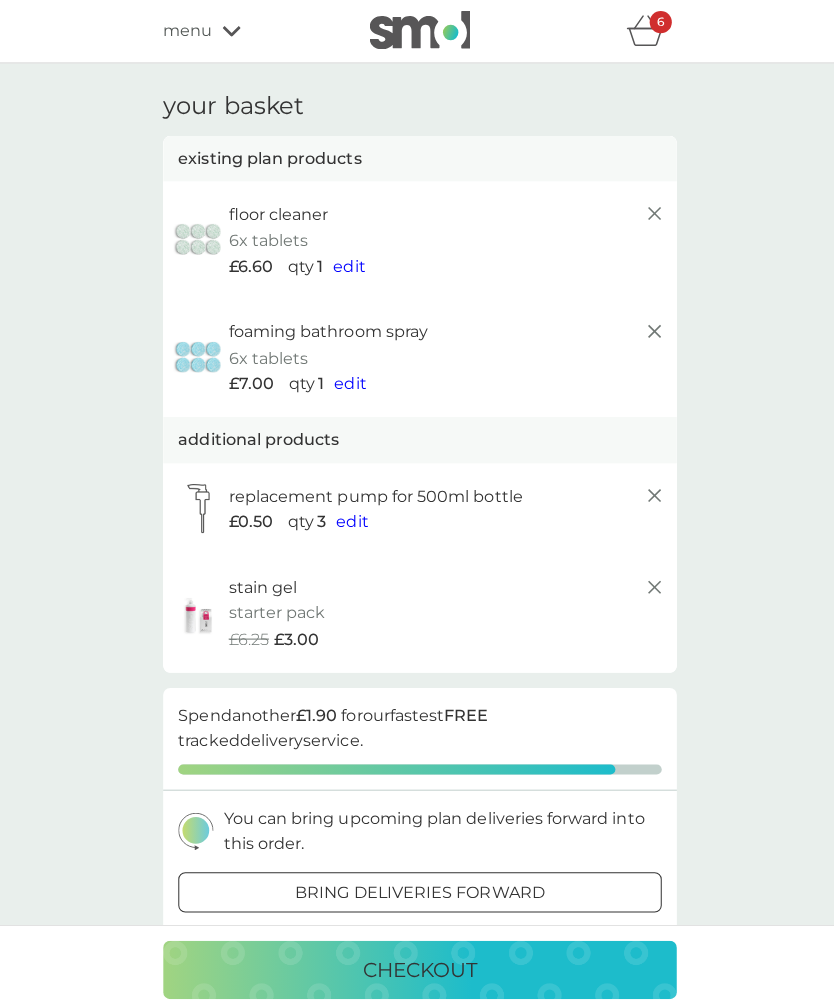 click on "your basket existing plan products floor cleaner 6x tablets £6.60 qty 1 edit foaming bathroom spray 6x tablets £7.00 qty 1 edit additional products replacement pump for 500ml bottle £0.50 qty 3 edit stain gel starter pack every 30 weeks @ £12.50 £6.25 £3.00 proceed to checkout Spend  another  £1.90   for  our  fastest  FREE   tracked  delivery  service.  You can bring upcoming plan deliveries forward into this order. bring deliveries forward add more products we   donate 1 wash   to The Hygiene Bank charity with every laundry or dishwash FREE trial. Delivery £3.00 Total to pay £21.10 your future charges existing plans next charge date 1st Nov 2025 floor cleaner 6x tablets   £7.00 qty 1 next charge date 8th Dec 2025 foaming bathroom spray 6x tablets   £7.00 qty 1 new plans next charge date 7th Nov 2025 stain gel 2x 500ml refill cartons   £12.50 qty 1 repeats every 30 weeks edit checkout" at bounding box center (417, 946) 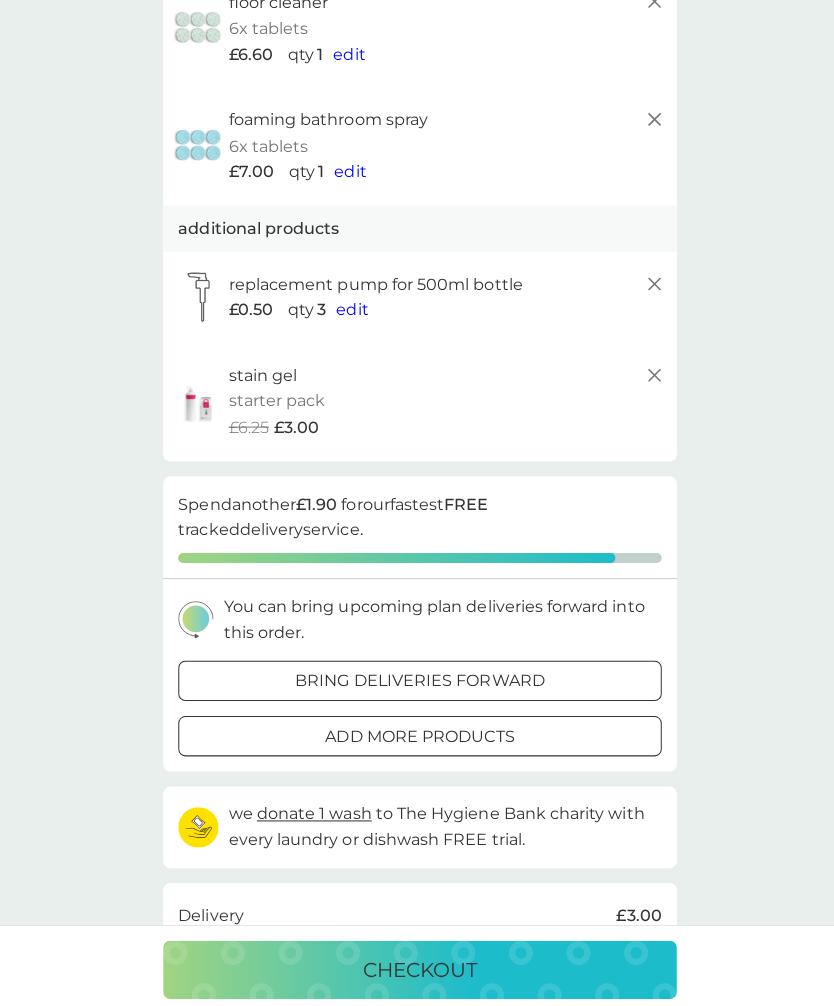 scroll, scrollTop: 0, scrollLeft: 0, axis: both 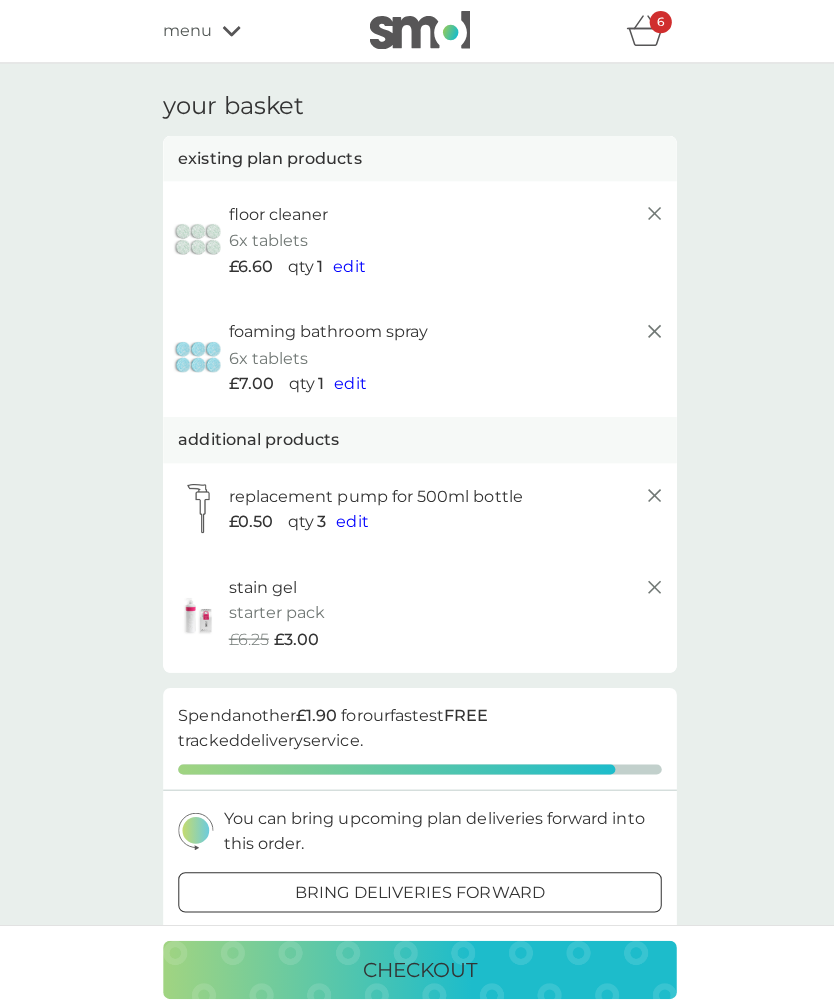 click on "menu" at bounding box center (186, 31) 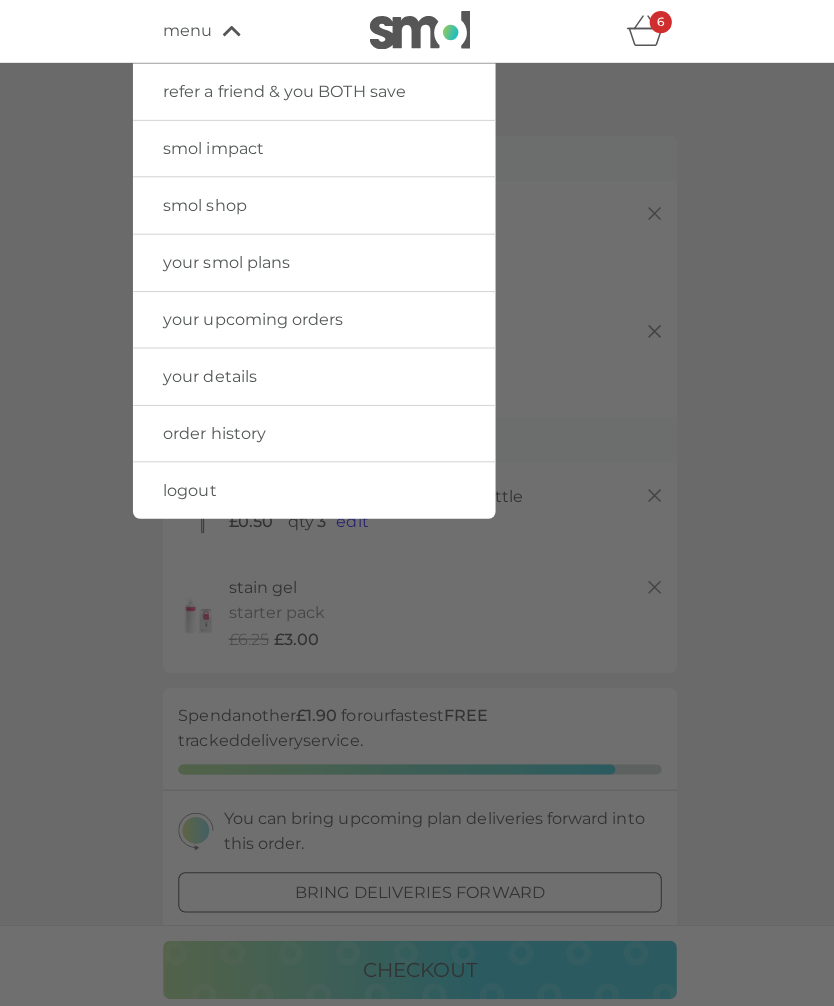 click on "smol shop" at bounding box center [312, 204] 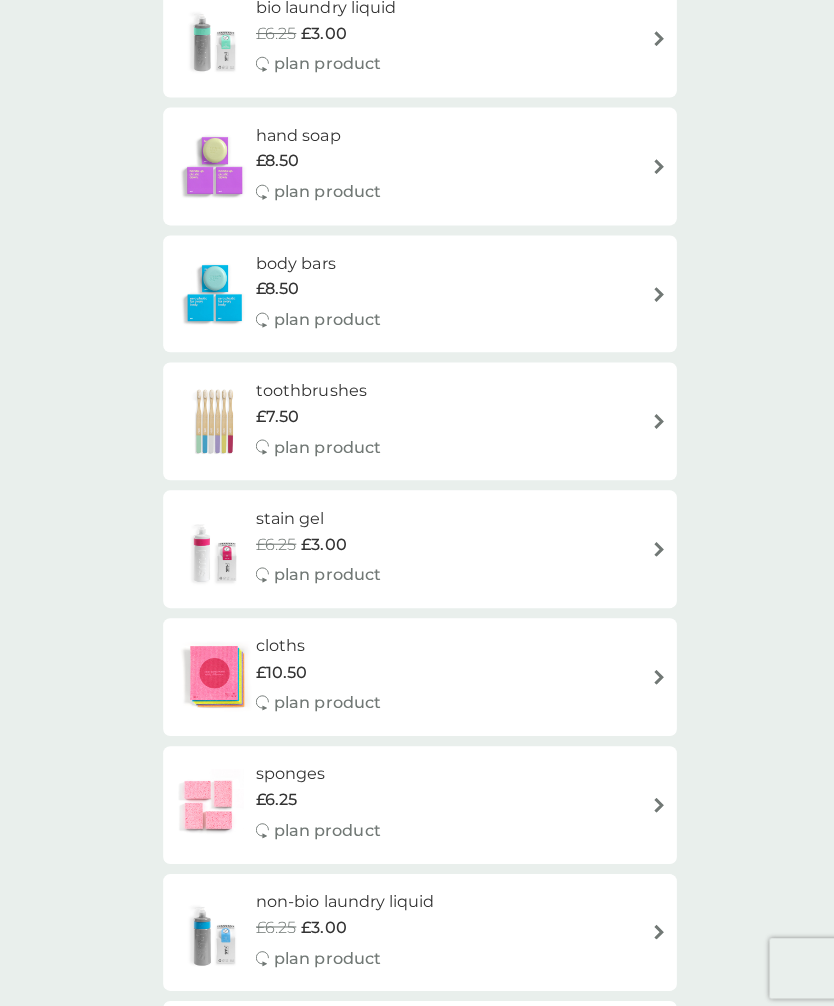 scroll, scrollTop: 1077, scrollLeft: 0, axis: vertical 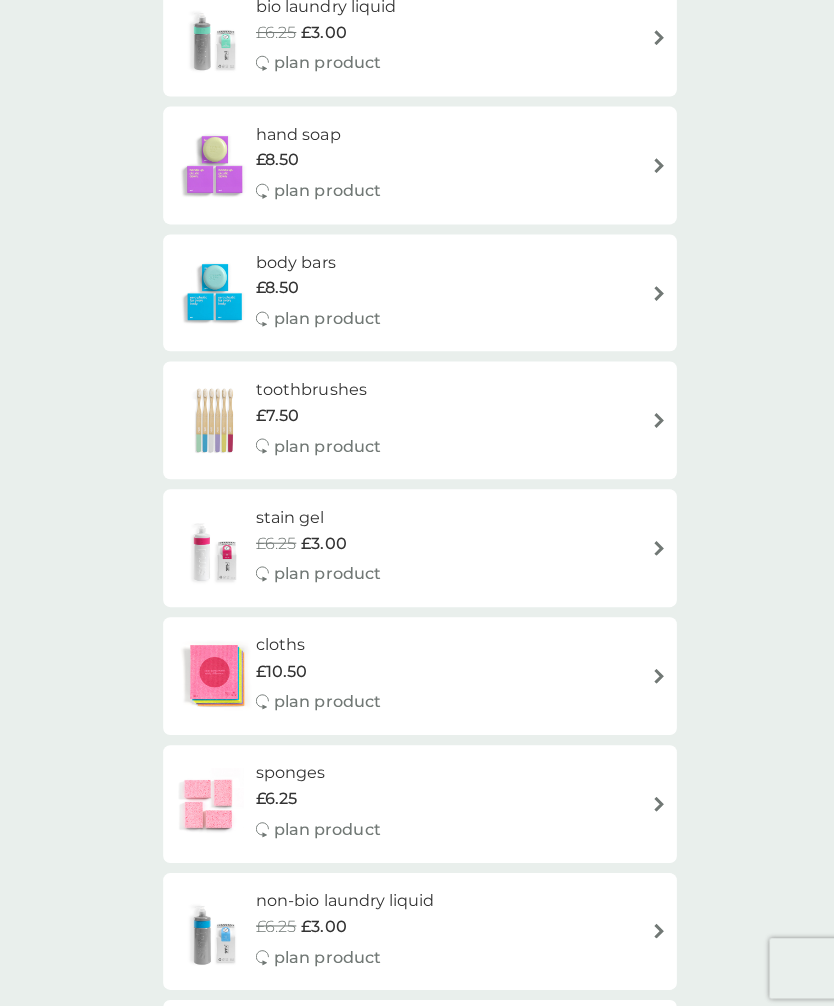 click on "smol shop all products Accessories Cleaning Dishwash Laundry Personal Care Spare Parts Surface Cleaner we   donate 1 wash   to The Hygiene Bank charity with every laundry or dishwash FREE trial. non-bio laundry capsules £2.00 plan product dishbrush £10.00 plan product donate a wash £0.30 plan add on bio laundry storage caddy £8.50 dishwasher storage caddy £8.50 fragrance-free laundry capsules £2.00 plan product bio laundry liquid £6.25 £3.00 plan product hand soap £8.50 plan product body bars £8.50 plan product toothbrushes £7.50 plan product stain gel £6.25 £3.00 plan product cloths £10.50 plan product sponges £6.25 plan product non-bio laundry liquid £6.25 £3.00 plan product shampoo bars £8.50 plan product toothpaste £12.50 plan product rubber gloves £5.25 soap magnets £12.50 fabric conditioner £11.50 you’ve cancelled this plan Re-activate Plan multi purpose spray £7.00 you’ve cancelled this plan Re-activate Plan foaming handwash £10.50 you’ve cancelled this plan £6.00 £6.50" at bounding box center [417, 609] 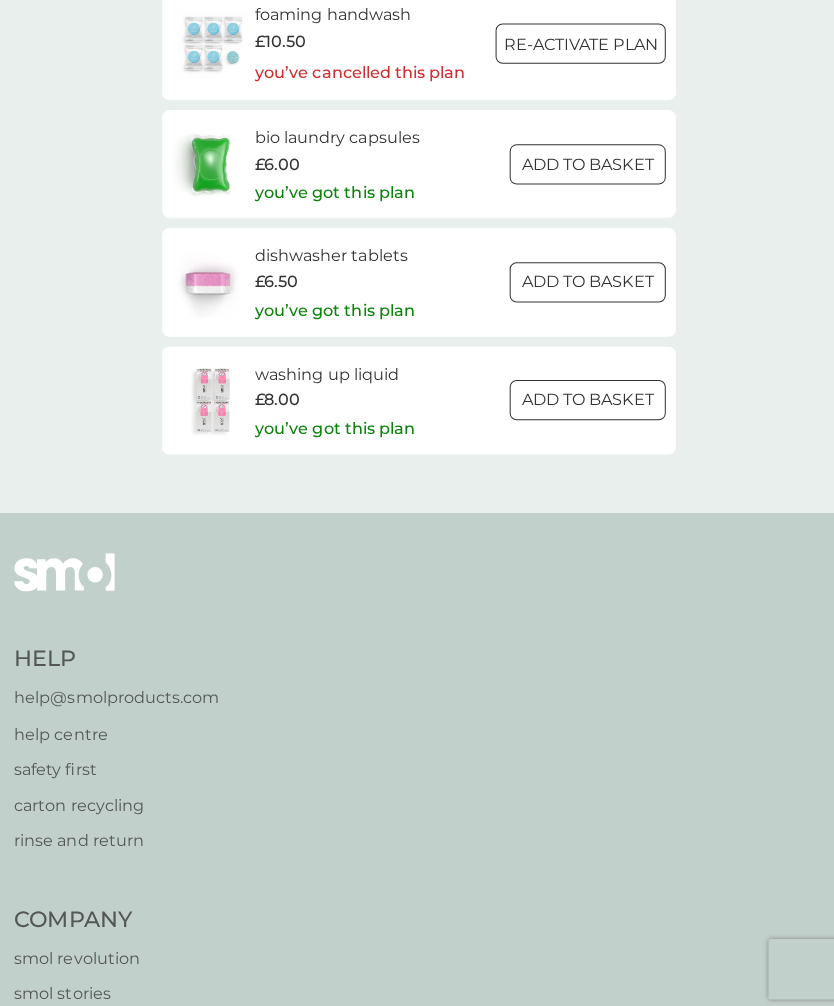 scroll, scrollTop: 2796, scrollLeft: 0, axis: vertical 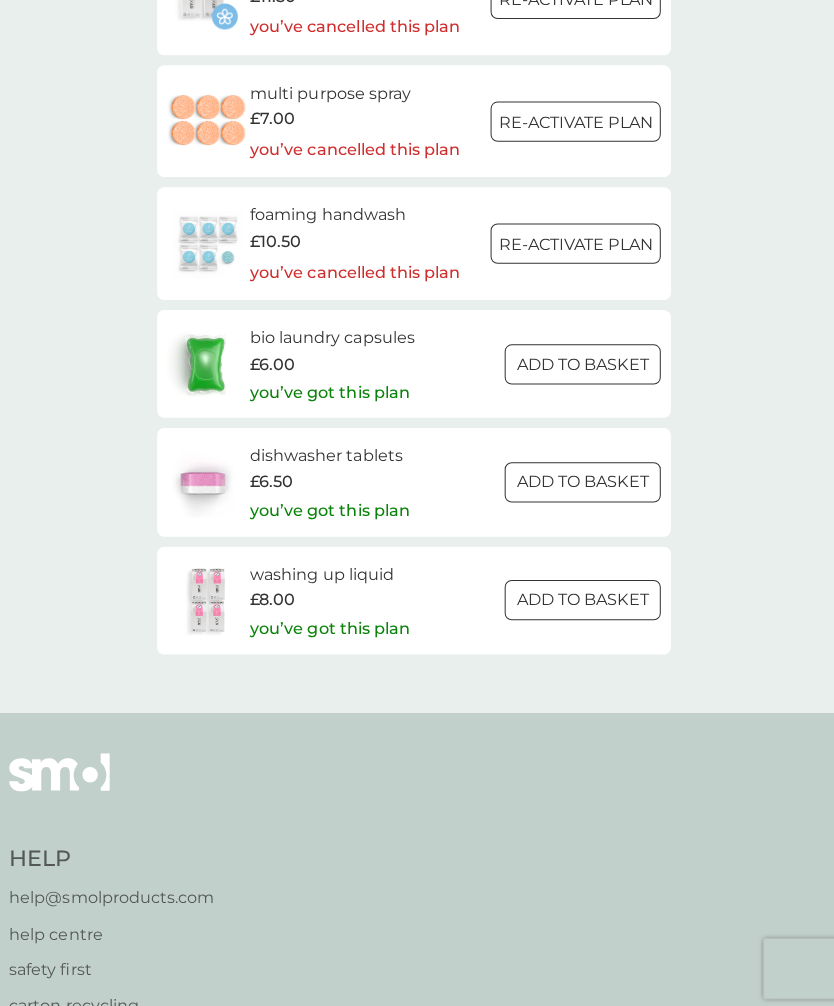 click at bounding box center [585, 596] 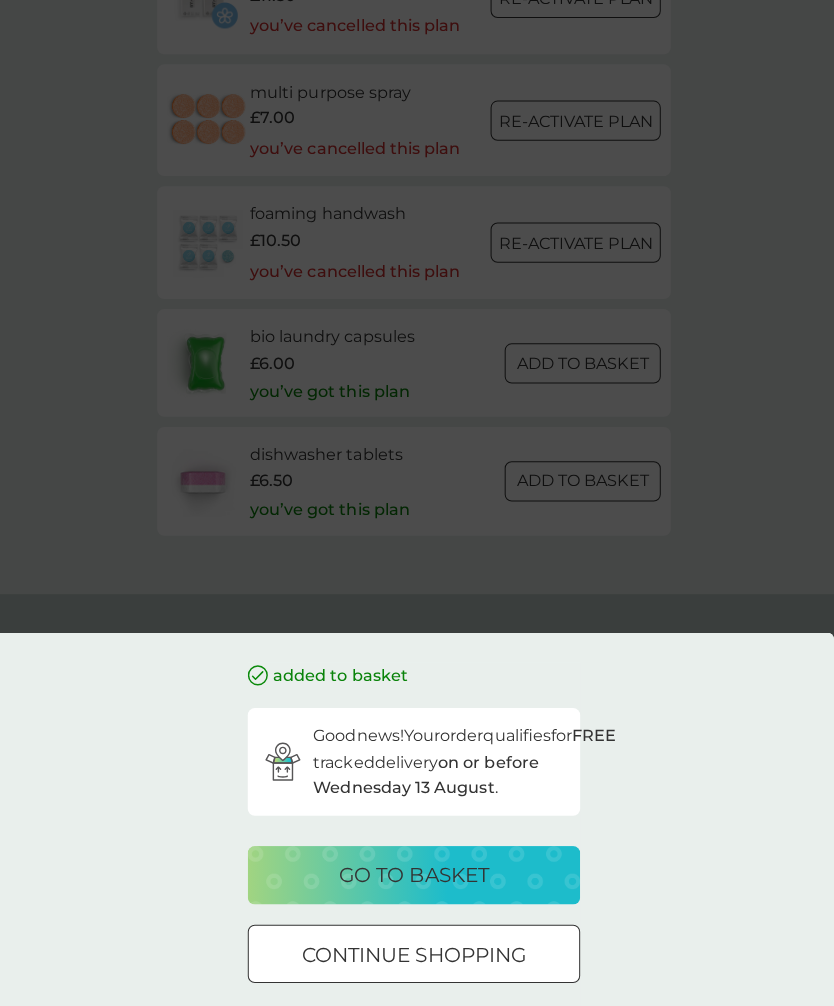 click on "go to basket" at bounding box center (417, 869) 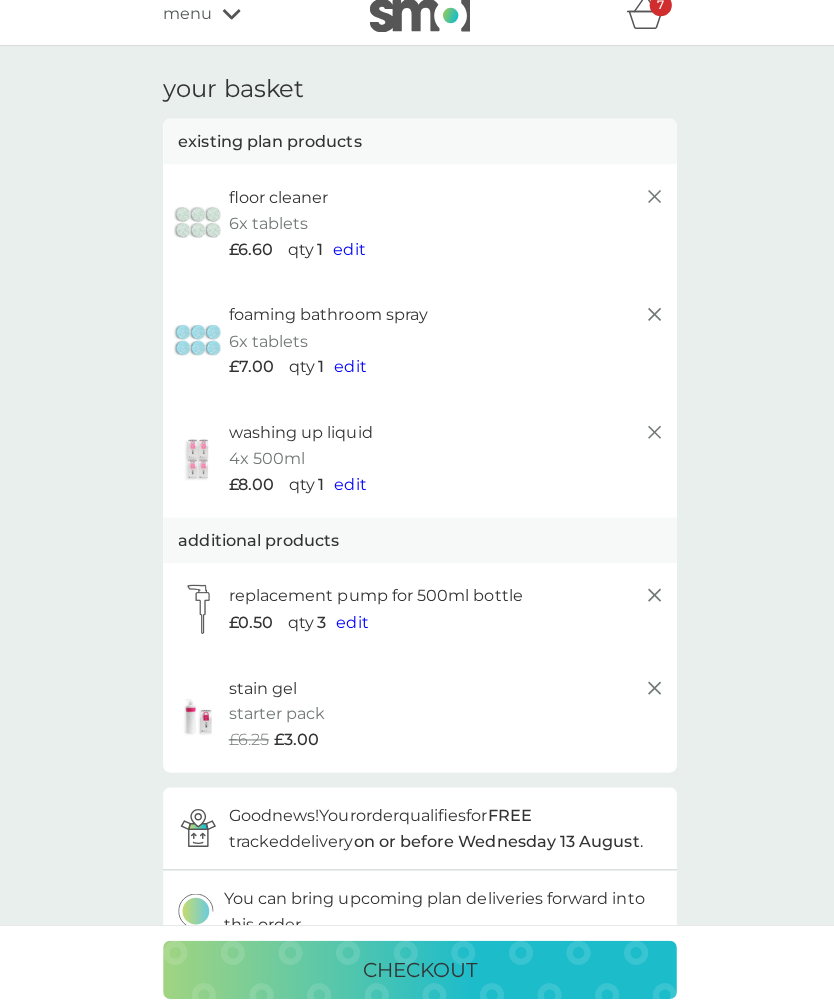 scroll, scrollTop: 0, scrollLeft: 0, axis: both 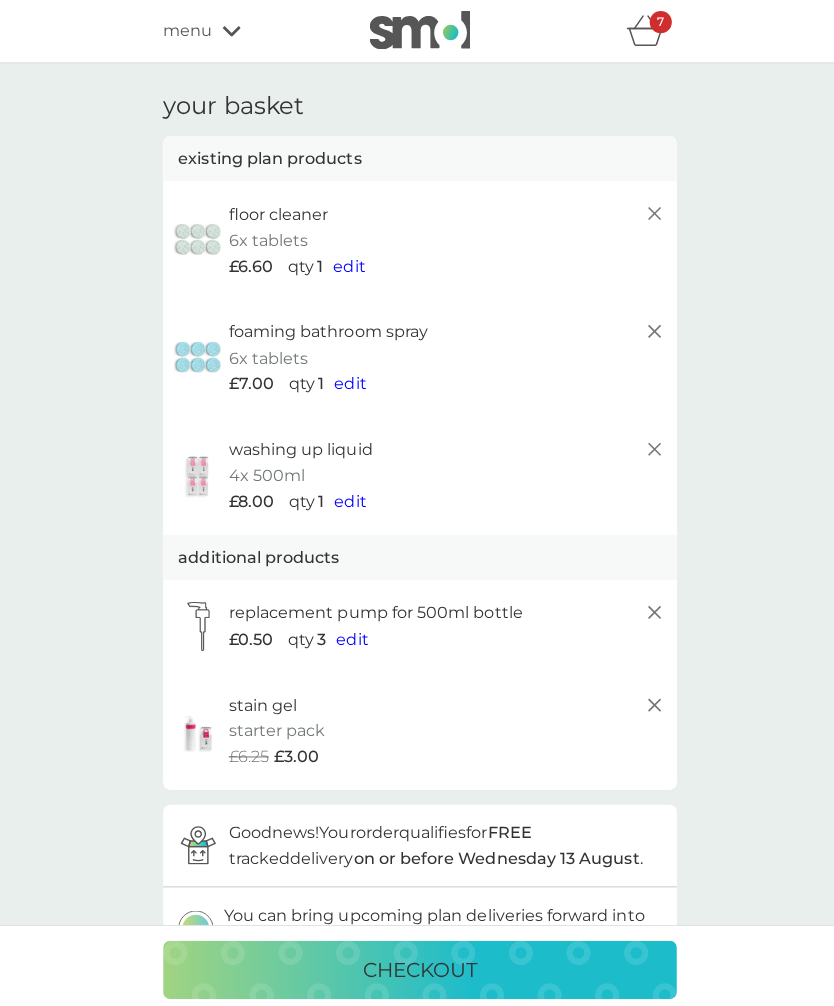 click on "your basket existing plan products floor cleaner 6x tablets £6.60 qty 1 edit foaming bathroom spray 6x tablets £7.00 qty 1 edit washing up liquid 4x 500ml £8.00 qty 1 edit additional products replacement pump for 500ml bottle £0.50 qty 3 edit stain gel starter pack every 30 weeks @ £12.50 £6.25 £3.00 proceed to checkout Good  news!  Your  order  qualifies  for  FREE   tracked  delivery  on or before Wednesday 13 August .  You can bring upcoming plan deliveries forward into this order. bring deliveries forward add more products we   donate 1 wash   to The Hygiene Bank charity with every laundry or dishwash FREE trial. Delivery FREE Total to pay £26.10 your future charges existing plans next charge date 1st Nov 2025 floor cleaner 6x tablets   £7.00 qty 1 next charge date 8th Dec 2025 foaming bathroom spray 6x tablets   £7.00 qty 1 next charge date 8th Dec 2025 washing up liquid 4x 500ml   £8.50 qty 1 new plans next charge date 7th Nov 2025 stain gel 2x 500ml refill cartons   £12.50 qty 1 edit" at bounding box center (417, 1061) 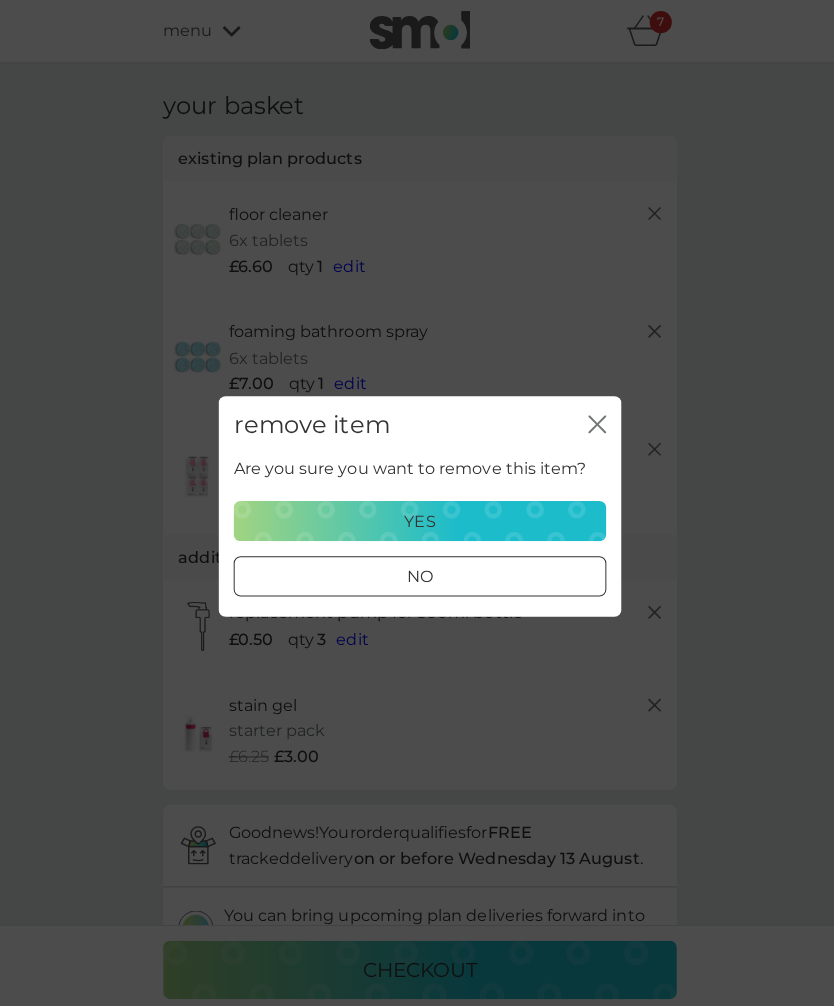 click on "yes" at bounding box center [417, 518] 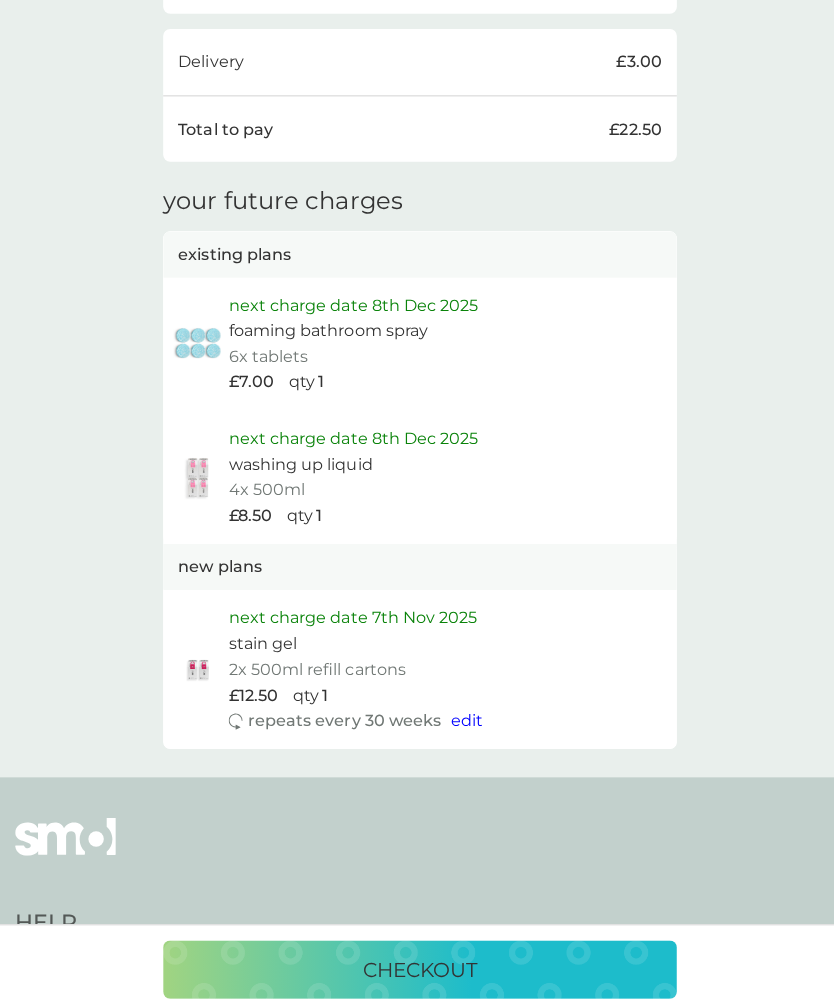 scroll, scrollTop: 1059, scrollLeft: 0, axis: vertical 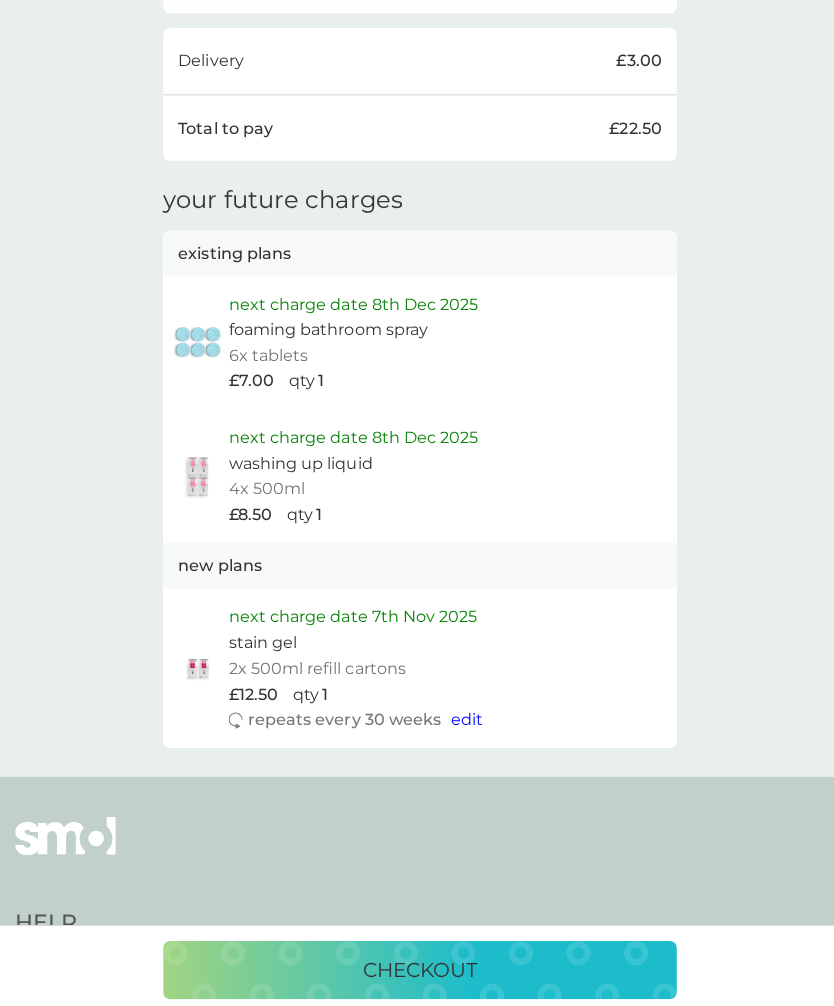 click on "next charge date 8th Dec 2025" at bounding box center [351, 303] 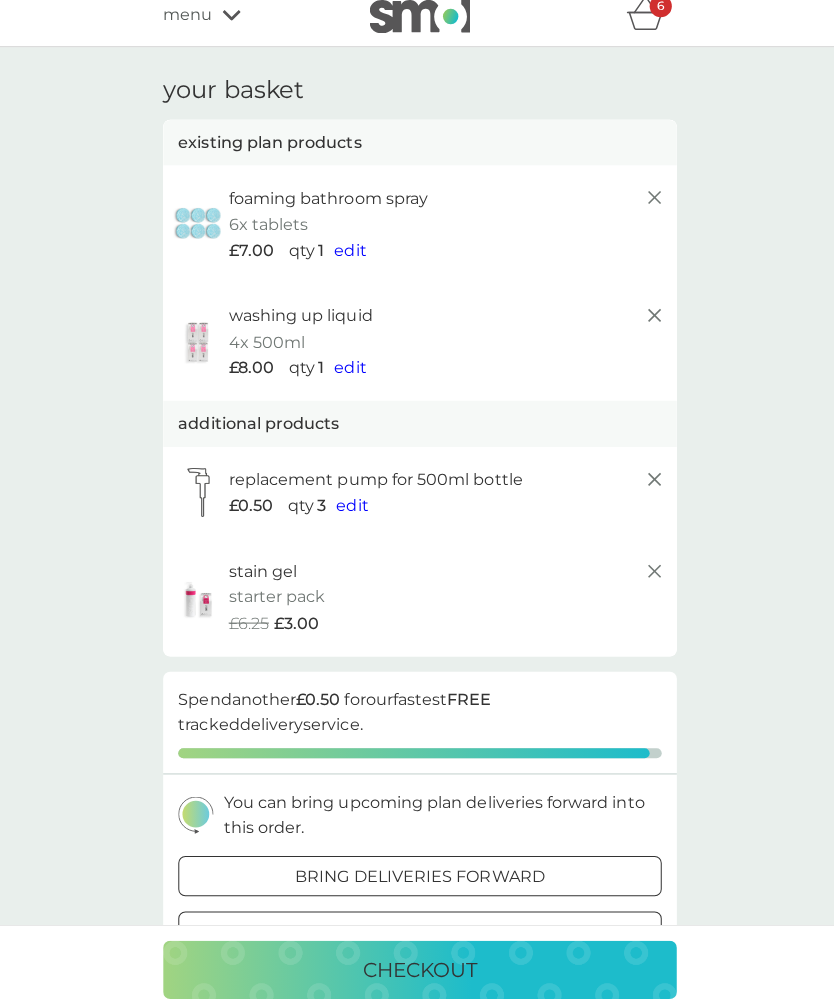 scroll, scrollTop: 0, scrollLeft: 0, axis: both 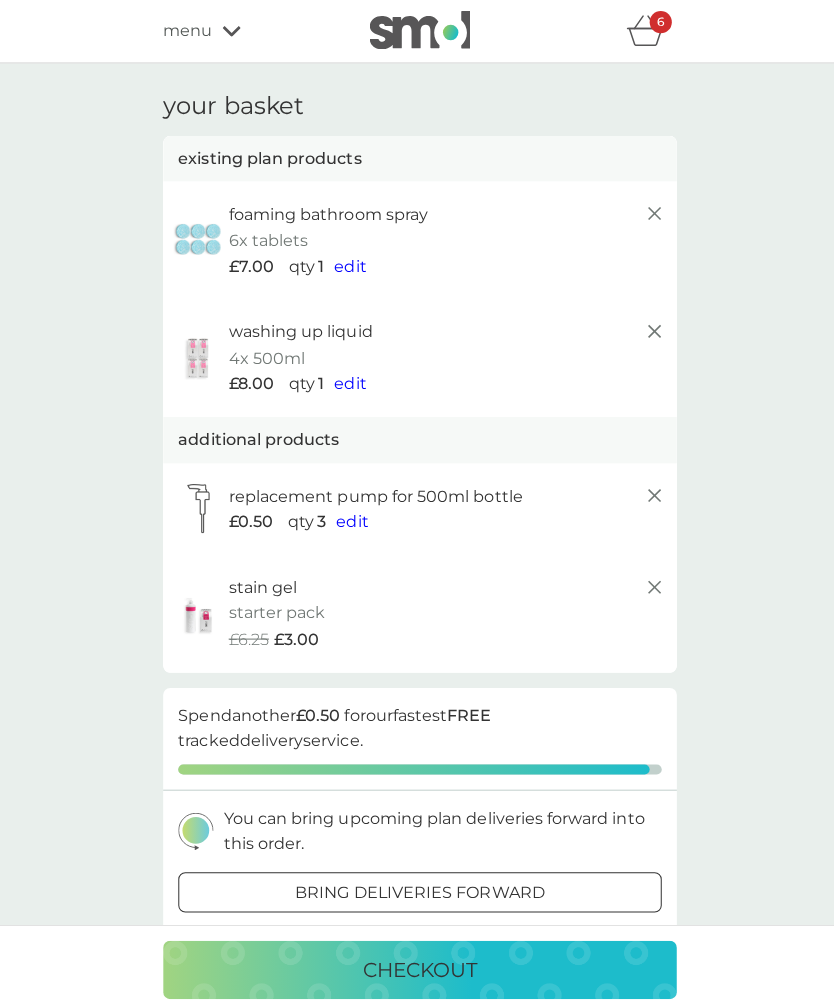 click on "edit" at bounding box center [348, 264] 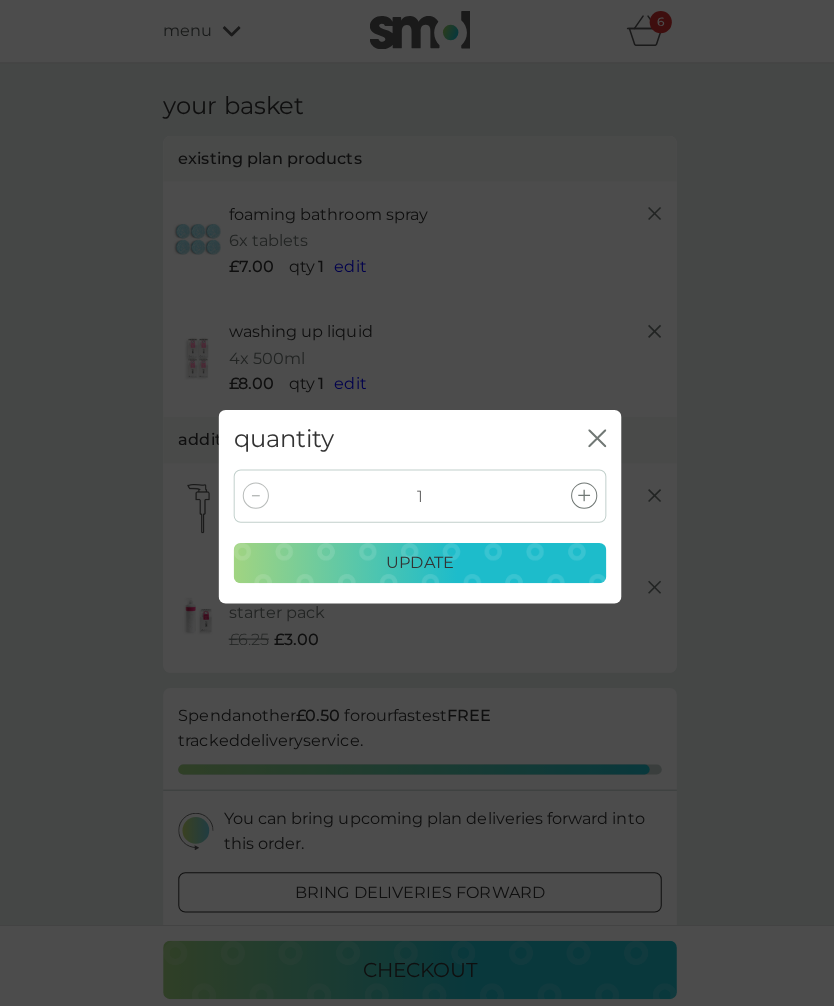click on "close" 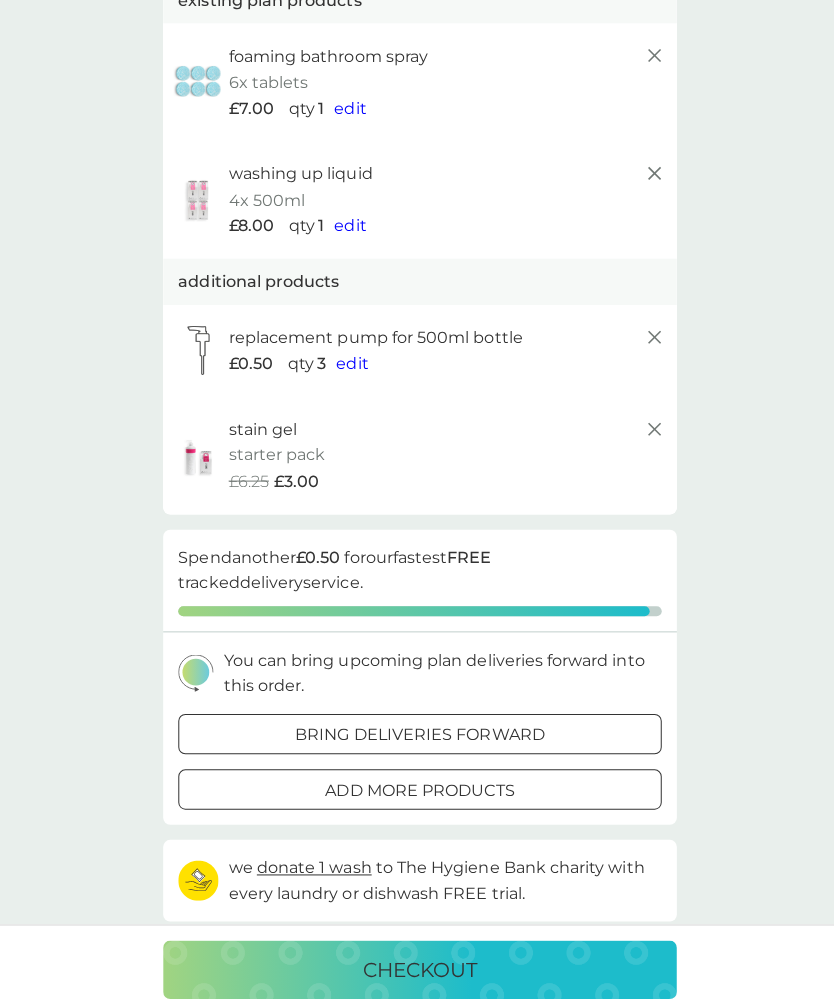 scroll, scrollTop: 0, scrollLeft: 0, axis: both 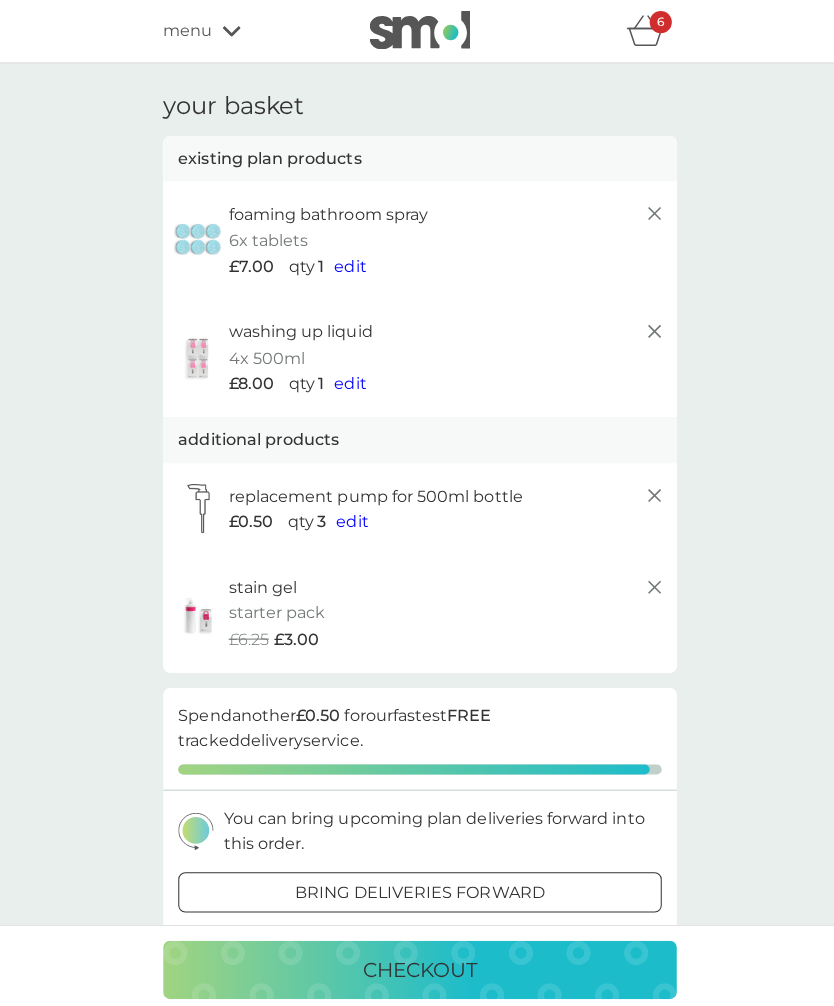 click on "your basket existing plan products foaming bathroom spray 6x tablets £7.00 qty 1 edit washing up liquid 4x 500ml £8.00 qty 1 edit additional products replacement pump for 500ml bottle £0.50 qty 3 edit stain gel starter pack every 30 weeks @ £12.50 £6.25 £3.00 proceed to checkout Spend  another  £0.50   for  our  fastest  FREE   tracked  delivery  service.  You can bring upcoming plan deliveries forward into this order. bring deliveries forward add more products we   donate 1 wash   to The Hygiene Bank charity with every laundry or dishwash FREE trial. Delivery £3.00 Total to pay £22.50 your future charges existing plans next charge date 8th Dec 2025 foaming bathroom spray 6x tablets   £7.00 qty 1 next charge date 8th Dec 2025 washing up liquid 4x 500ml   £8.50 qty 1 new plans next charge date 7th Nov 2025 stain gel 2x 500ml refill cartons   £12.50 qty 1 repeats every 30 weeks edit checkout" at bounding box center (417, 946) 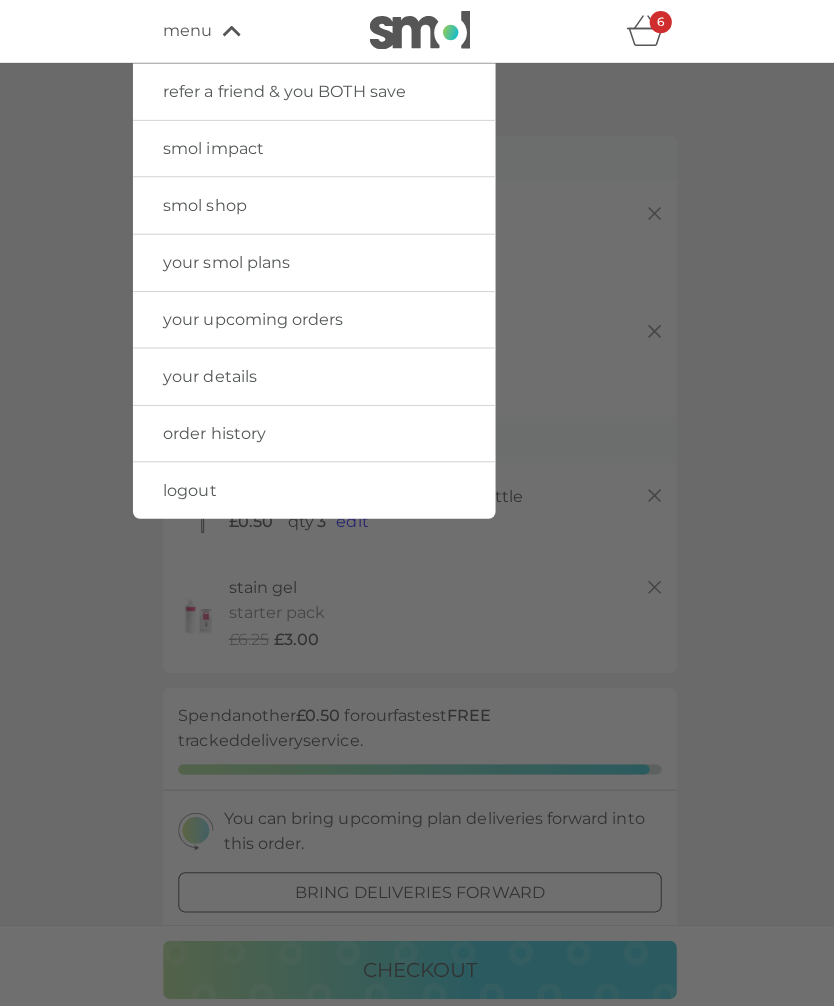 click on "your smol plans" at bounding box center [312, 261] 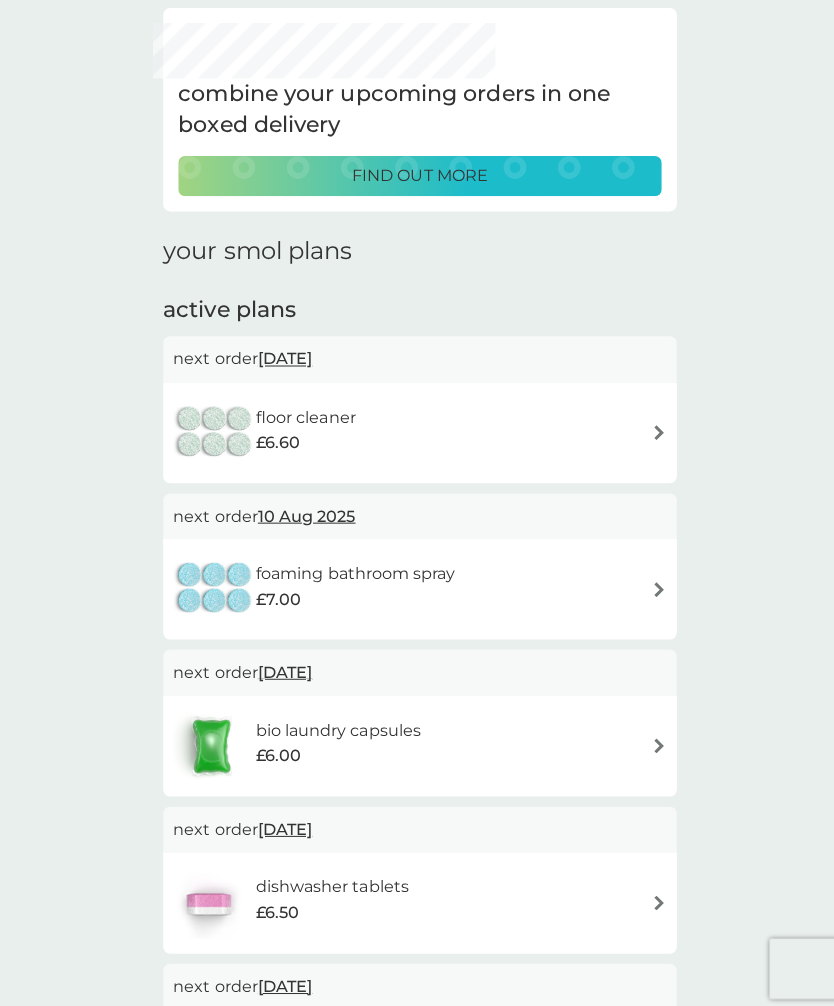 scroll, scrollTop: 84, scrollLeft: 0, axis: vertical 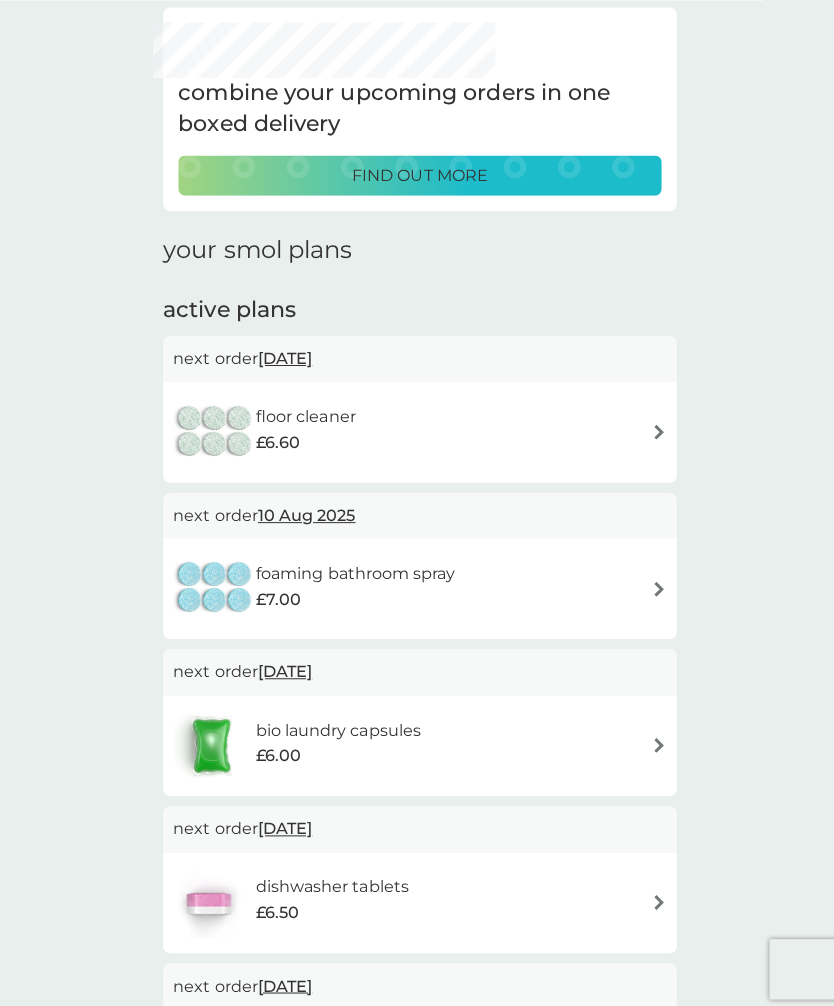 click on "floor cleaner £6.60" at bounding box center (417, 429) 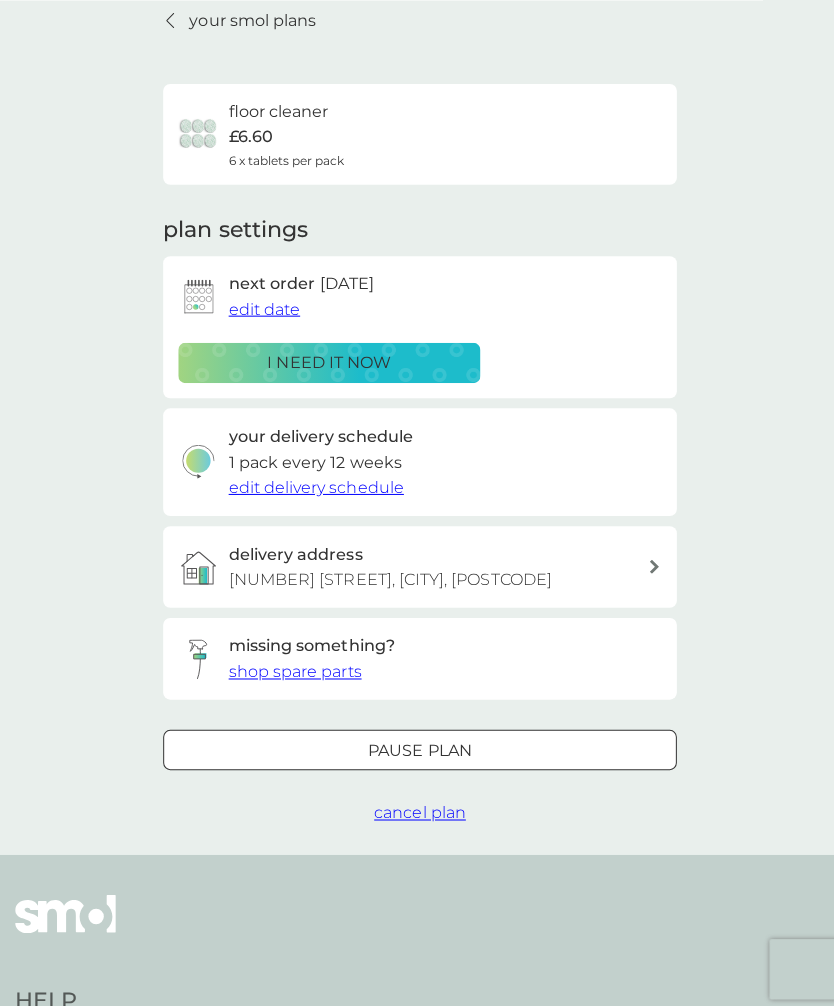 scroll, scrollTop: 0, scrollLeft: 0, axis: both 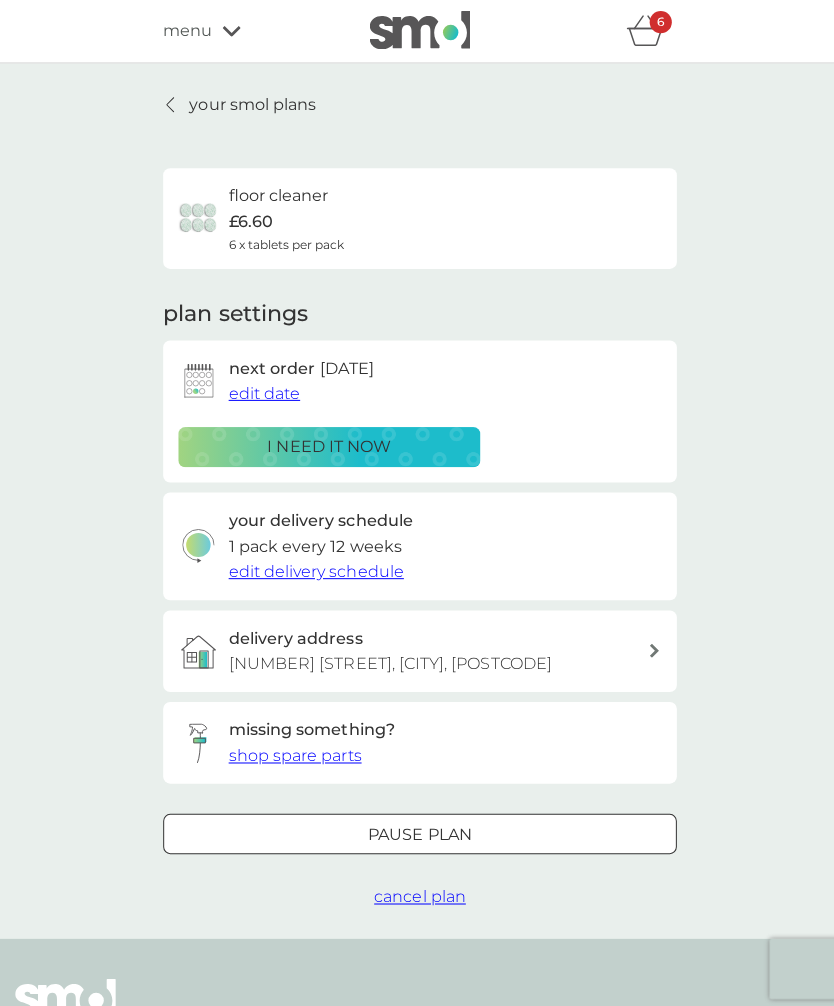 click on "i need it now" at bounding box center [327, 444] 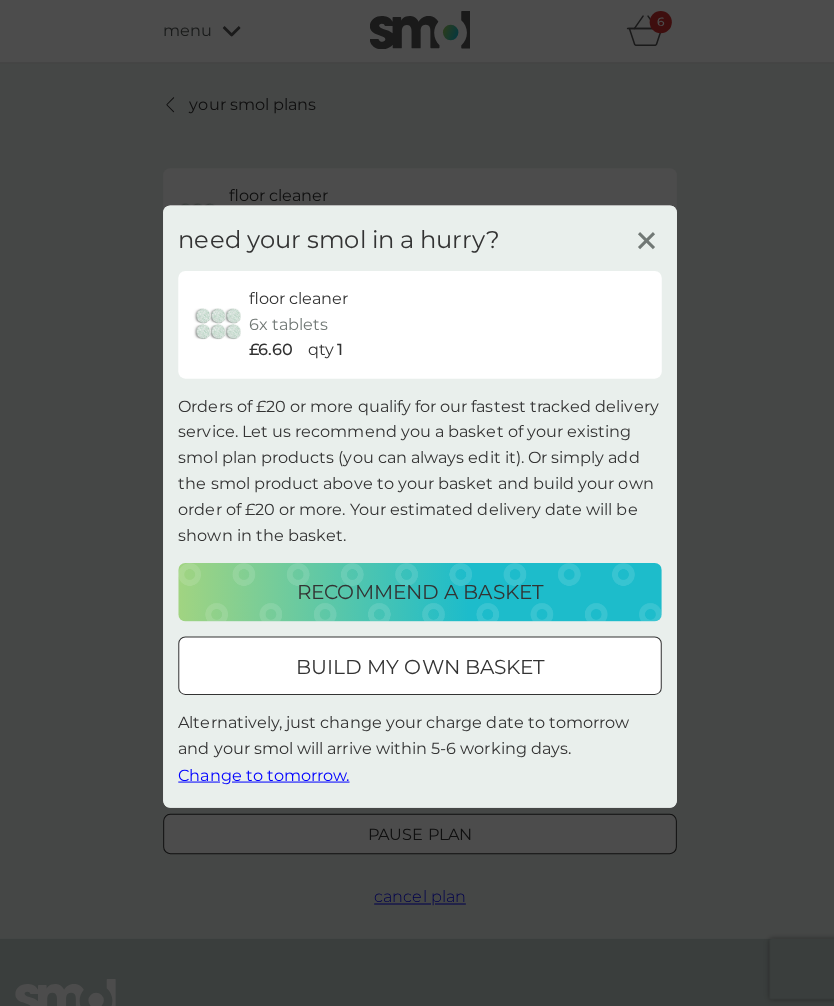 click on "recommend a basket" at bounding box center [417, 588] 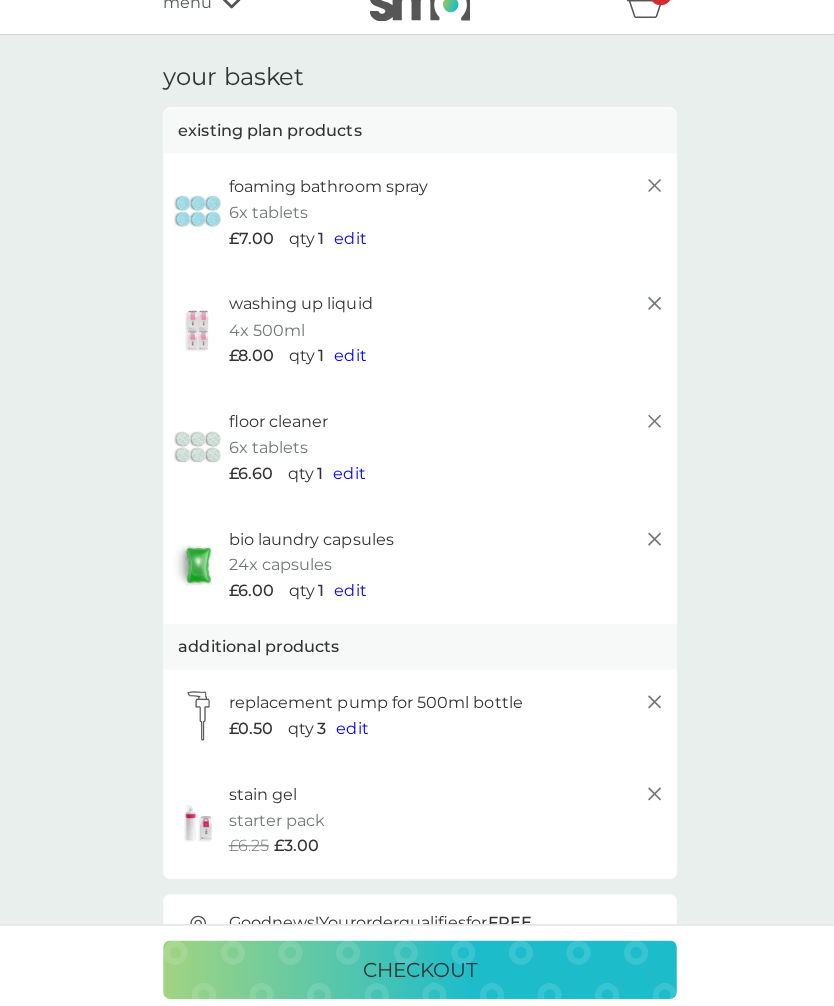 scroll, scrollTop: 0, scrollLeft: 0, axis: both 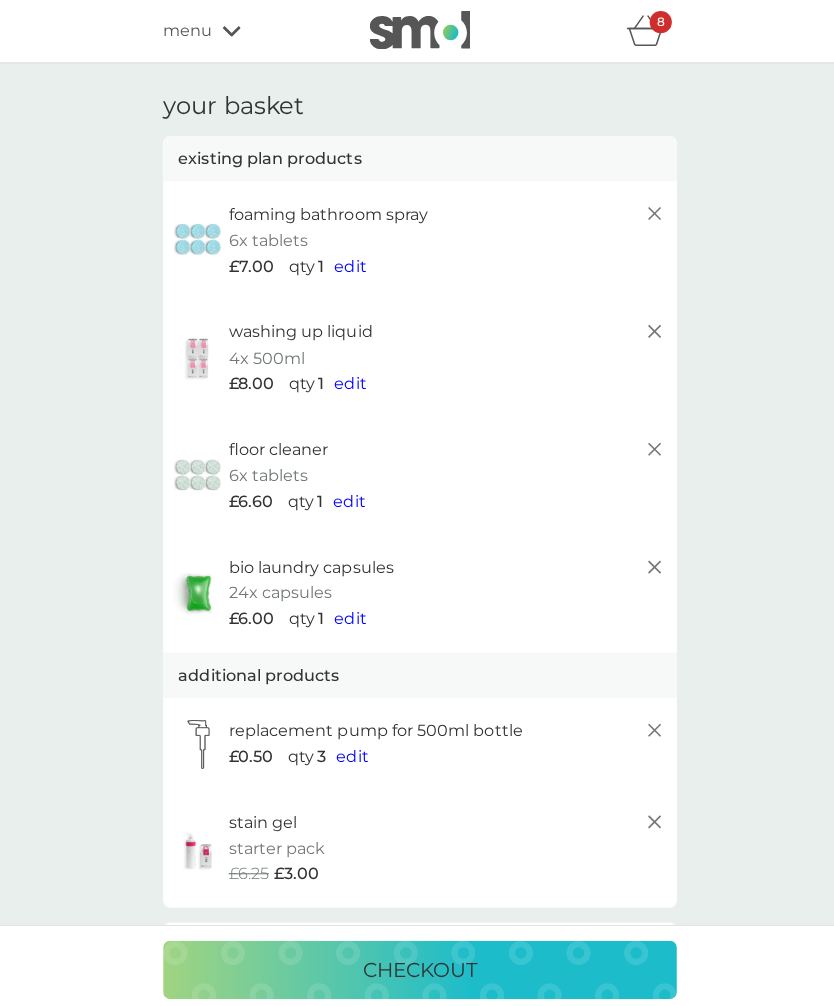 click 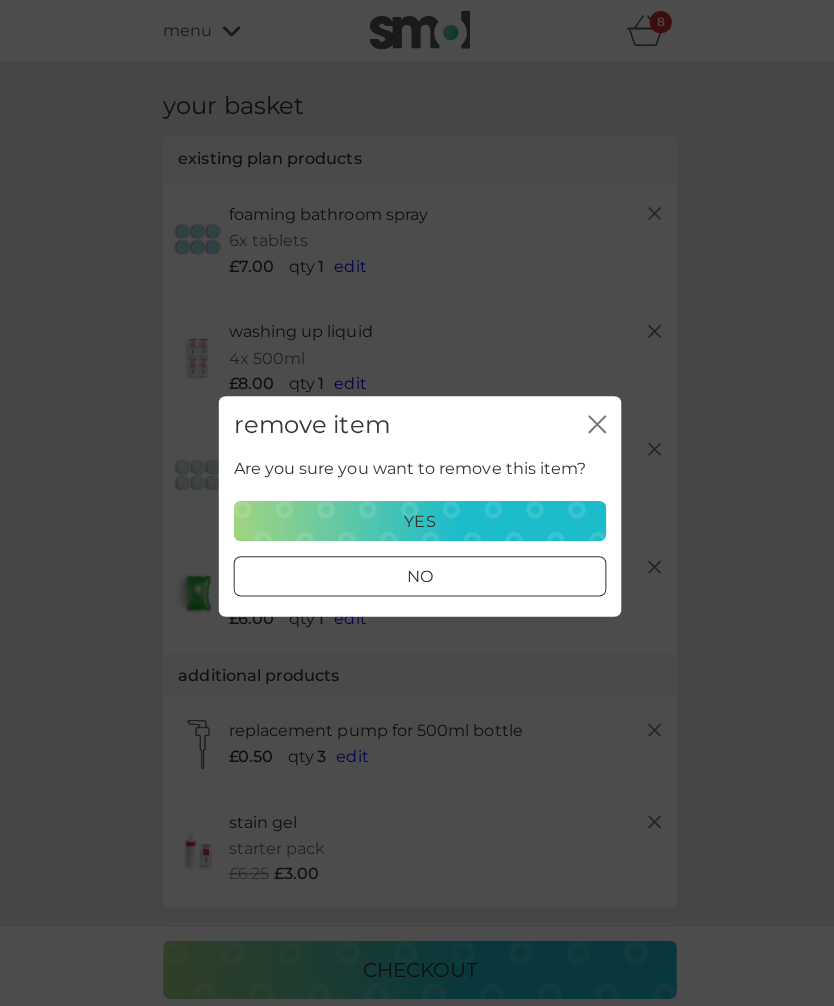 click on "yes" at bounding box center (417, 518) 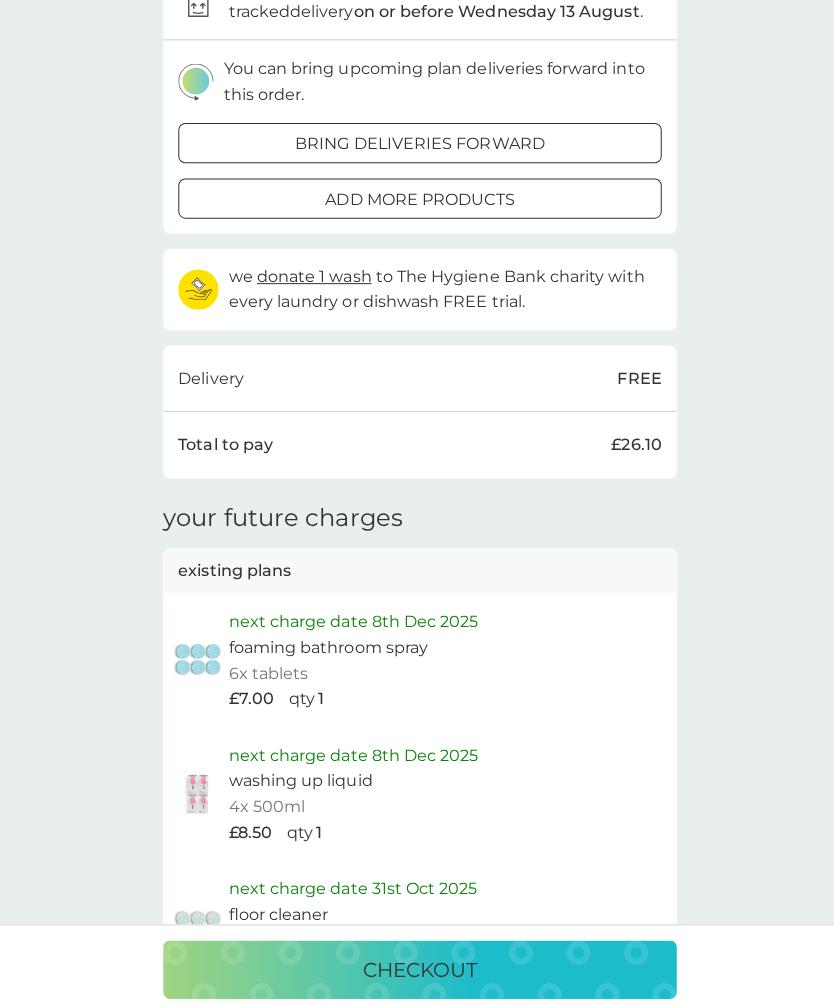 scroll, scrollTop: 849, scrollLeft: 0, axis: vertical 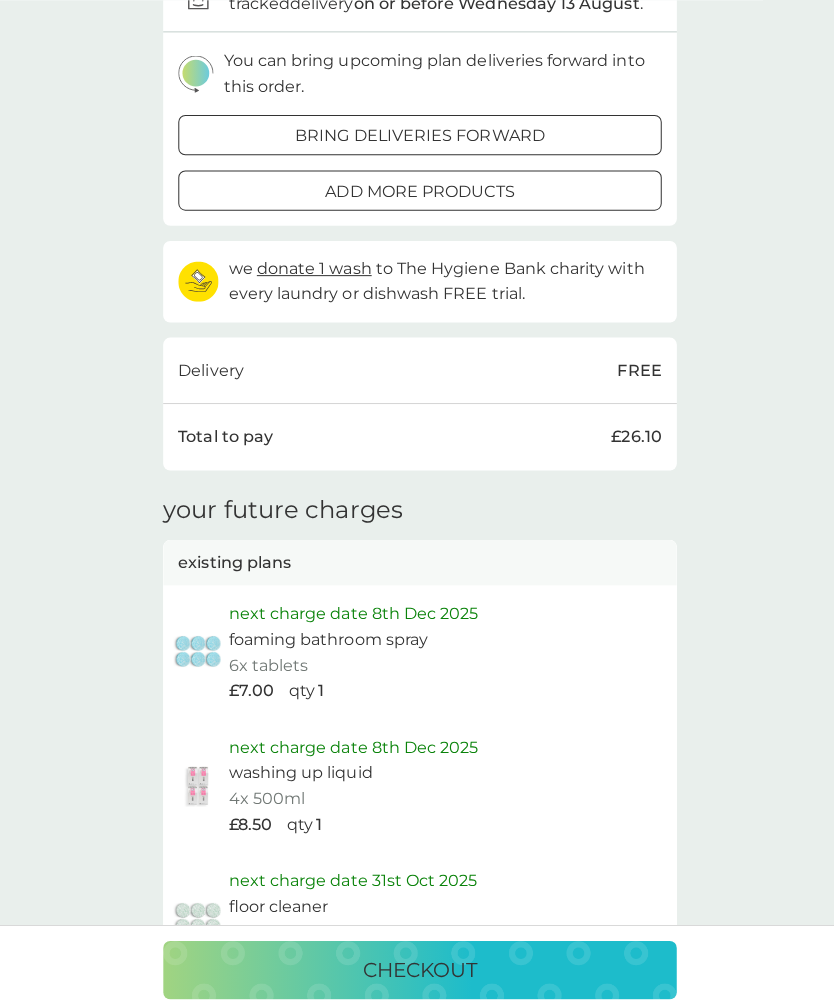click on "checkout" at bounding box center (417, 963) 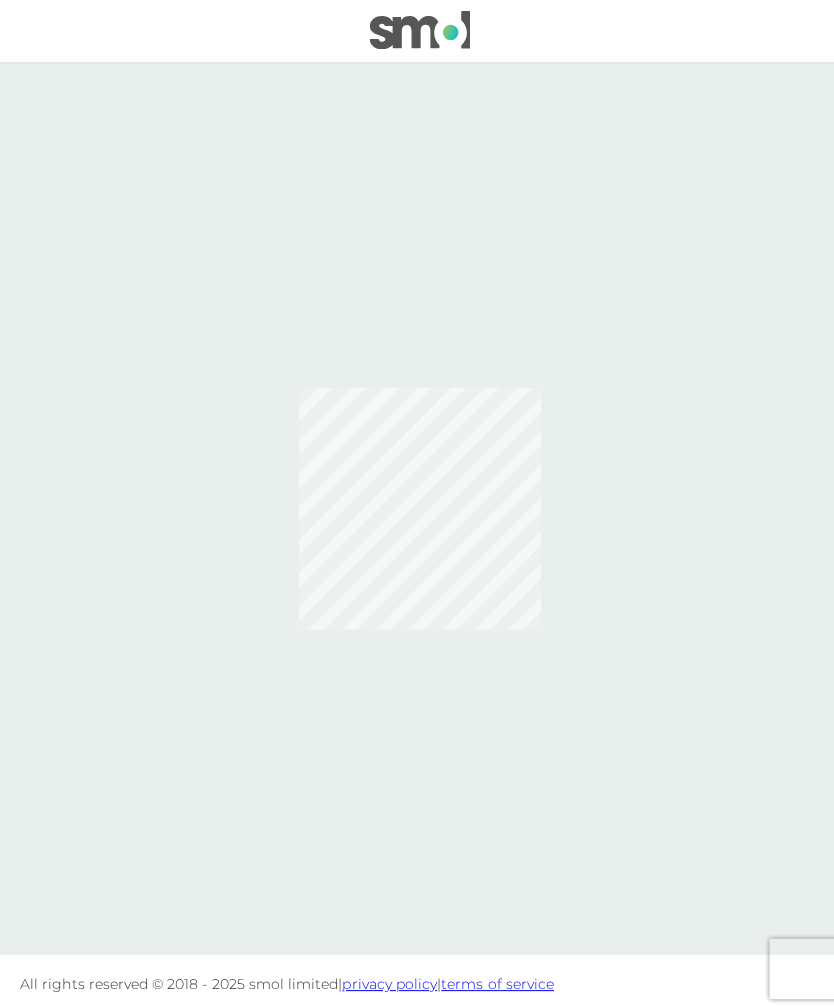 scroll, scrollTop: 8, scrollLeft: 0, axis: vertical 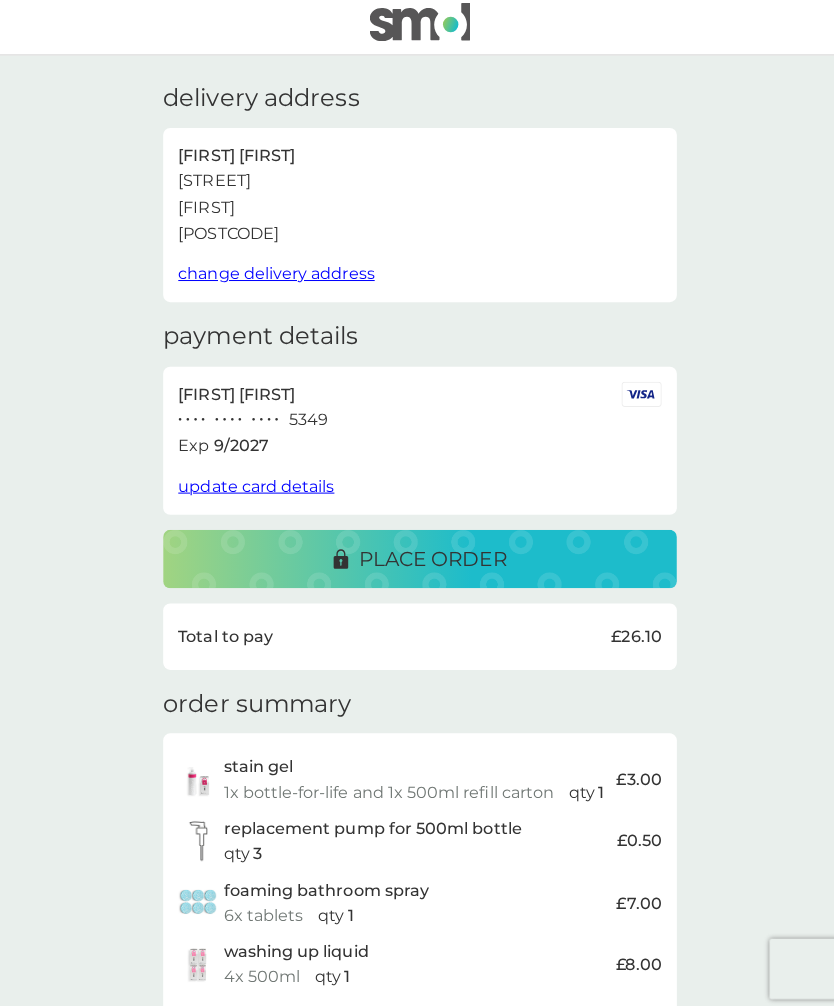 click on "place order" at bounding box center [417, 555] 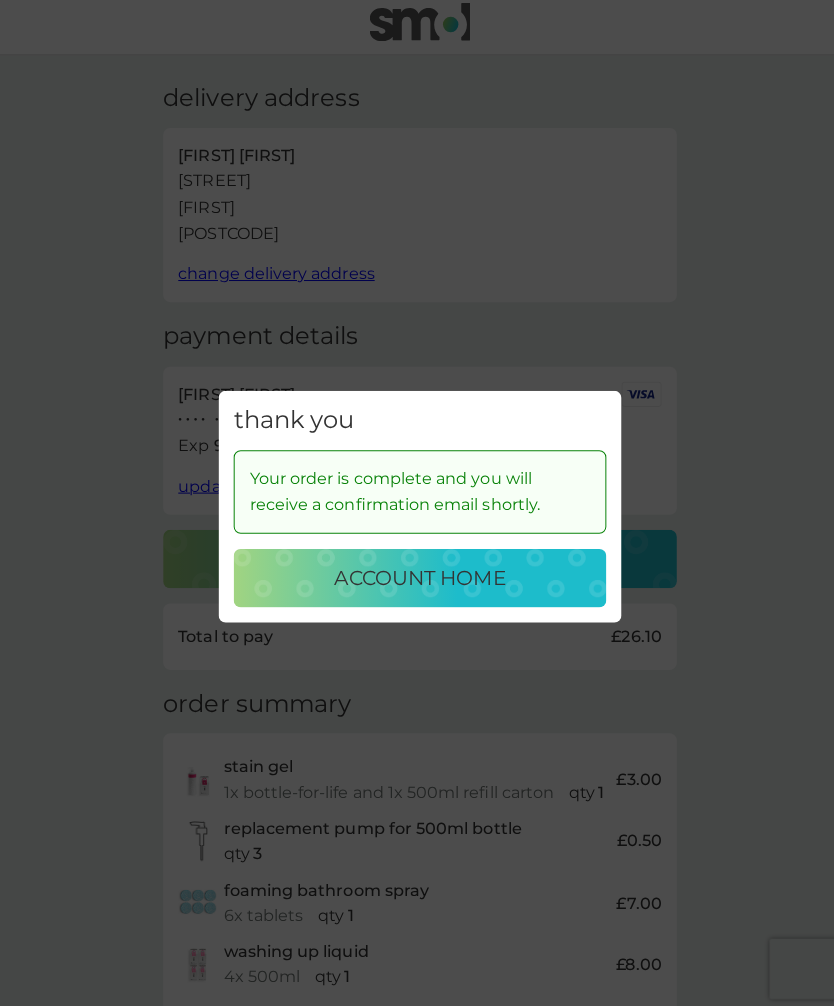 click on "account home" at bounding box center (417, 574) 